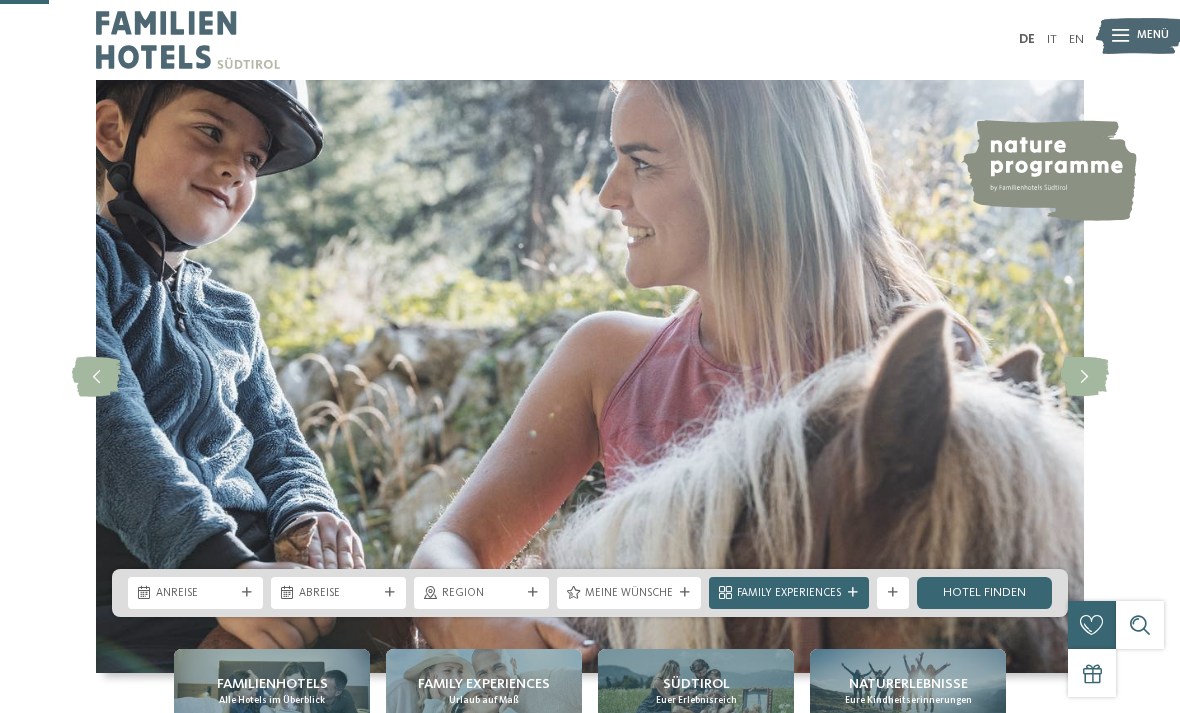 scroll, scrollTop: 277, scrollLeft: 0, axis: vertical 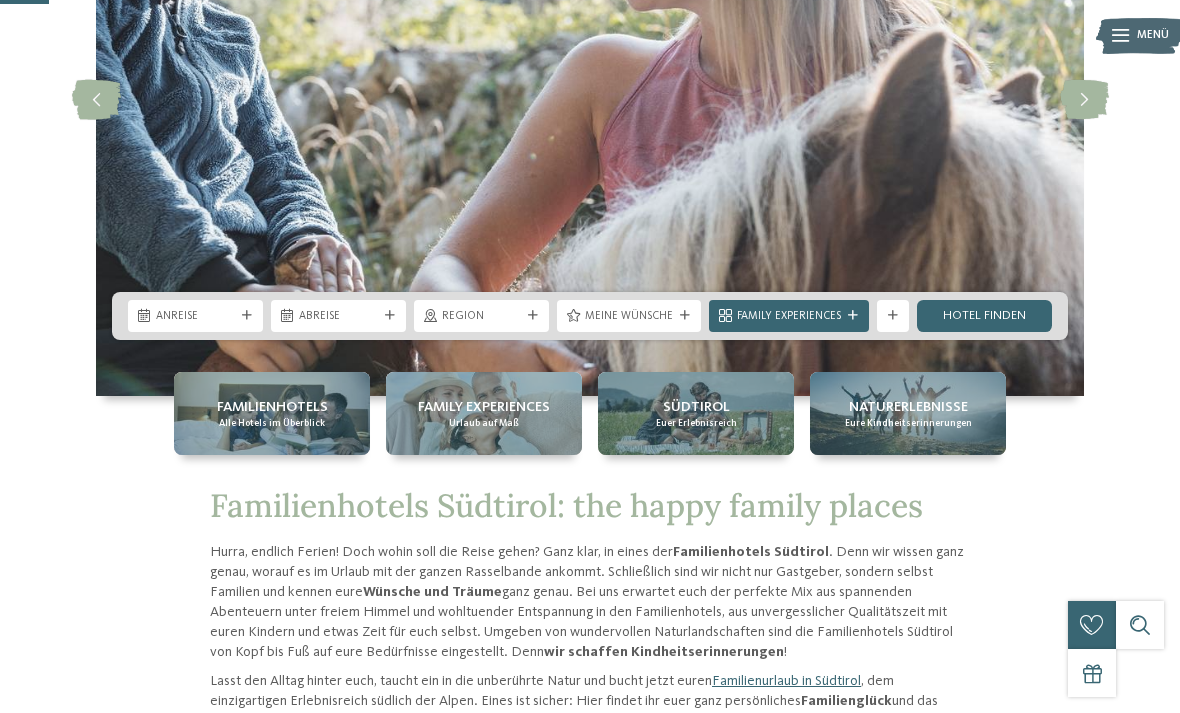 click on "Kleinen Moment noch – die Webseite wird geladen …
DE
IT" at bounding box center [590, 3690] 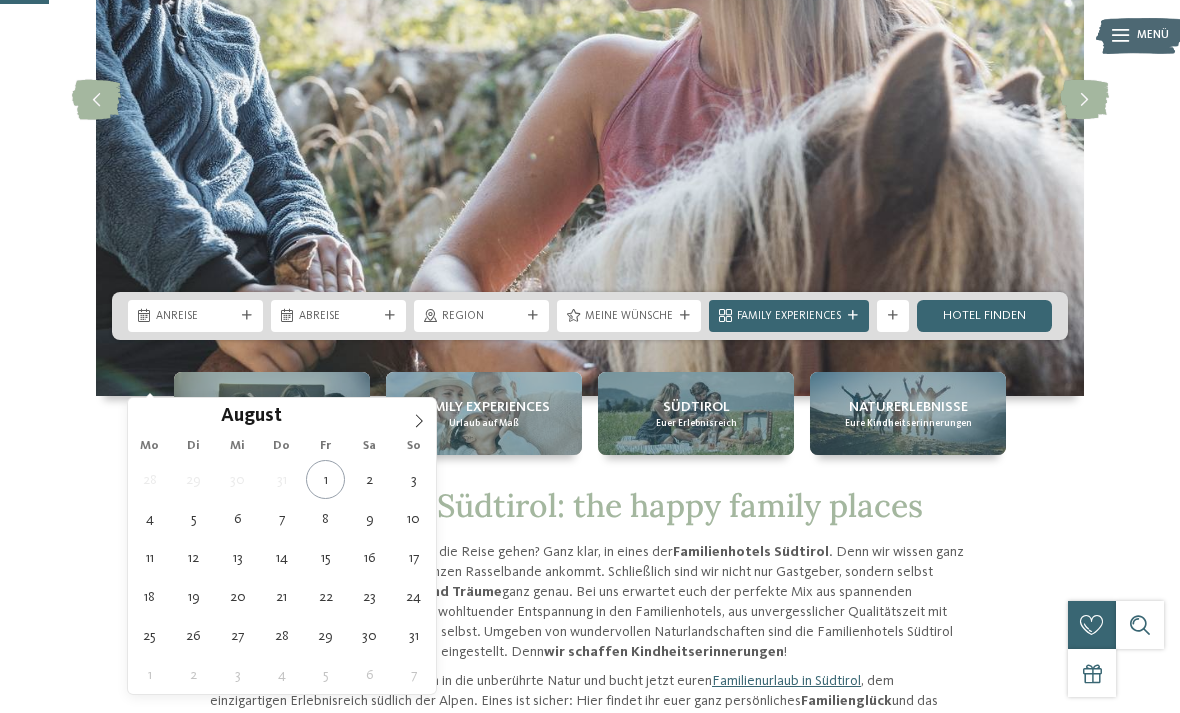 type on "[DATE]" 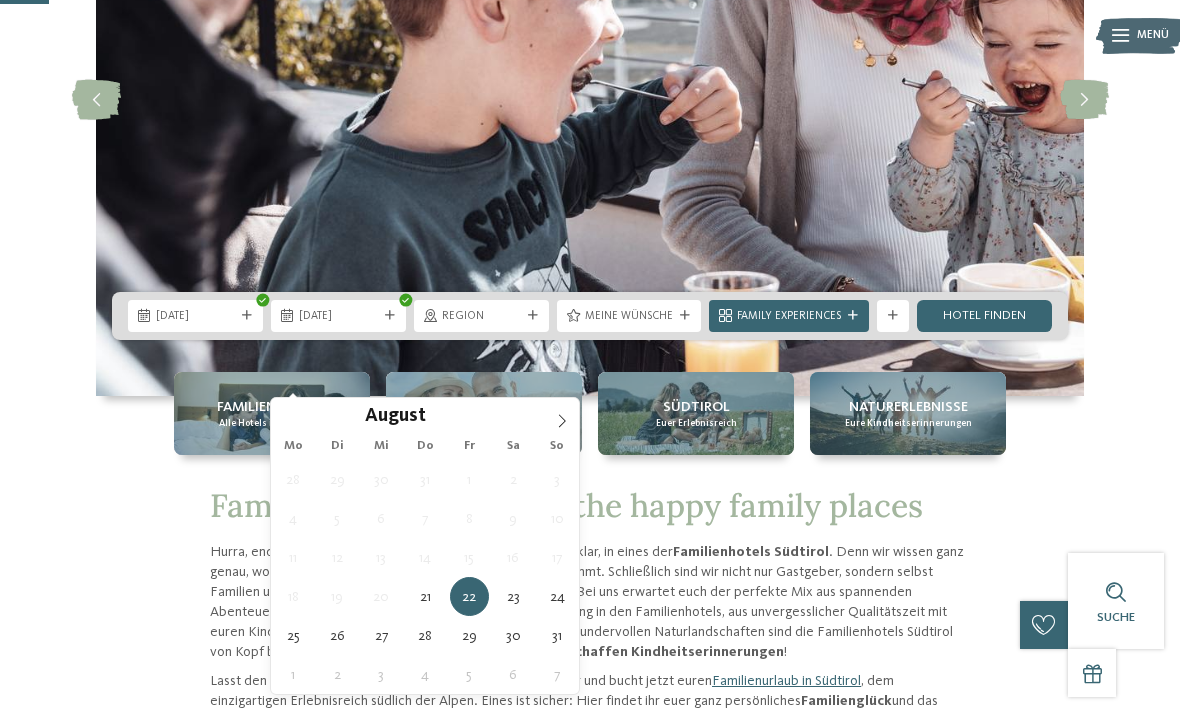 type on "29.08.2025" 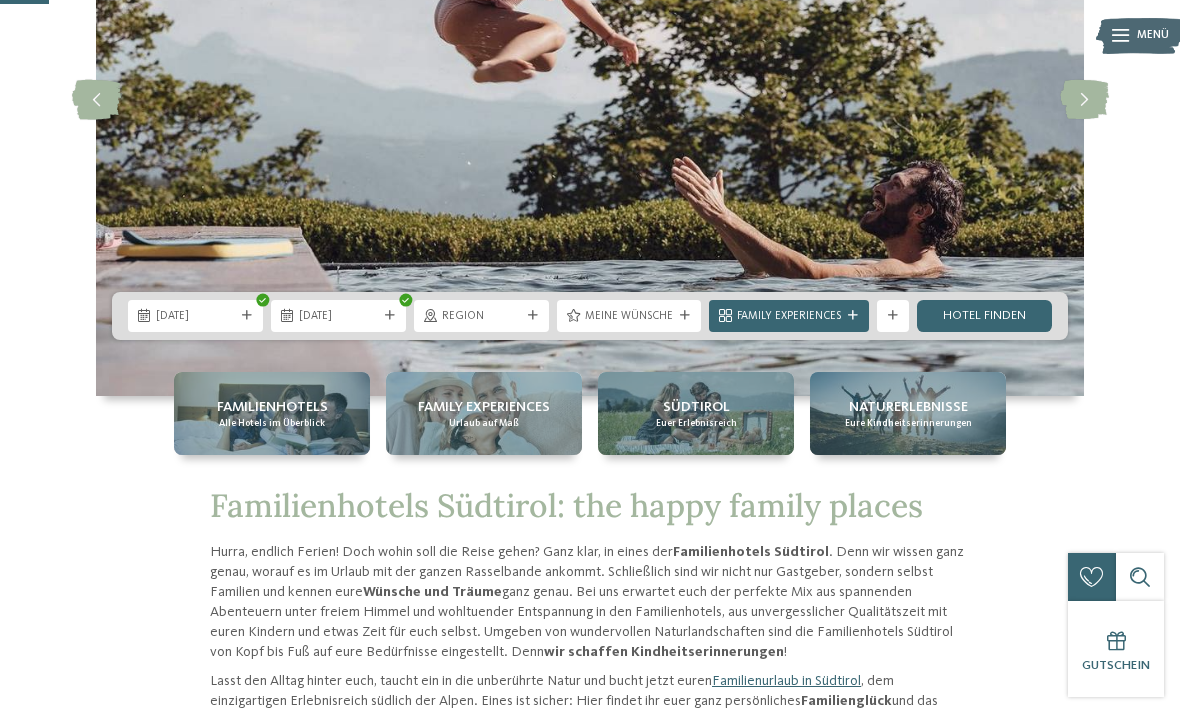 click at bounding box center [533, 316] 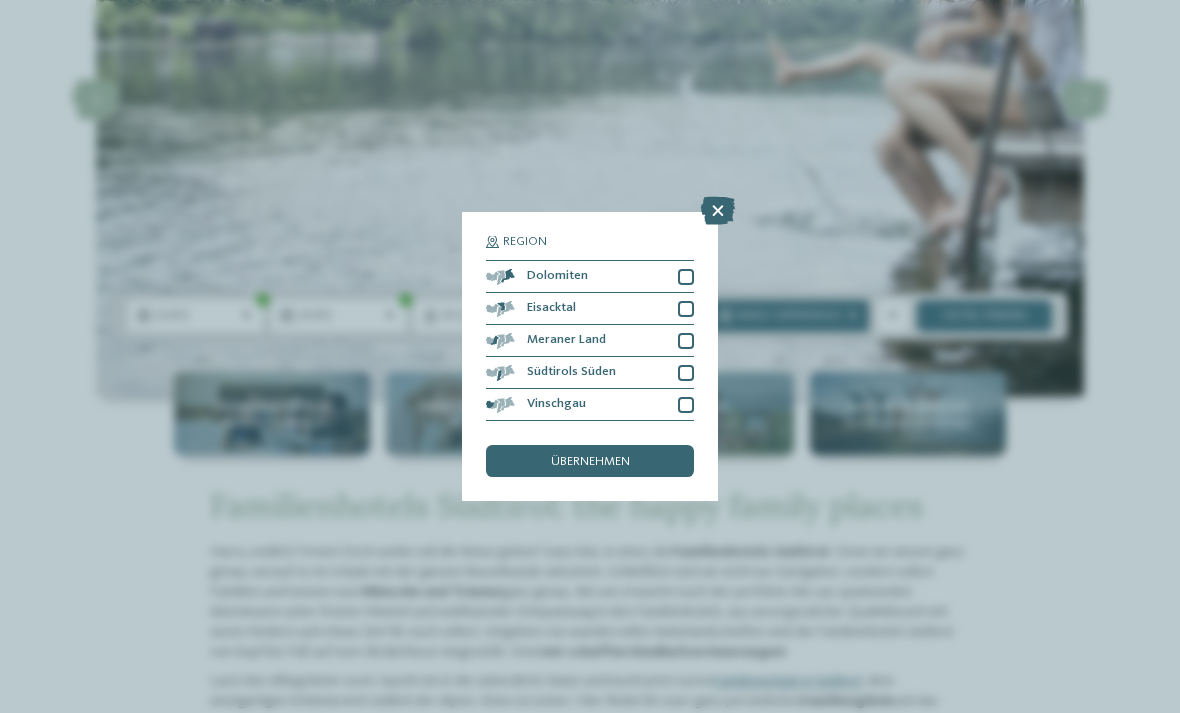 click at bounding box center [686, 373] 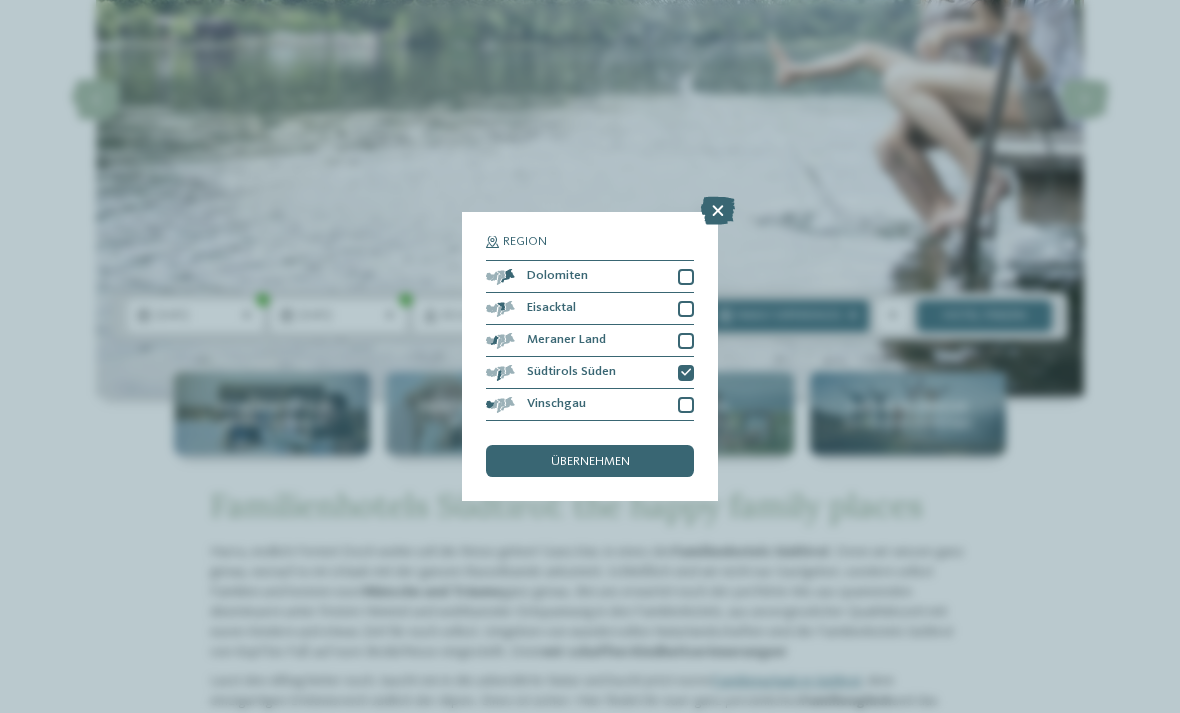click on "Meraner Land" at bounding box center (590, 341) 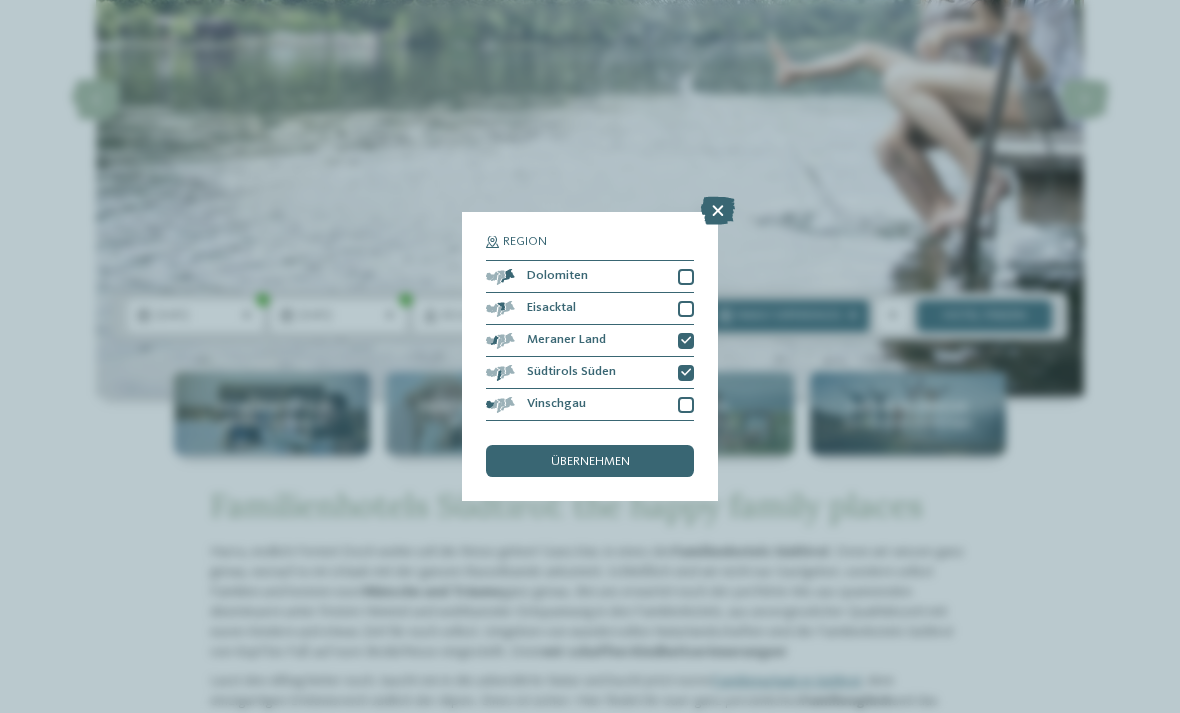 click on "übernehmen" at bounding box center [590, 462] 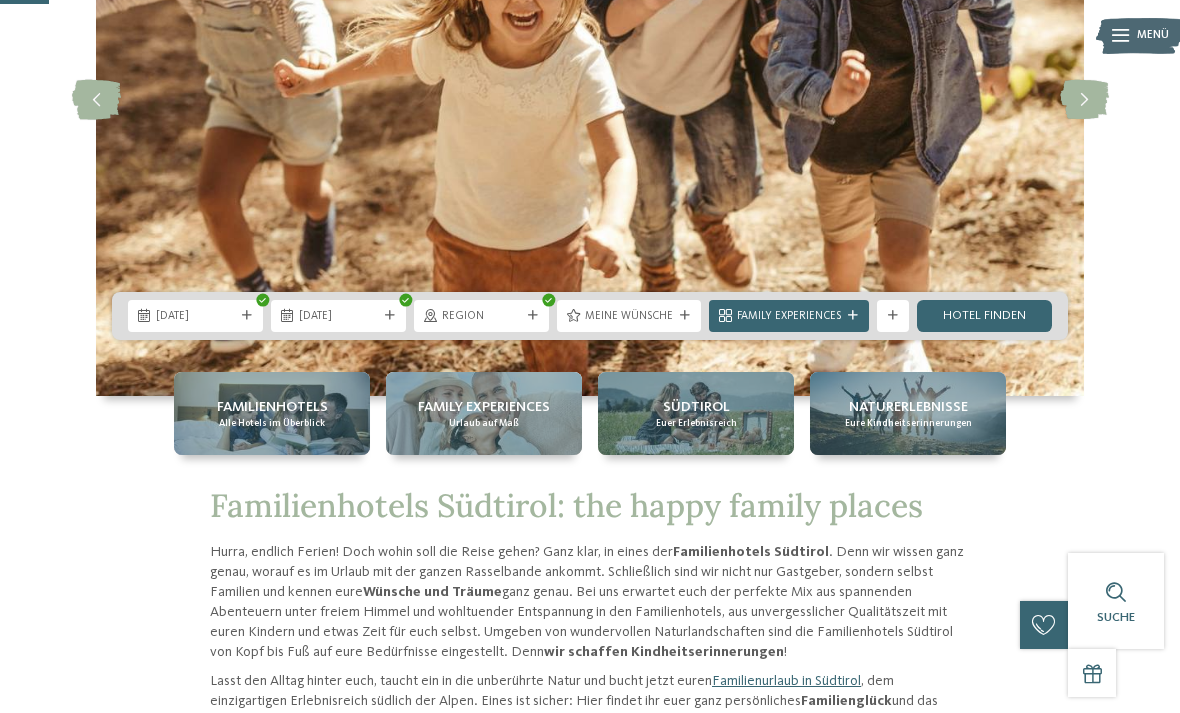 click on "Family Experiences" at bounding box center (789, 315) 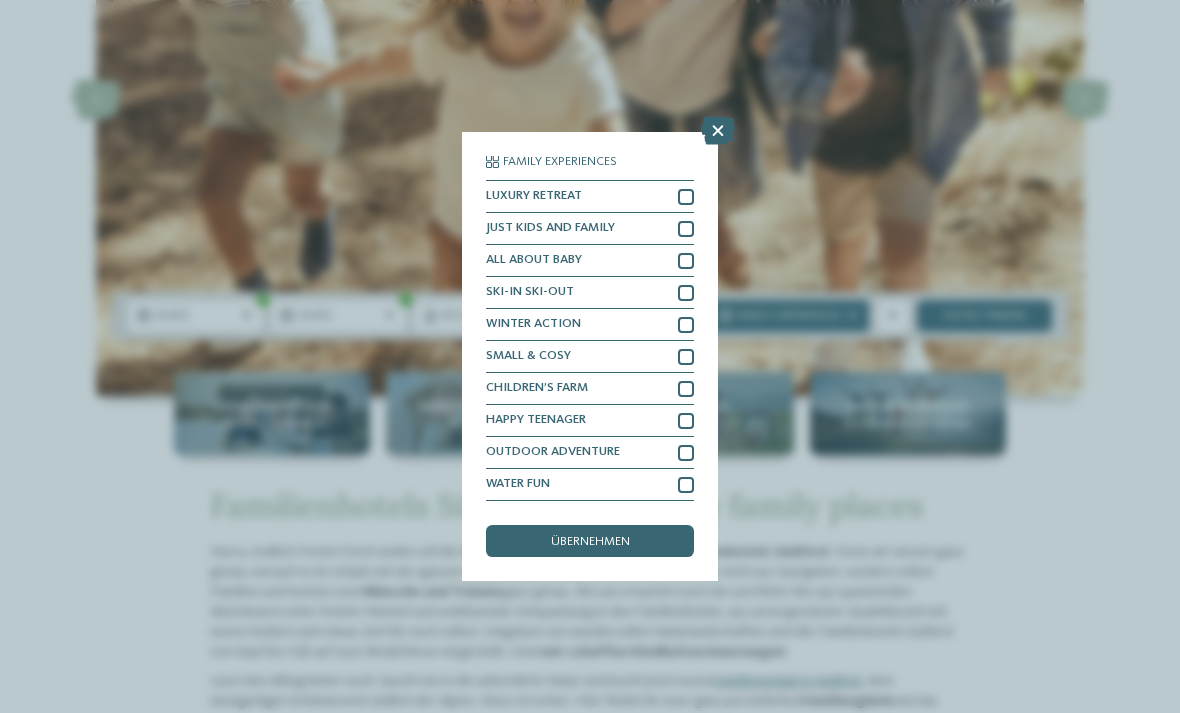 click at bounding box center [718, 131] 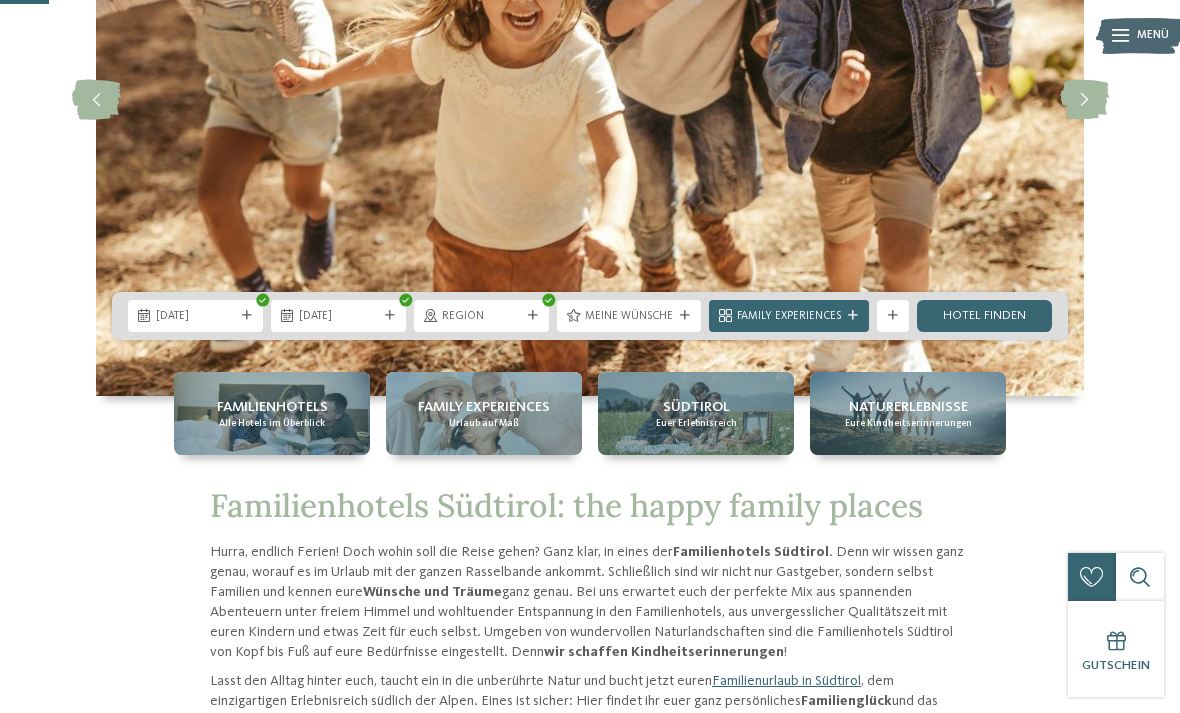 click on "Meine Wünsche" at bounding box center [629, 316] 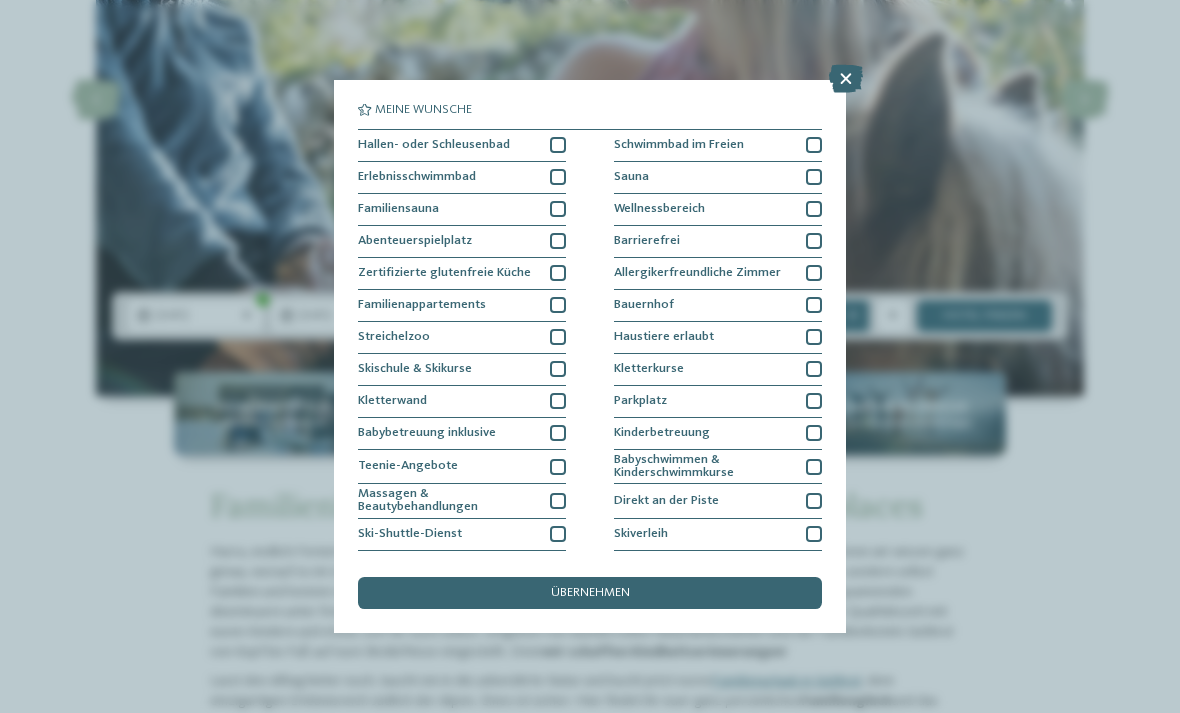click on "Hallen- oder Schleusenbad" at bounding box center (462, 146) 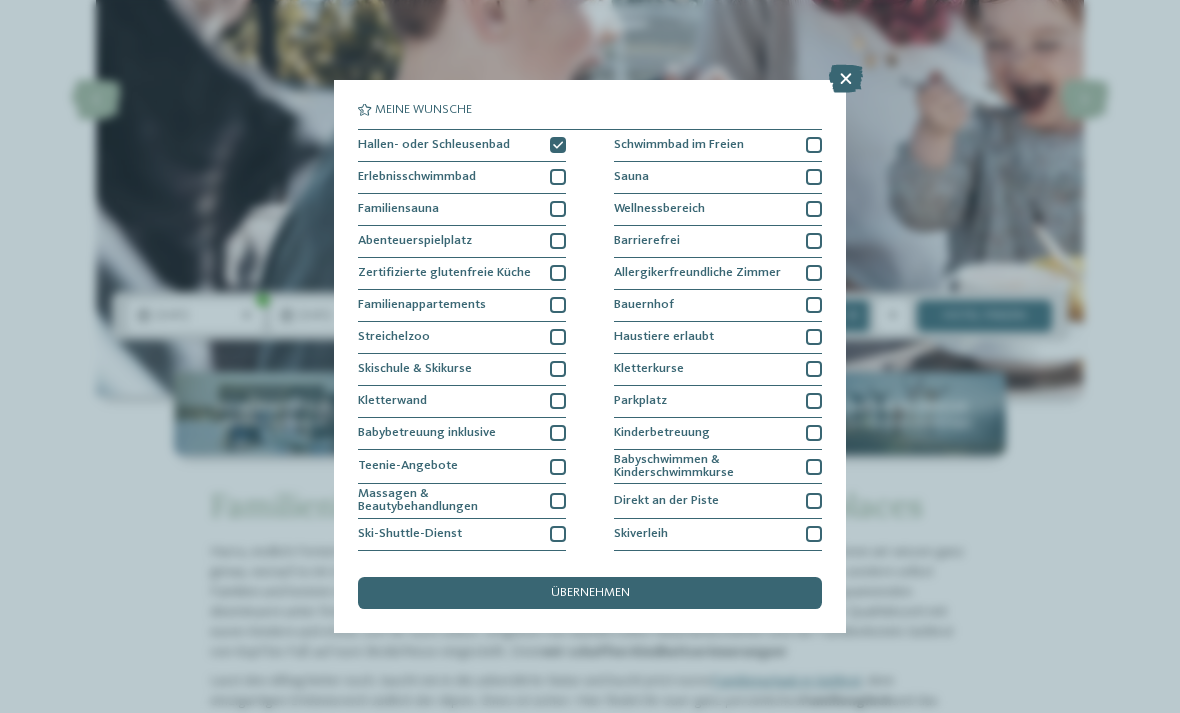 click at bounding box center [558, 177] 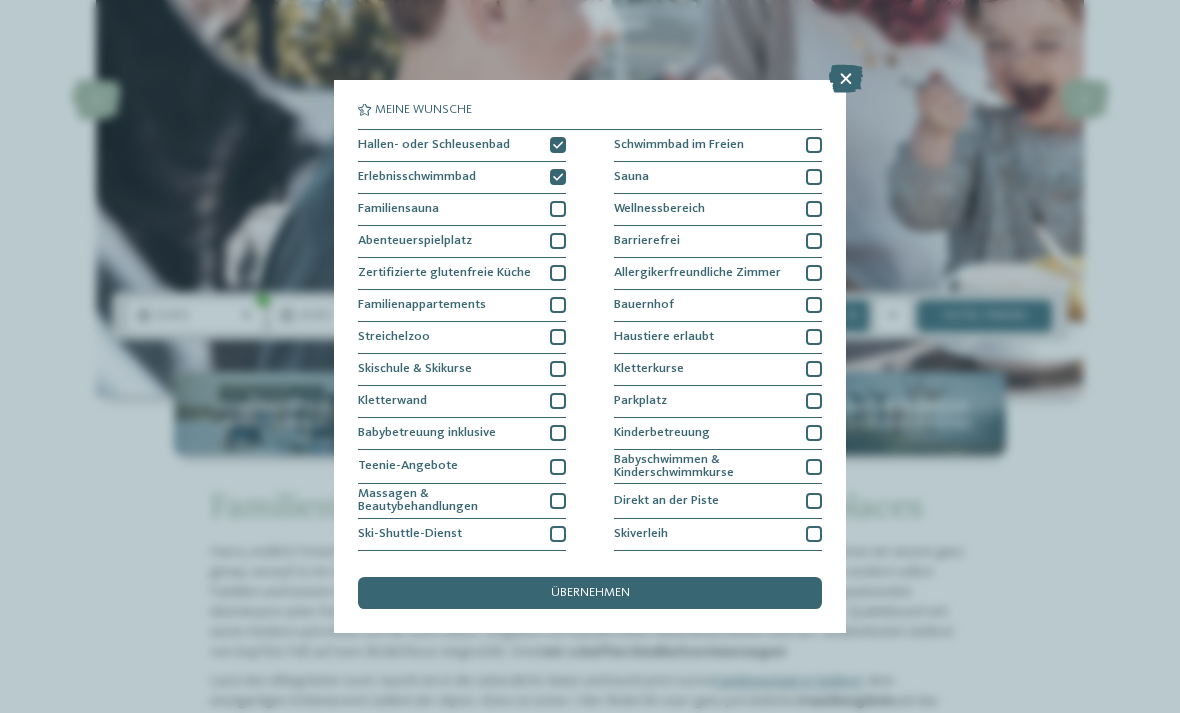 click at bounding box center (558, 241) 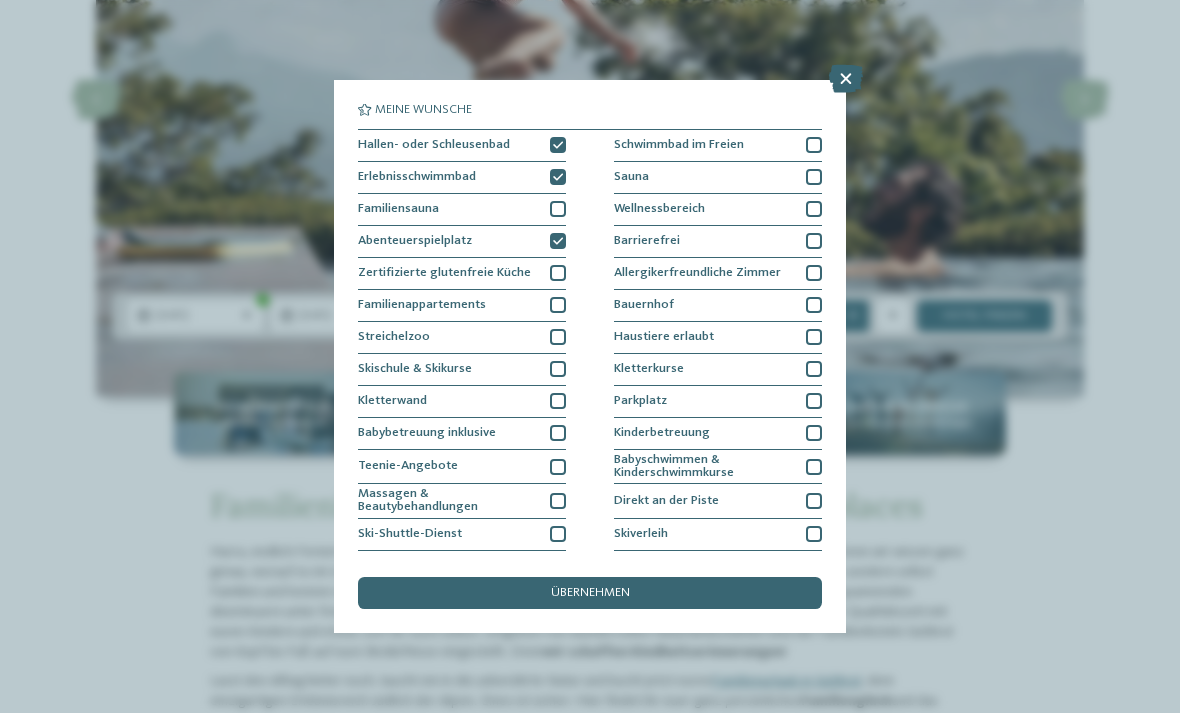 click on "übernehmen" at bounding box center (590, 593) 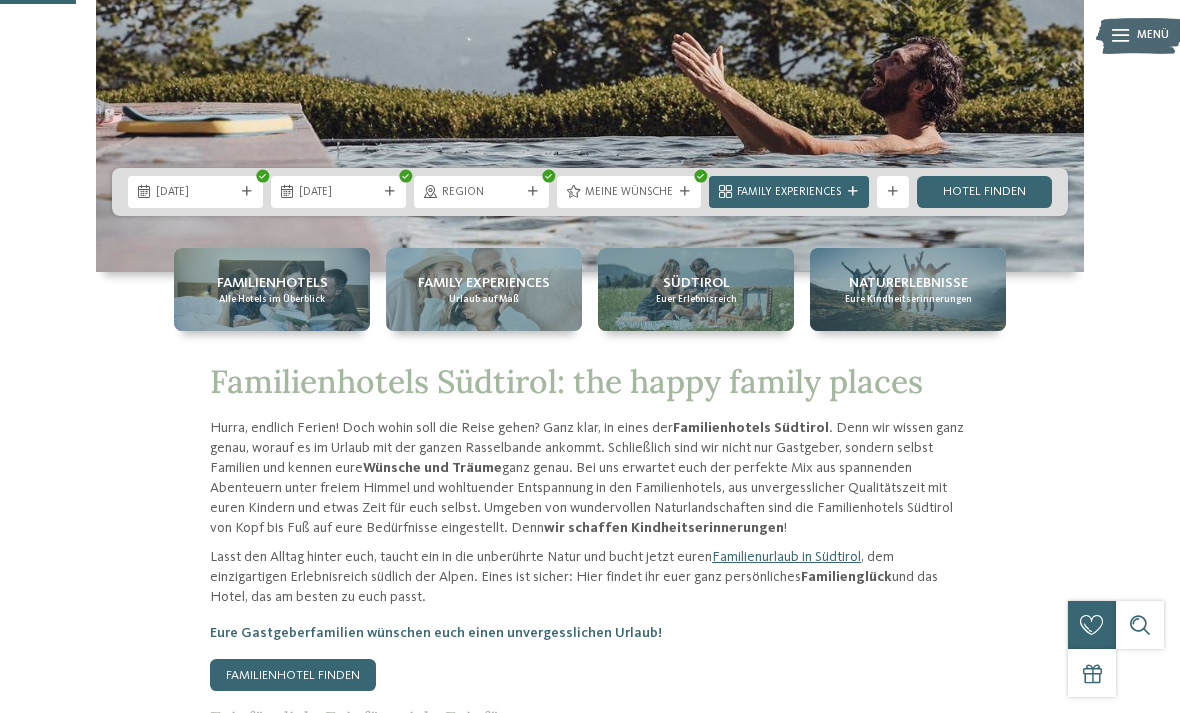 scroll, scrollTop: 479, scrollLeft: 0, axis: vertical 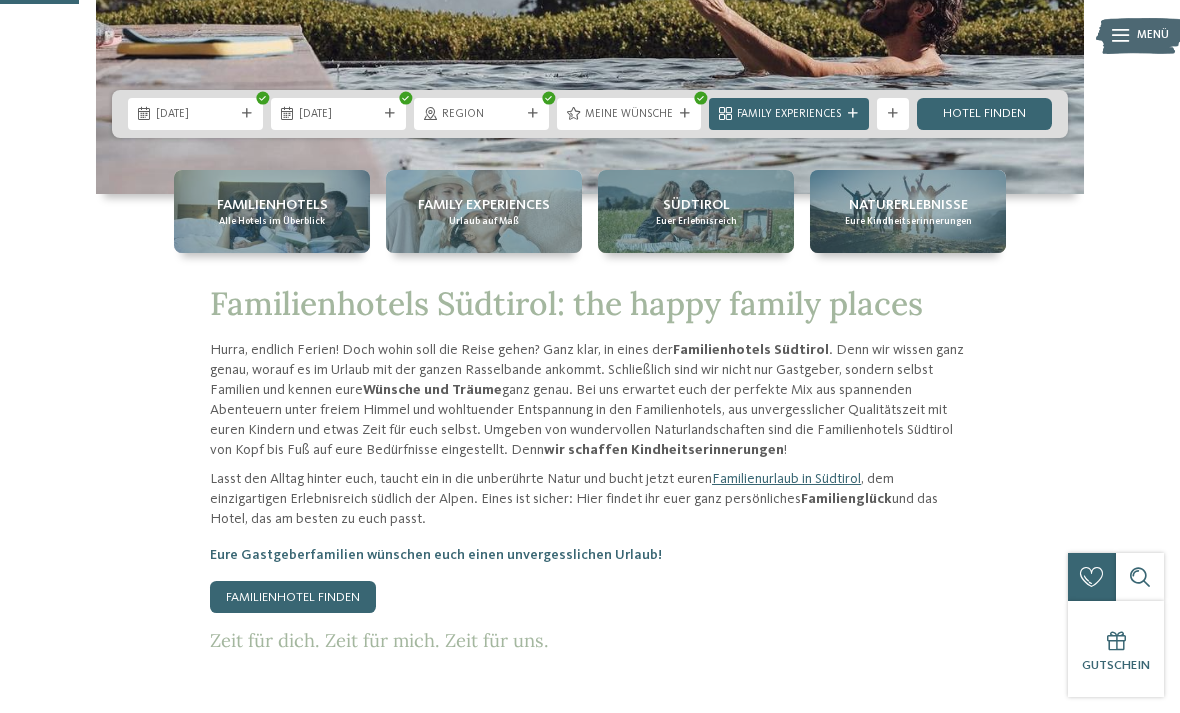 click on "Hotel finden" at bounding box center [984, 114] 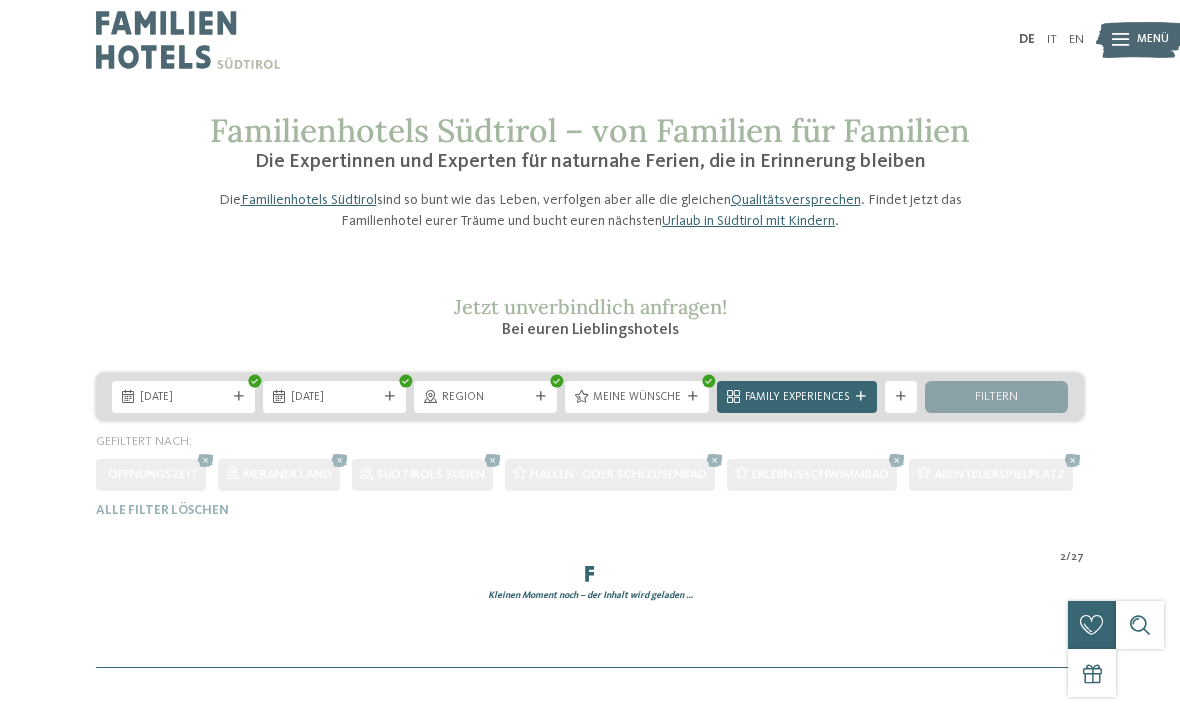 scroll, scrollTop: 0, scrollLeft: 0, axis: both 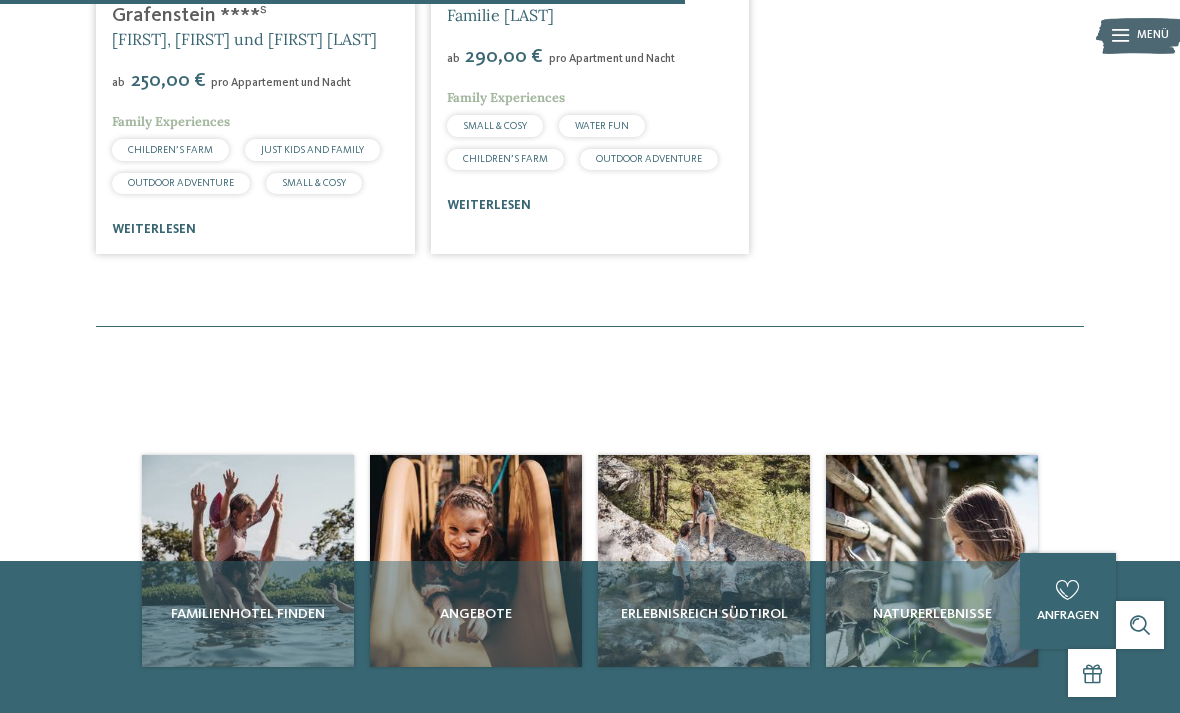 click on "weiterlesen" at bounding box center (154, 229) 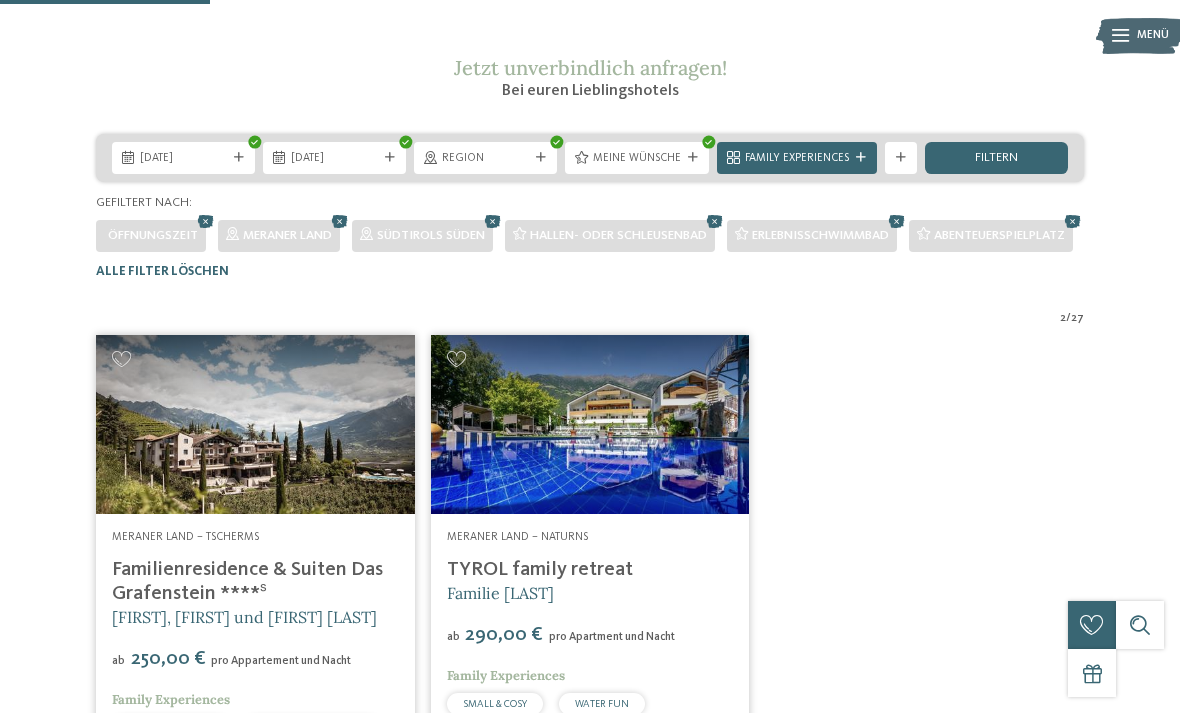 scroll, scrollTop: 251, scrollLeft: 0, axis: vertical 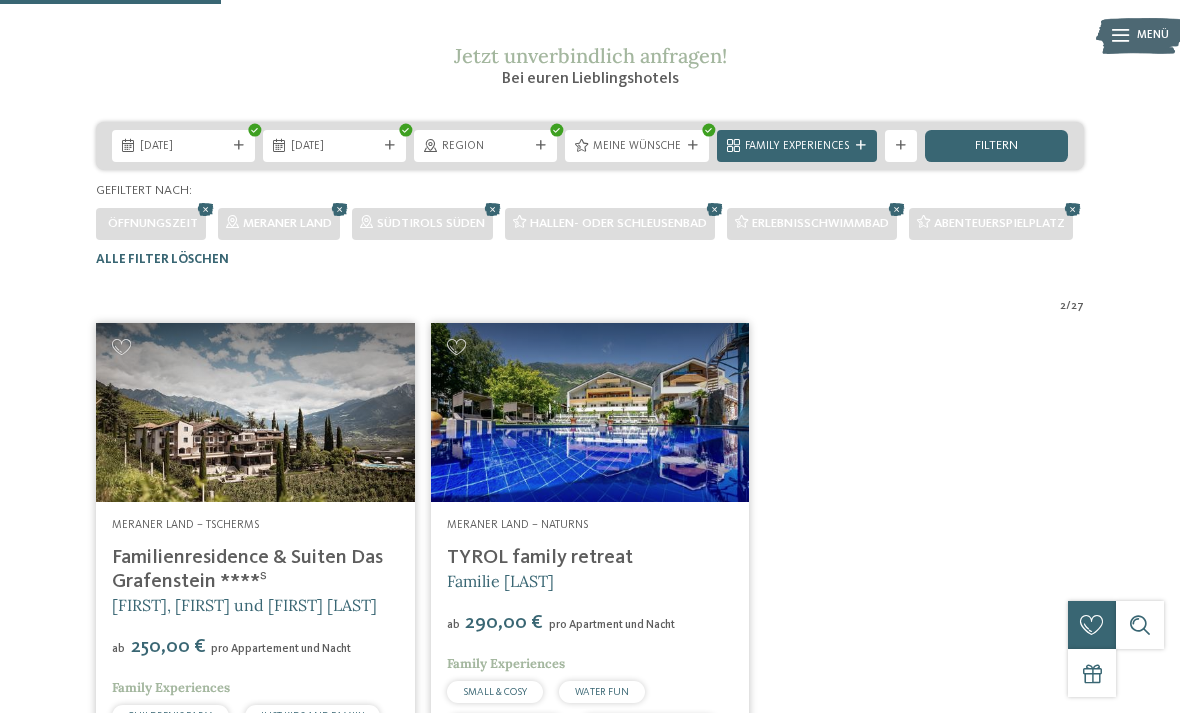 click on "TYROL family retreat" at bounding box center [540, 558] 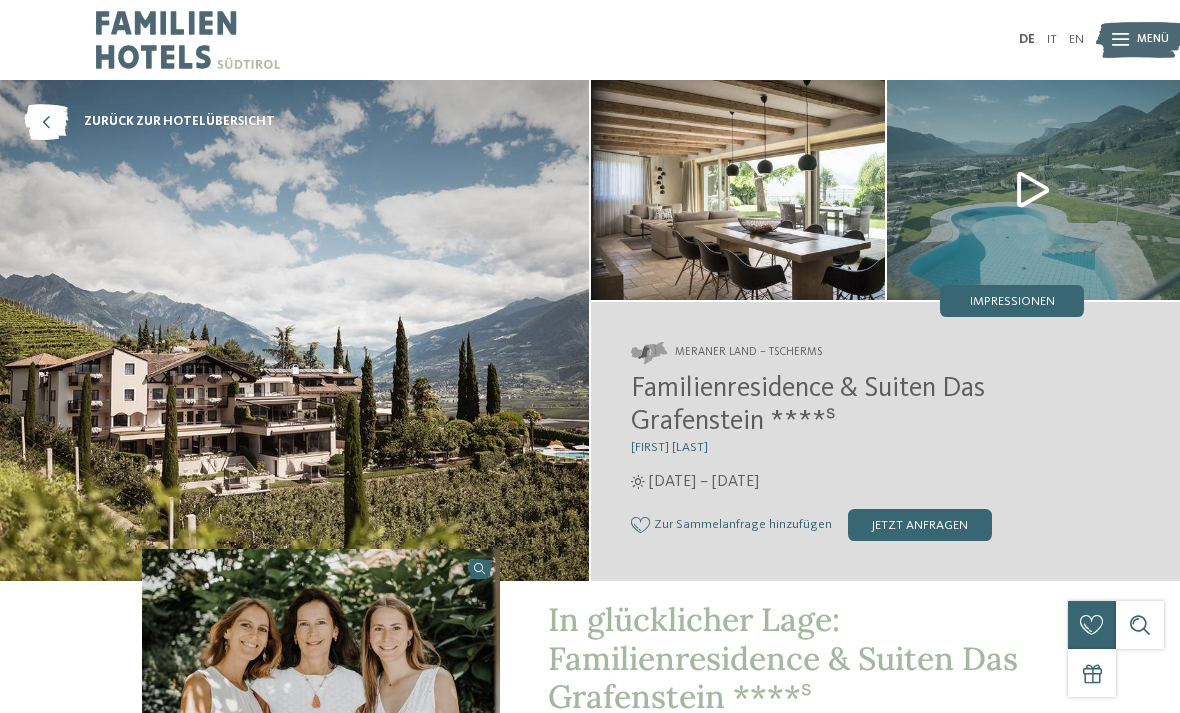scroll, scrollTop: 0, scrollLeft: 0, axis: both 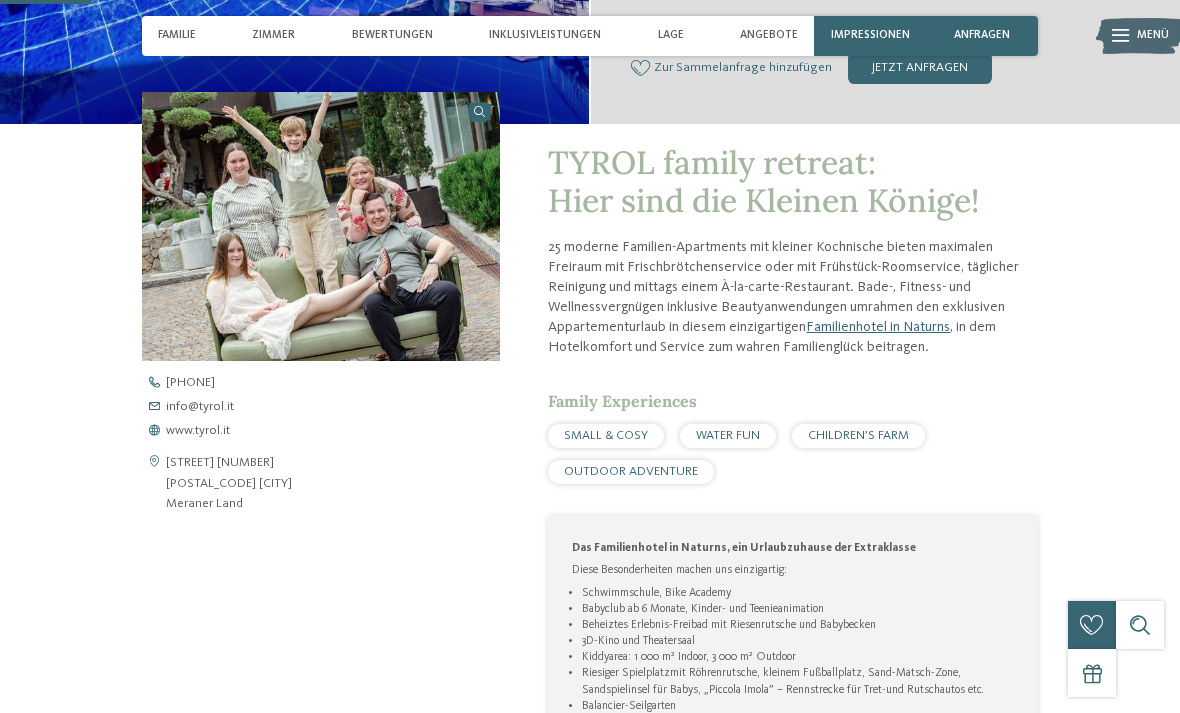 click on "Familie" at bounding box center (177, 35) 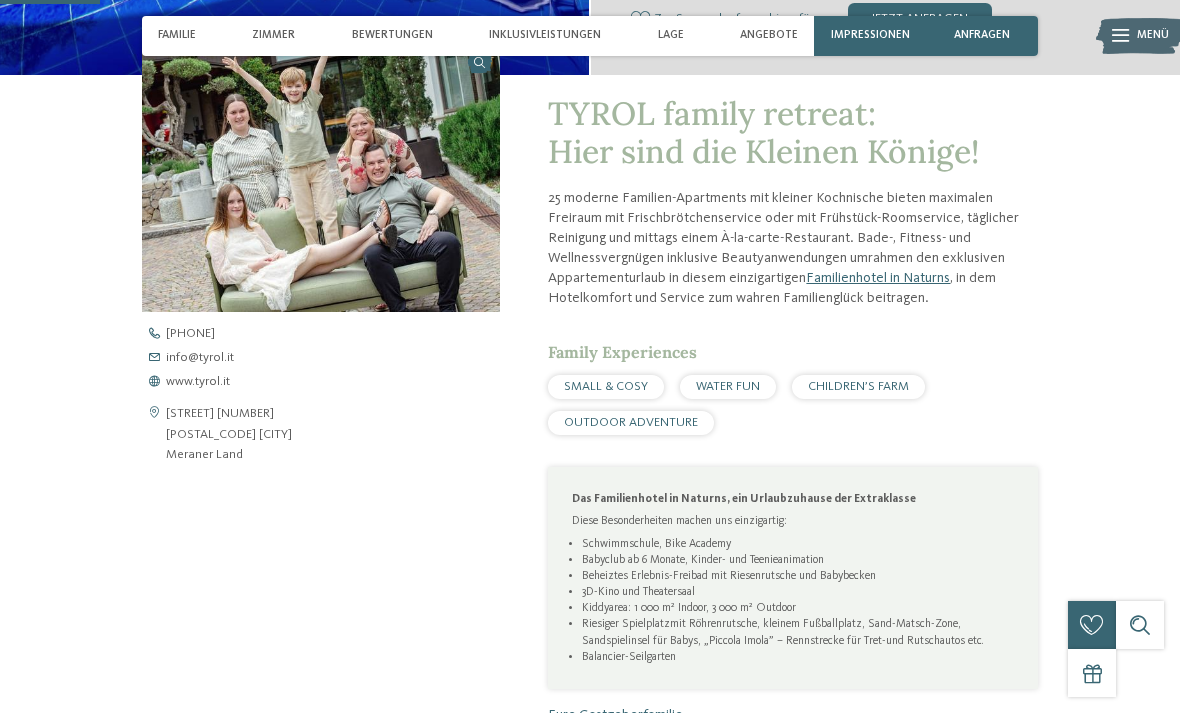 scroll, scrollTop: 472, scrollLeft: 0, axis: vertical 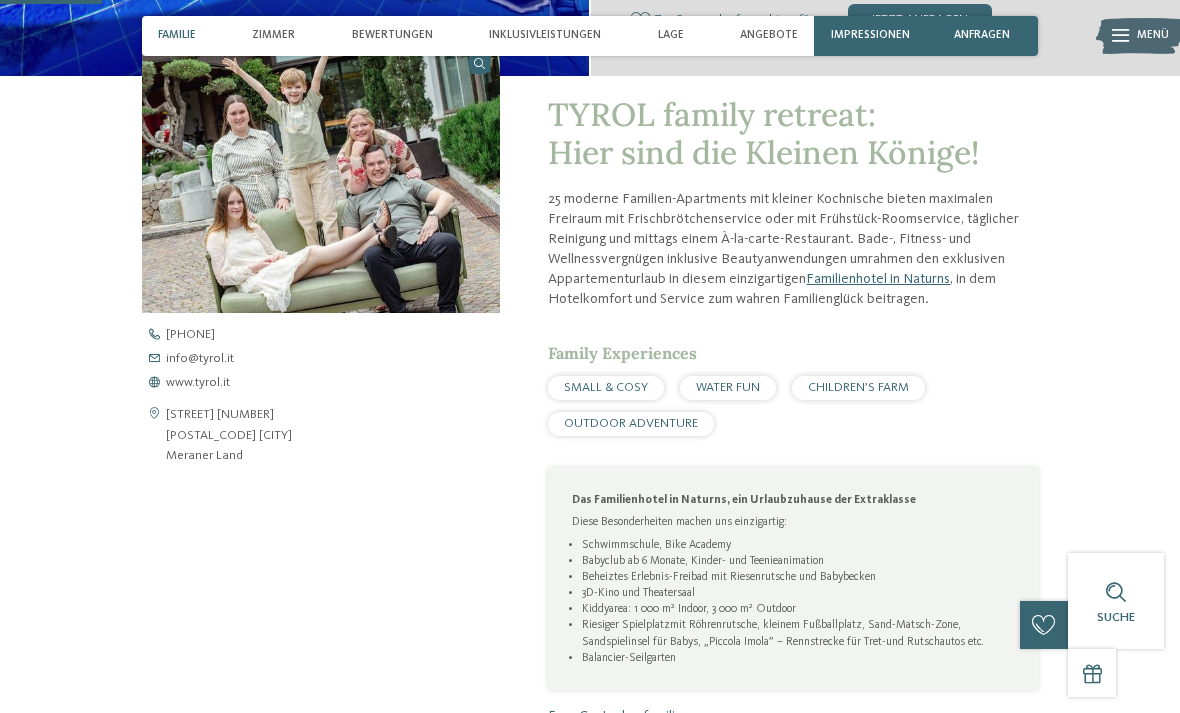 click on "Familie" at bounding box center [177, 35] 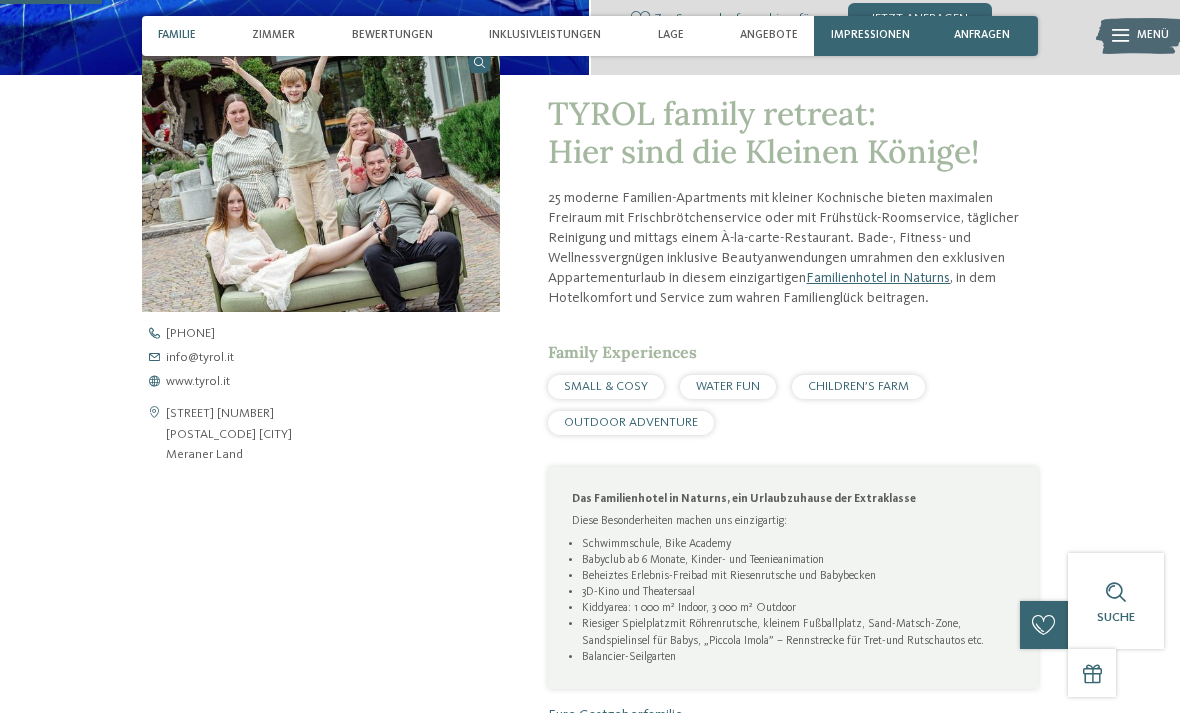scroll, scrollTop: 472, scrollLeft: 0, axis: vertical 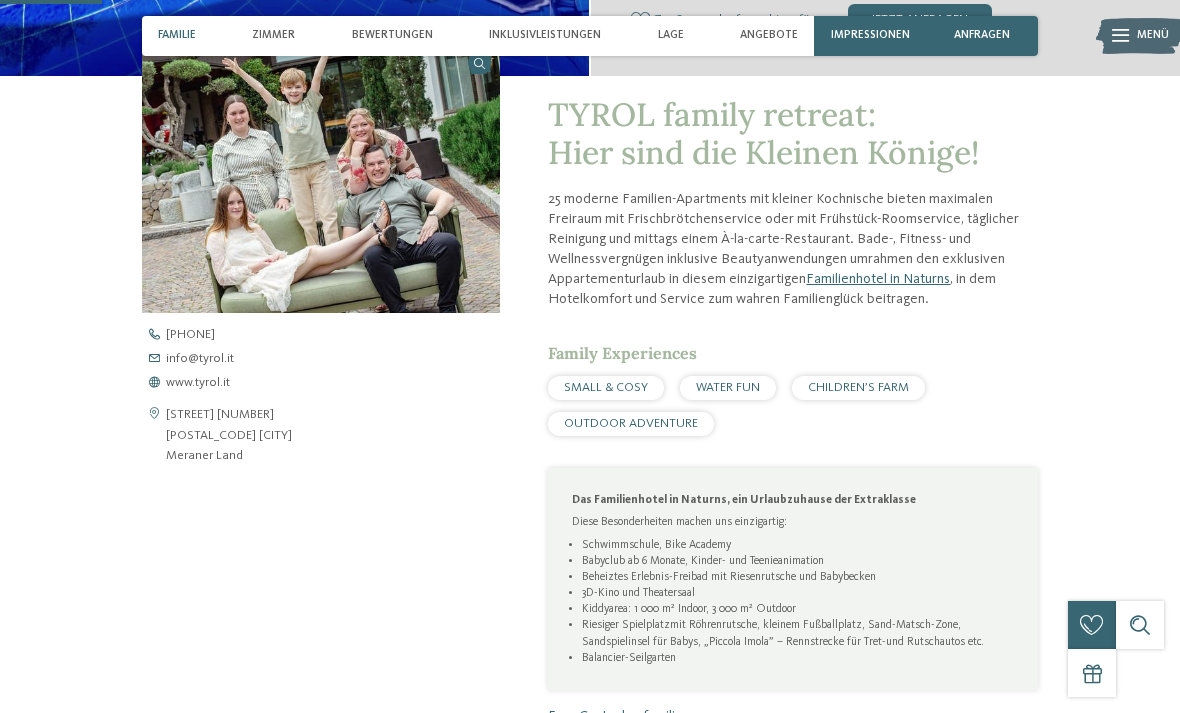 click on "Familie" at bounding box center (177, 35) 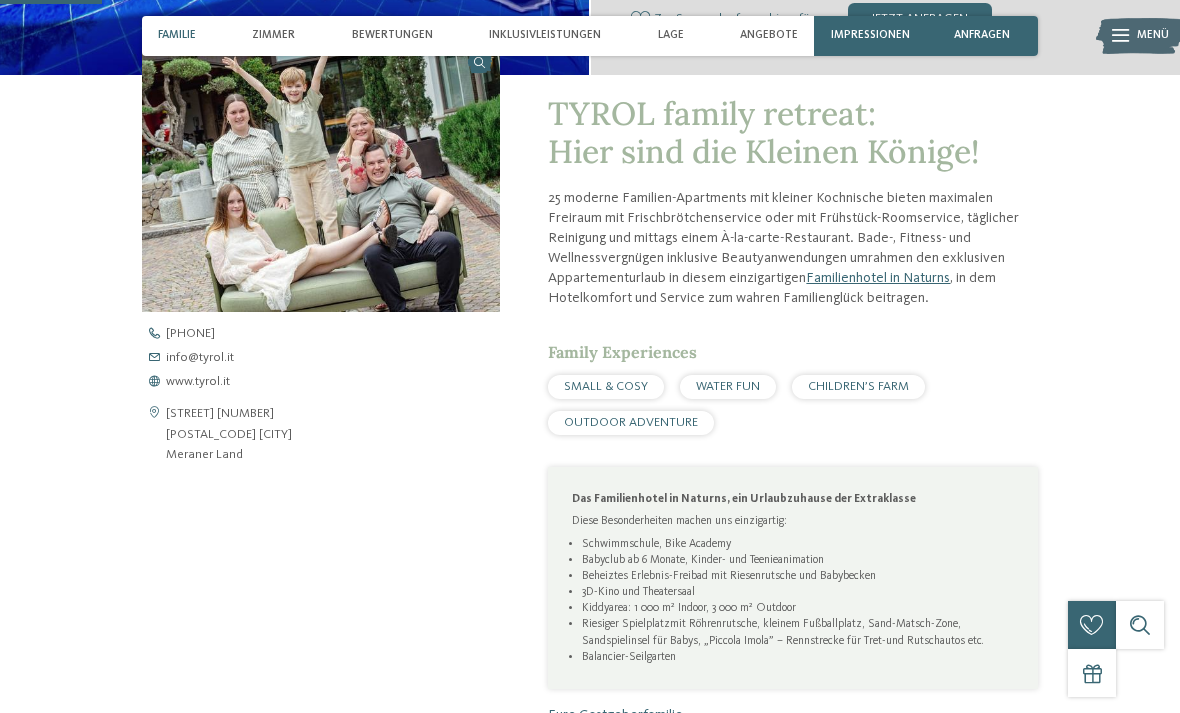 scroll, scrollTop: 472, scrollLeft: 0, axis: vertical 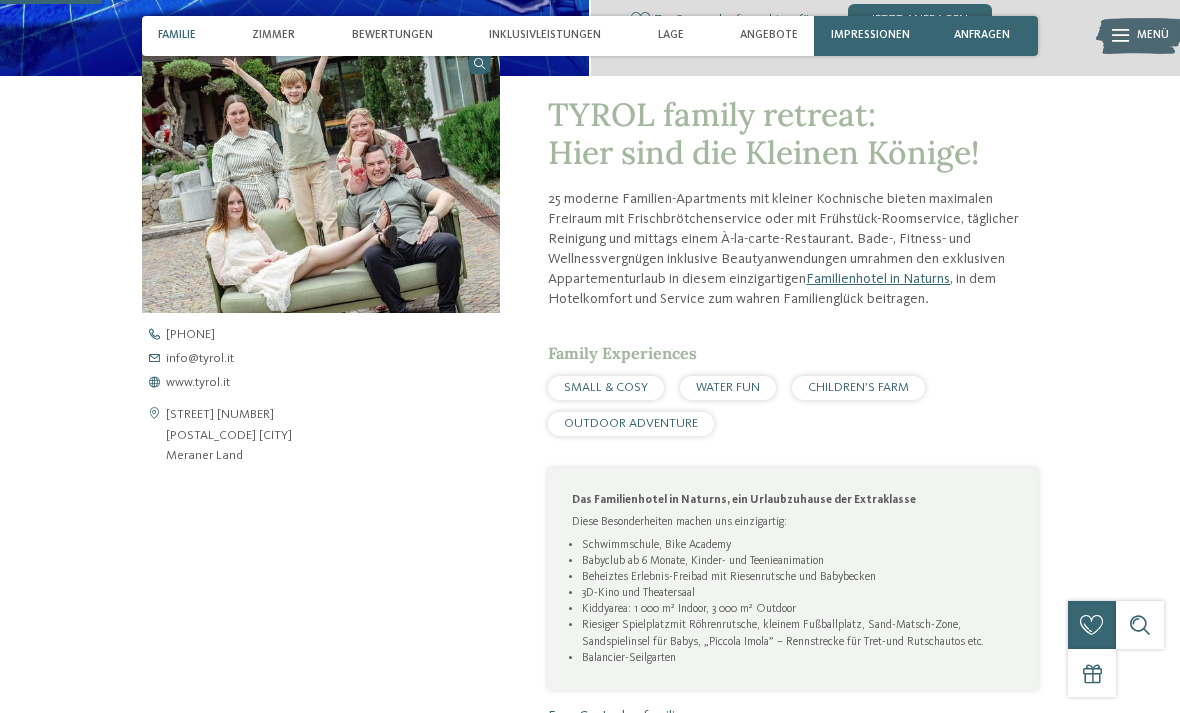 click on "Inklusivleistungen" at bounding box center [545, 36] 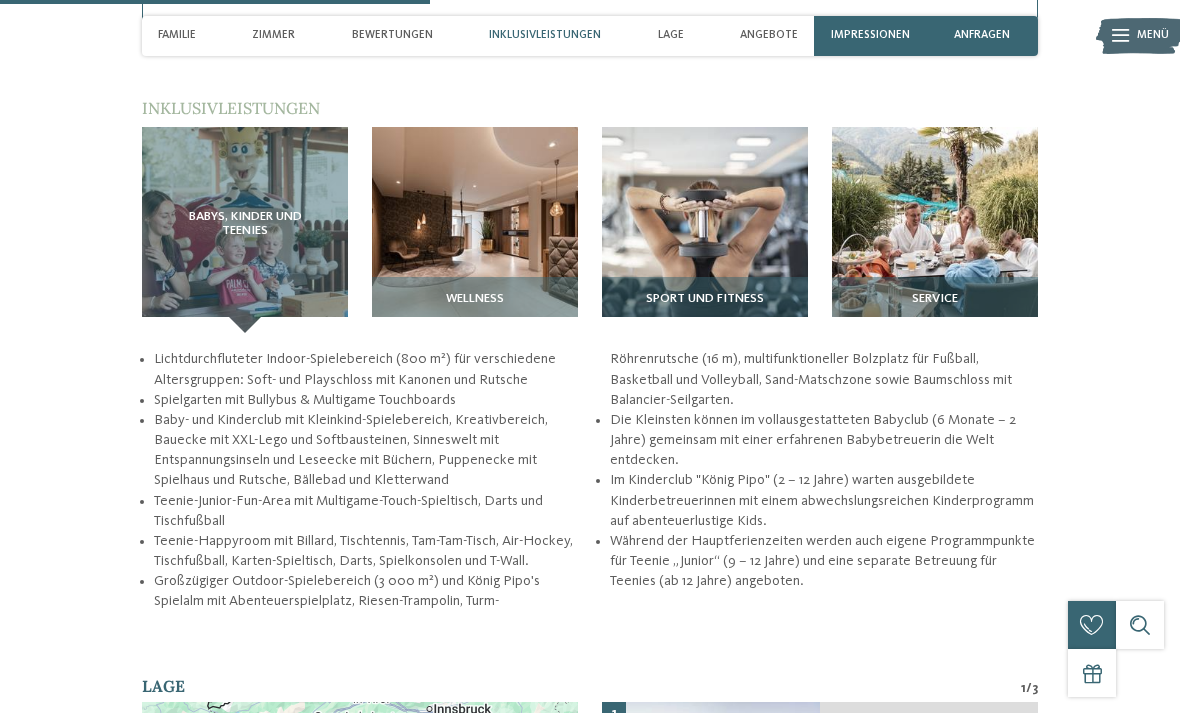 scroll, scrollTop: 2084, scrollLeft: 0, axis: vertical 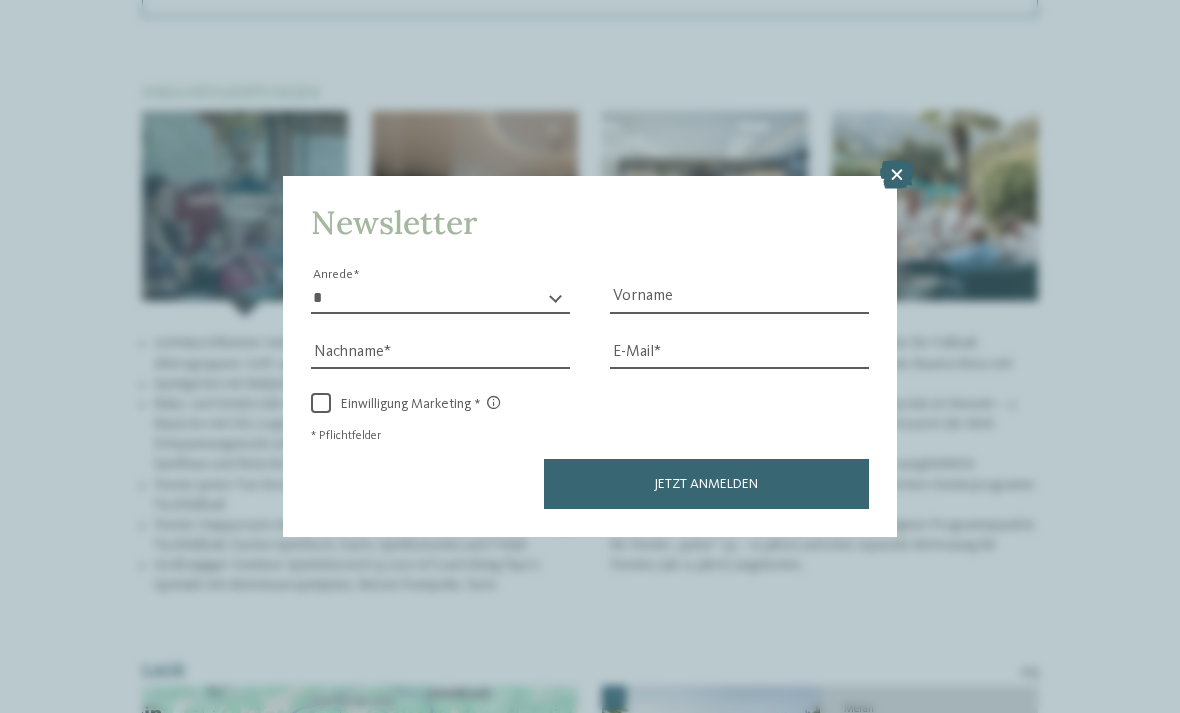click at bounding box center [897, 175] 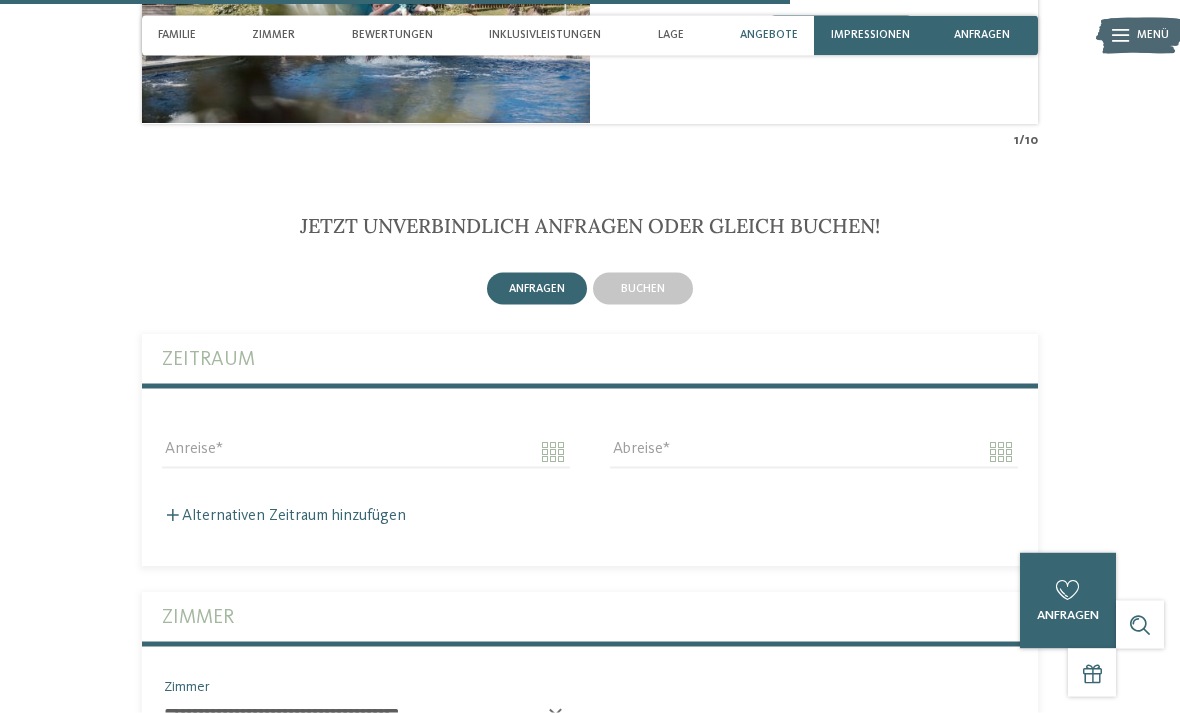 scroll, scrollTop: 3622, scrollLeft: 0, axis: vertical 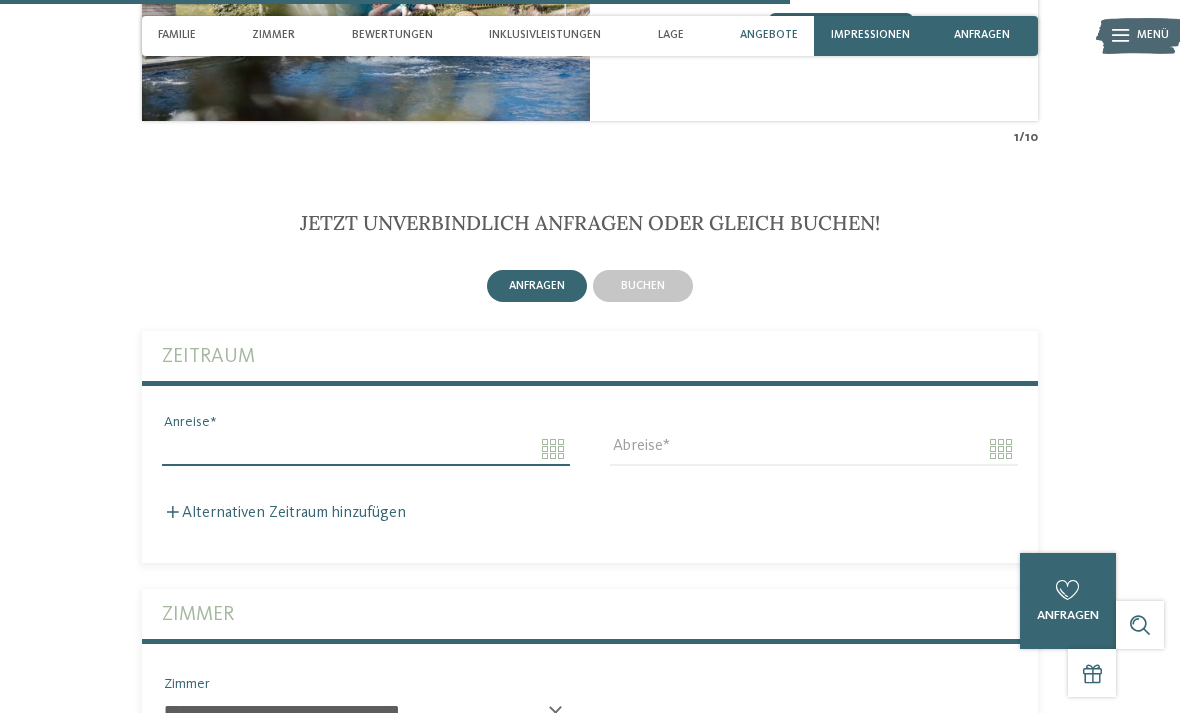 click on "Kleinen Moment noch – die Webseite wird geladen …
DE
IT" at bounding box center (590, -513) 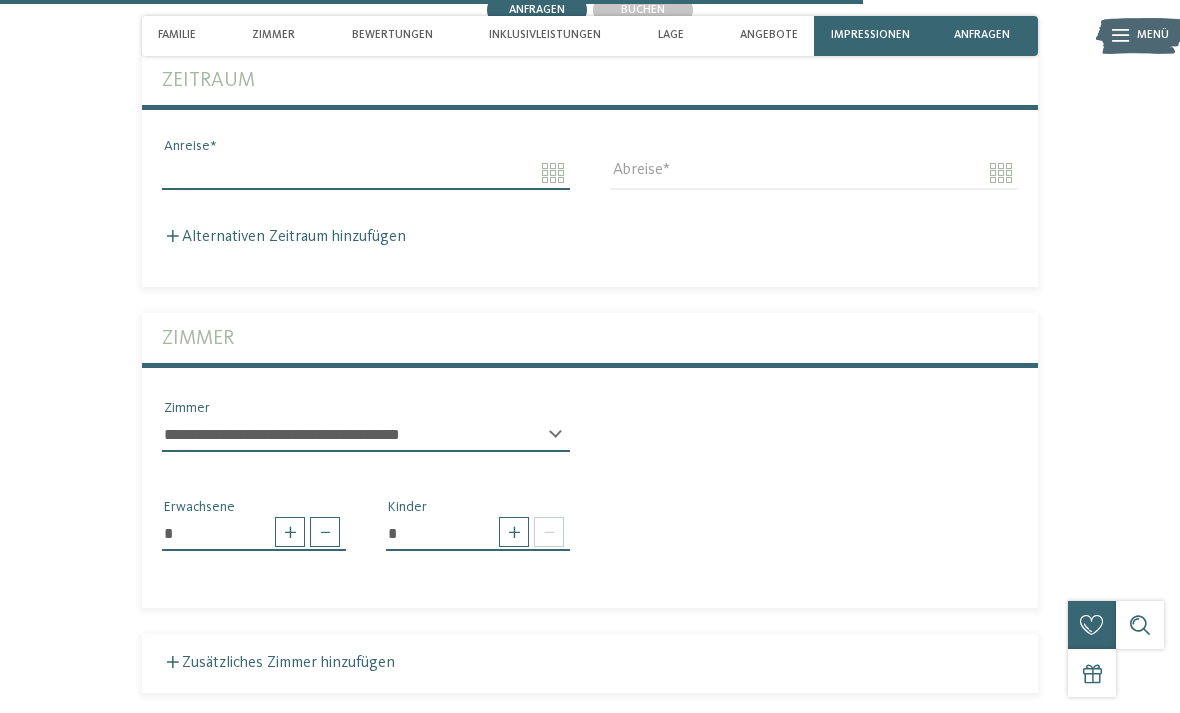 scroll, scrollTop: 3882, scrollLeft: 0, axis: vertical 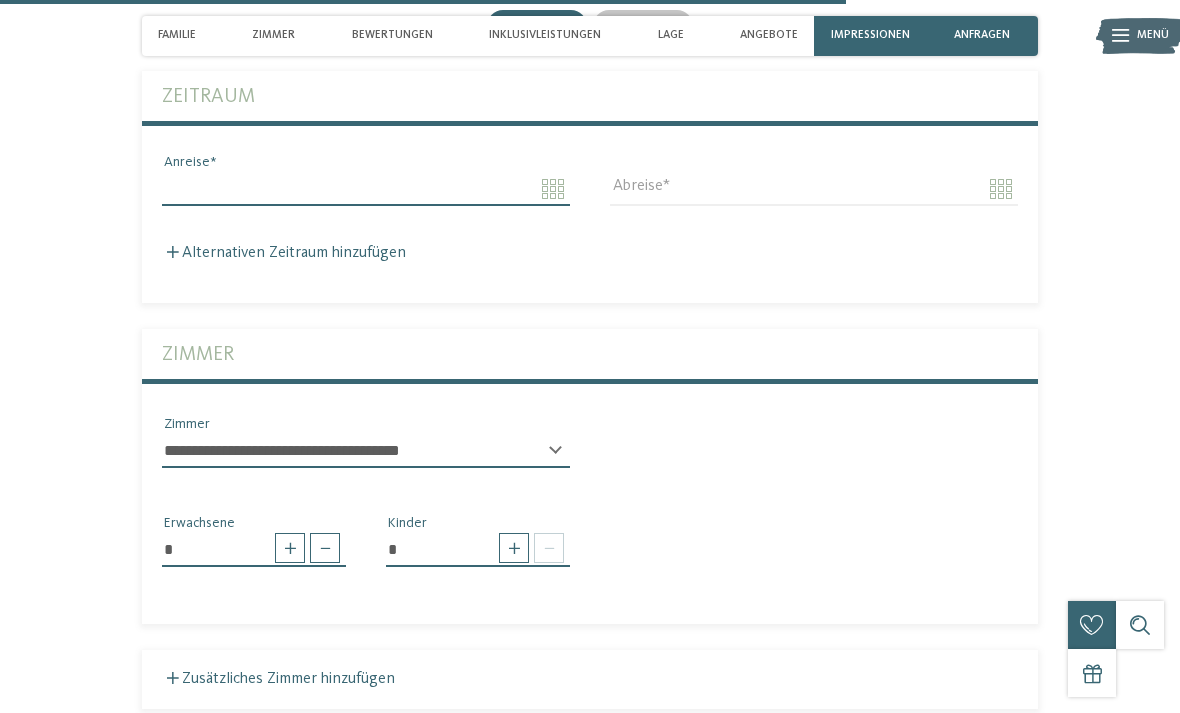 click on "Kleinen Moment noch – die Webseite wird geladen …
DE
IT" at bounding box center (590, -773) 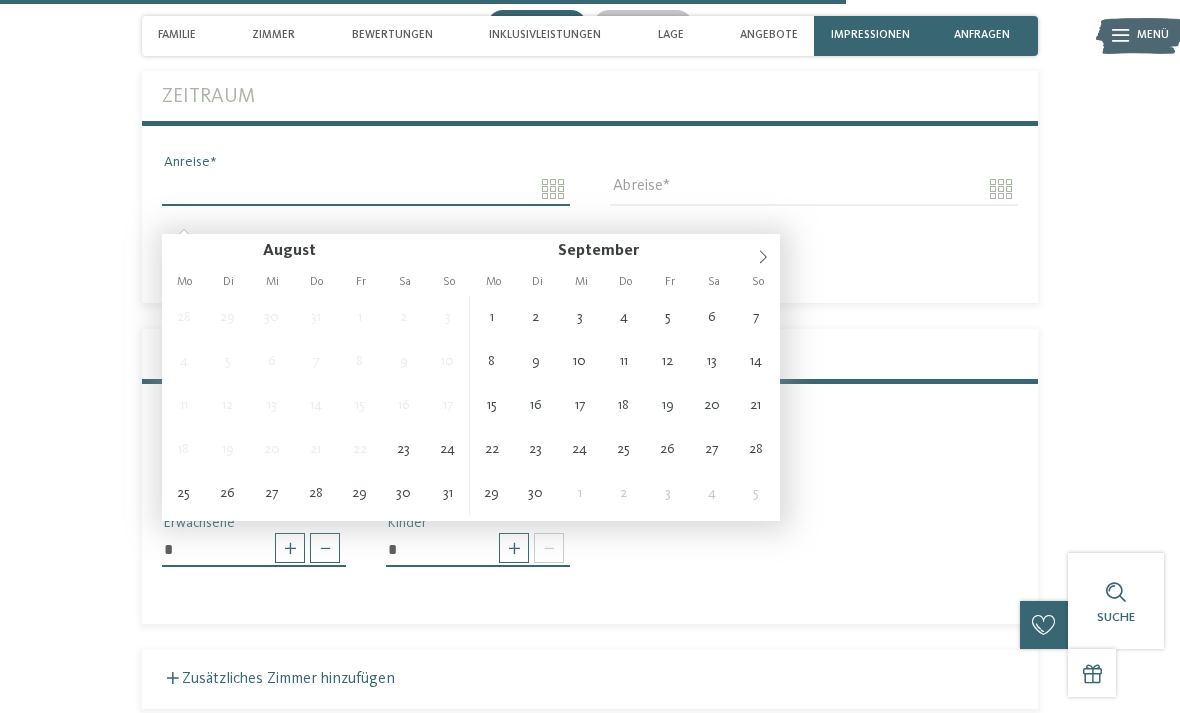 click on "21" at bounding box center (316, 450) 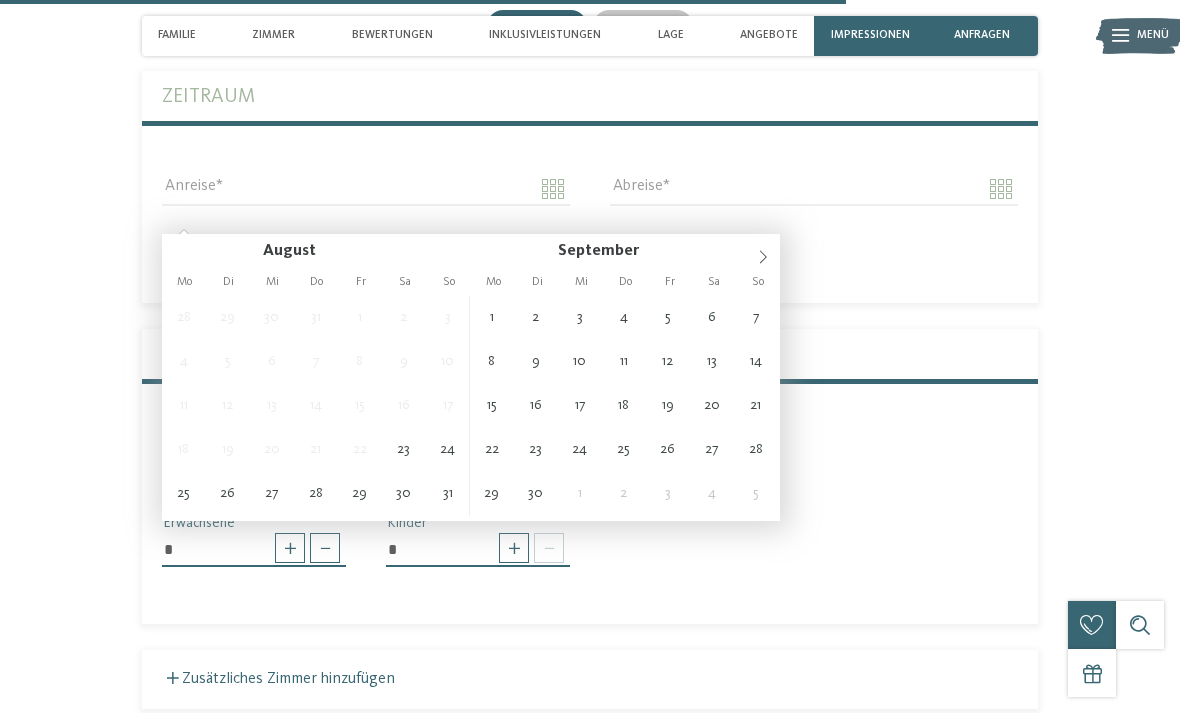 type on "**********" 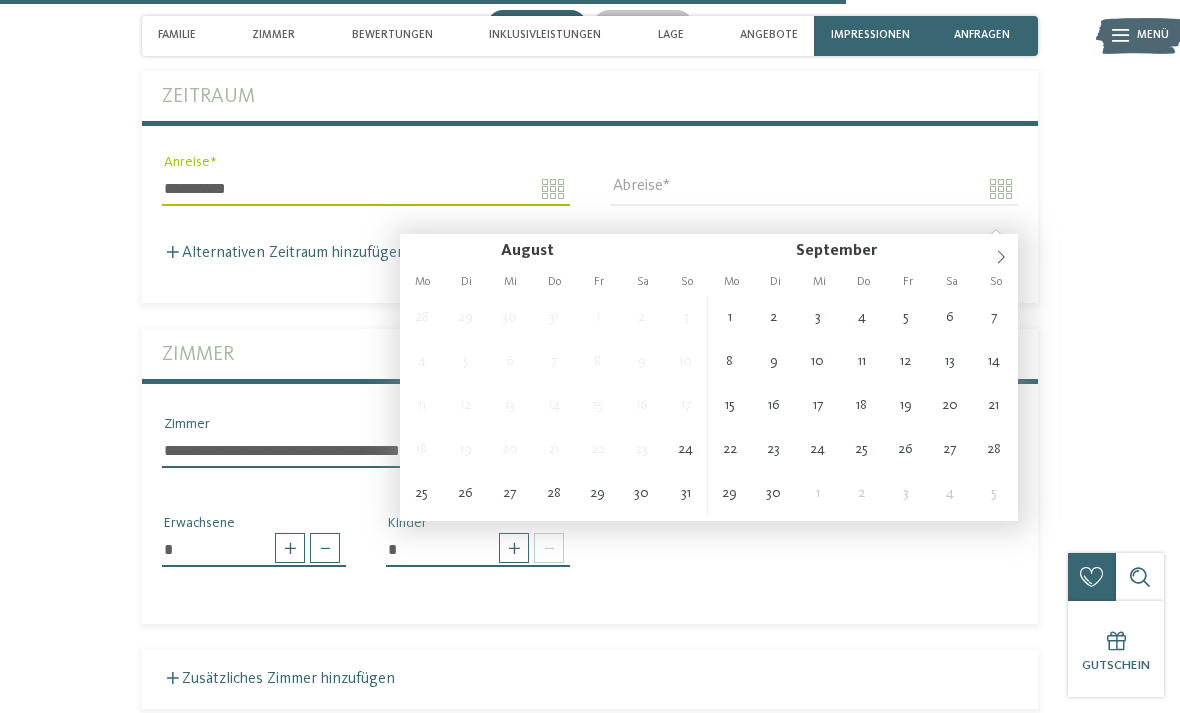 type on "**********" 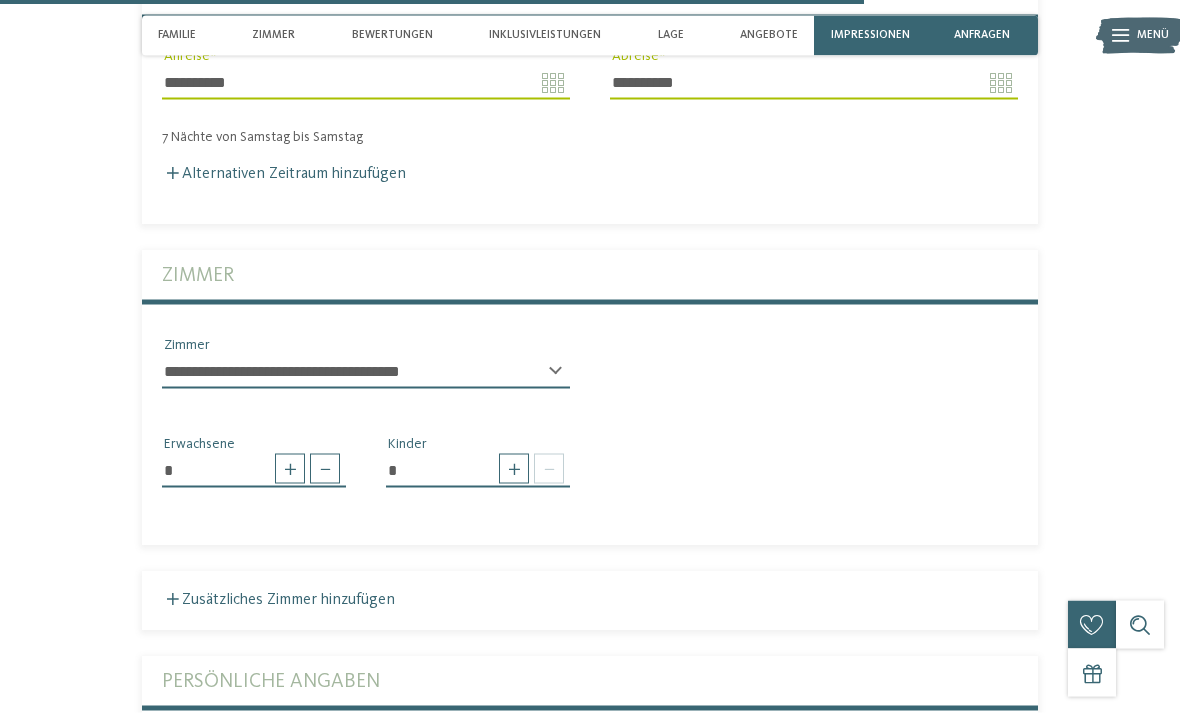 scroll, scrollTop: 3989, scrollLeft: 0, axis: vertical 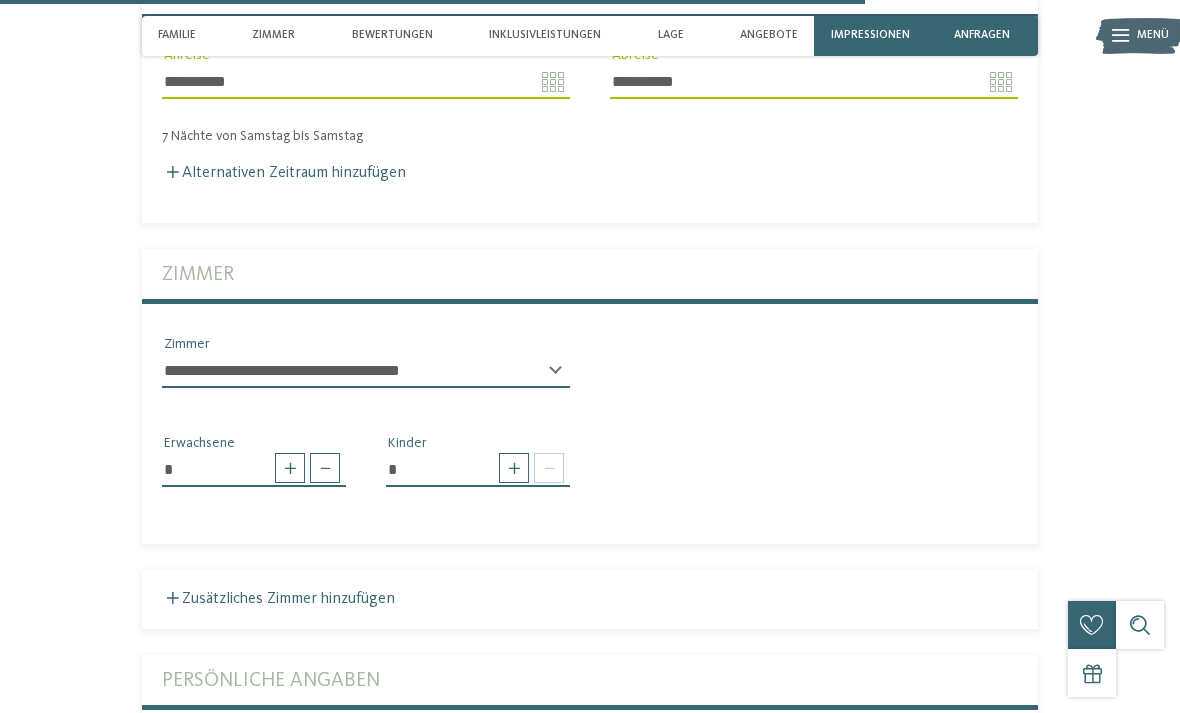 click at bounding box center [514, 468] 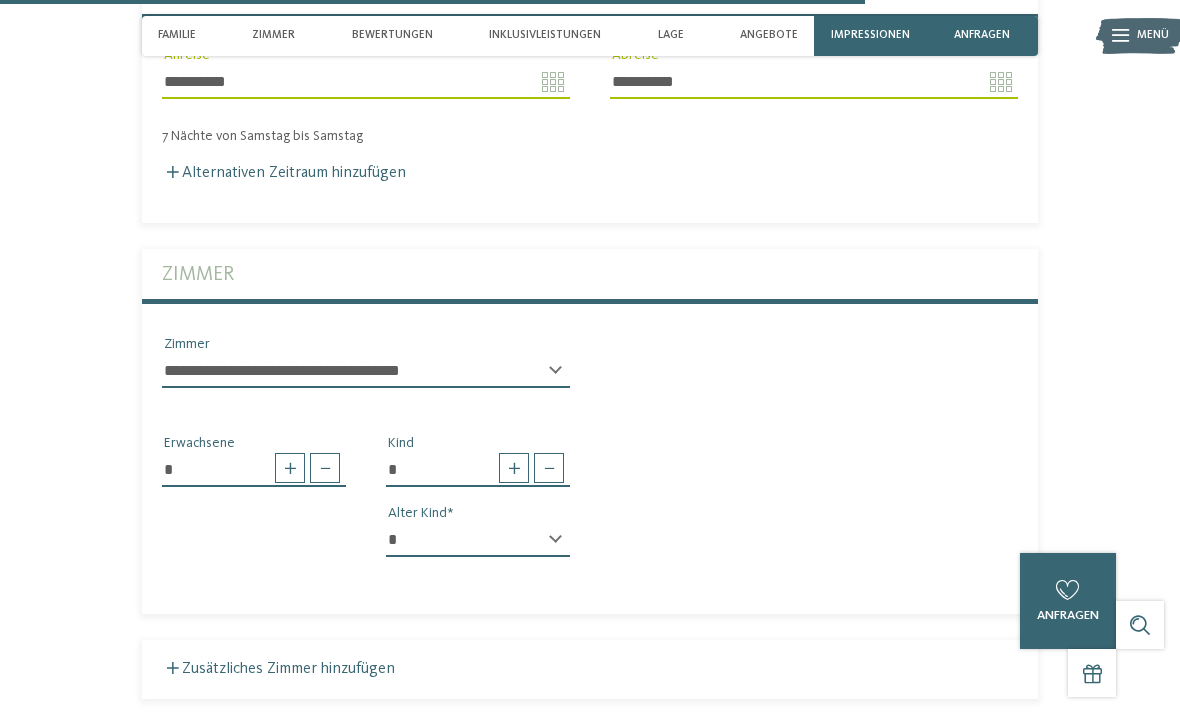 click at bounding box center (514, 468) 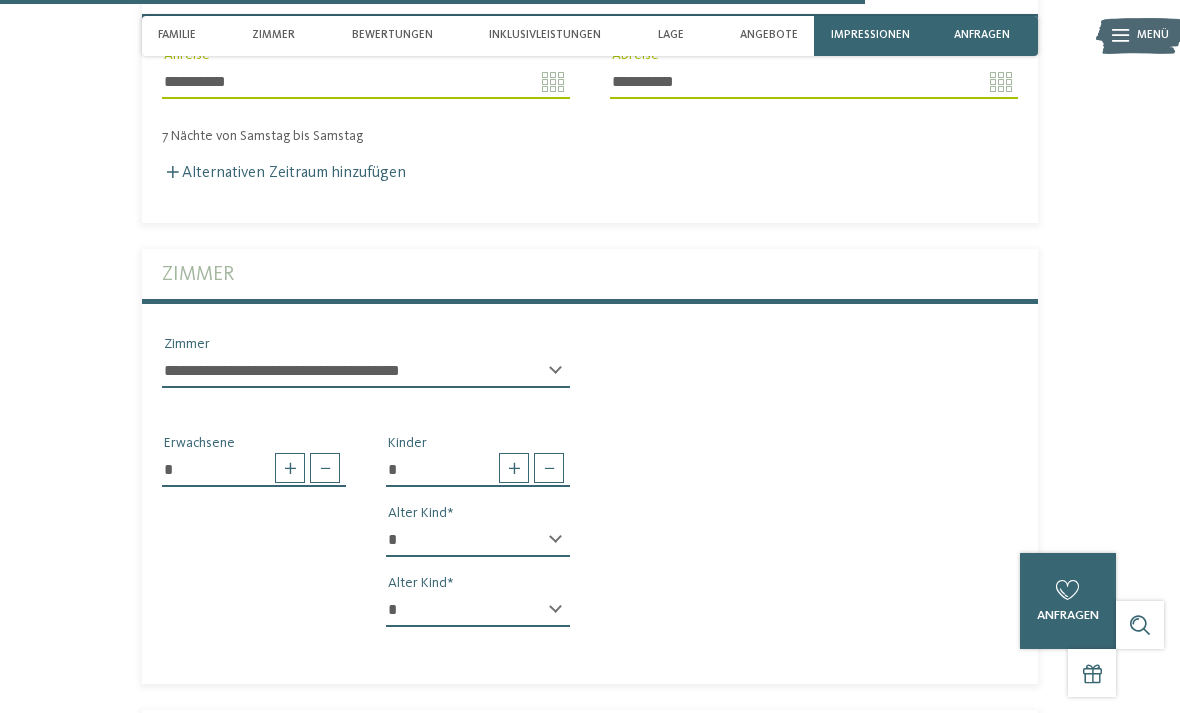 click at bounding box center [514, 468] 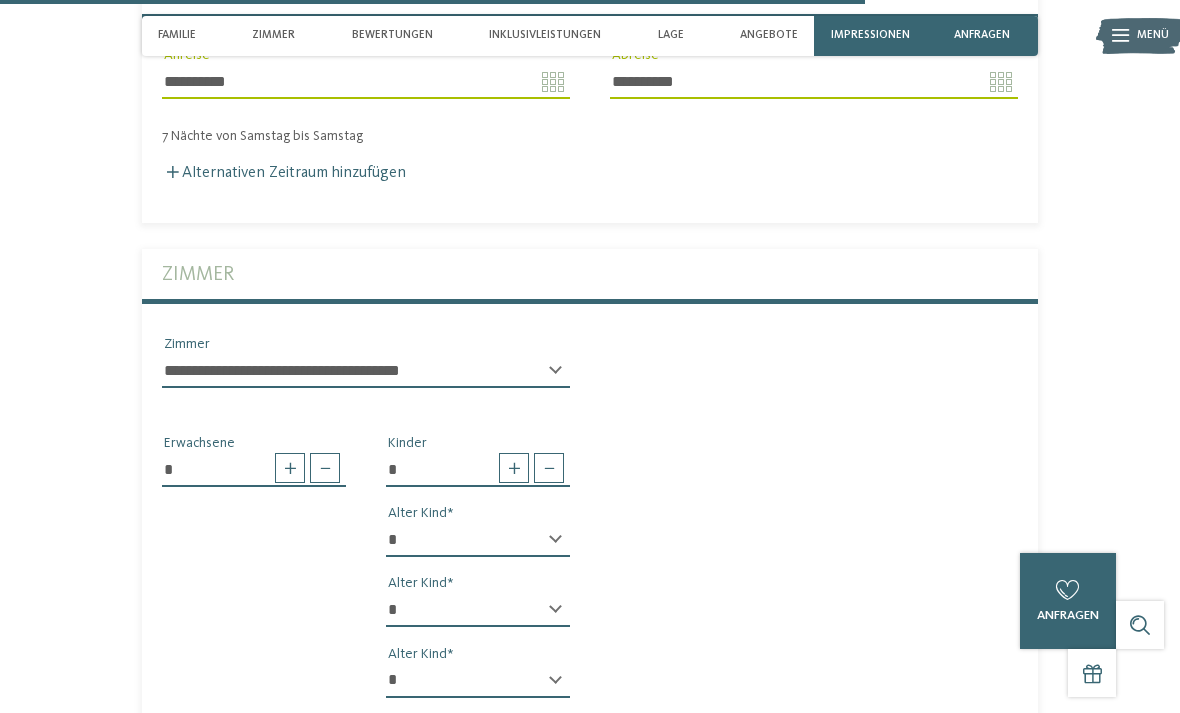 click on "* * * * * * * * * * * ** ** ** ** ** ** ** **" at bounding box center (478, 540) 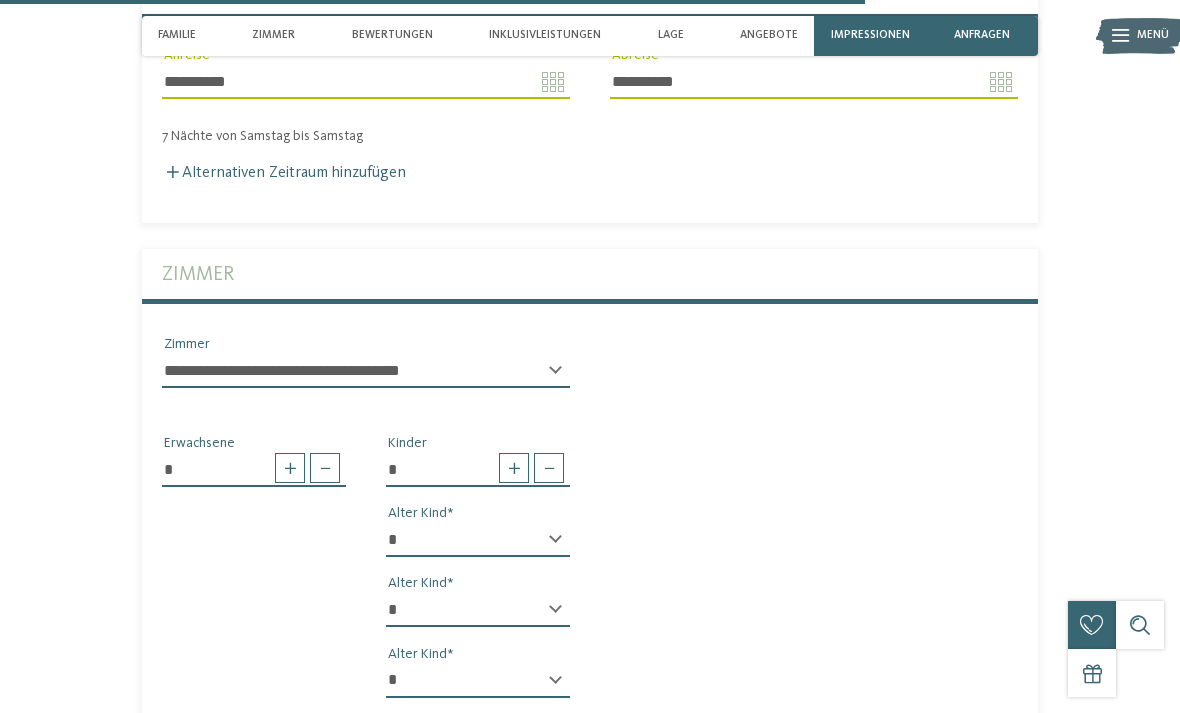 select on "**" 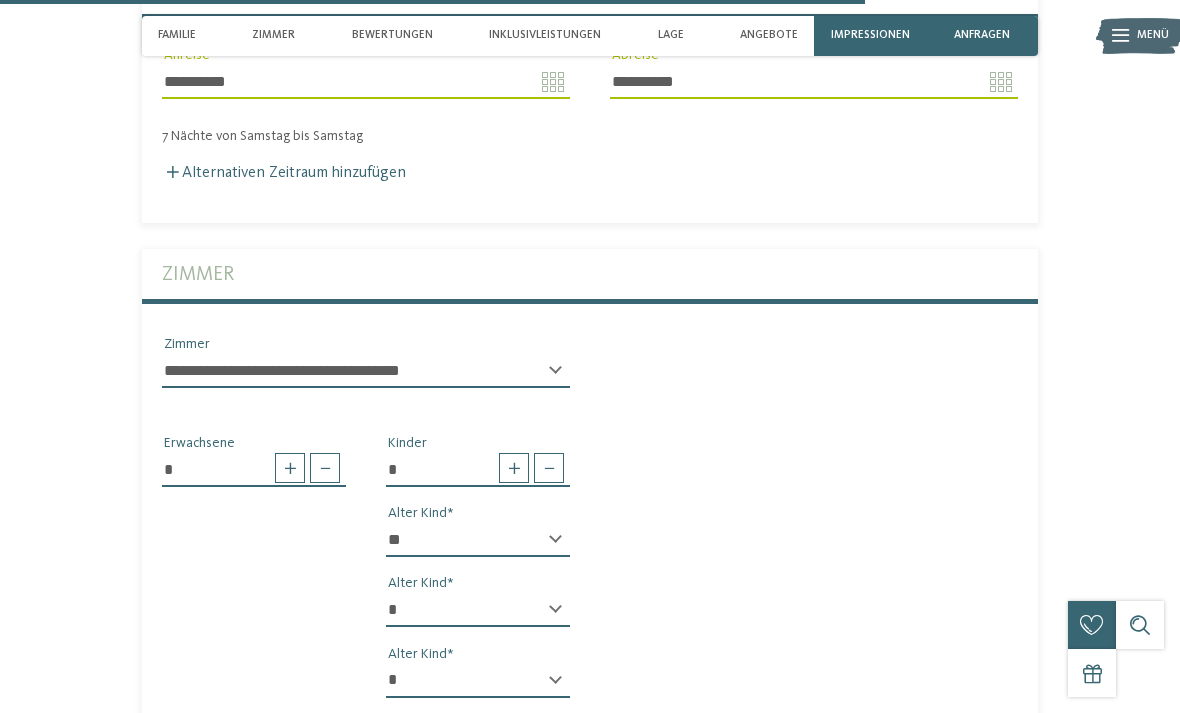 click on "* * * * * * * * * * * ** ** ** ** ** ** ** **" at bounding box center [478, 610] 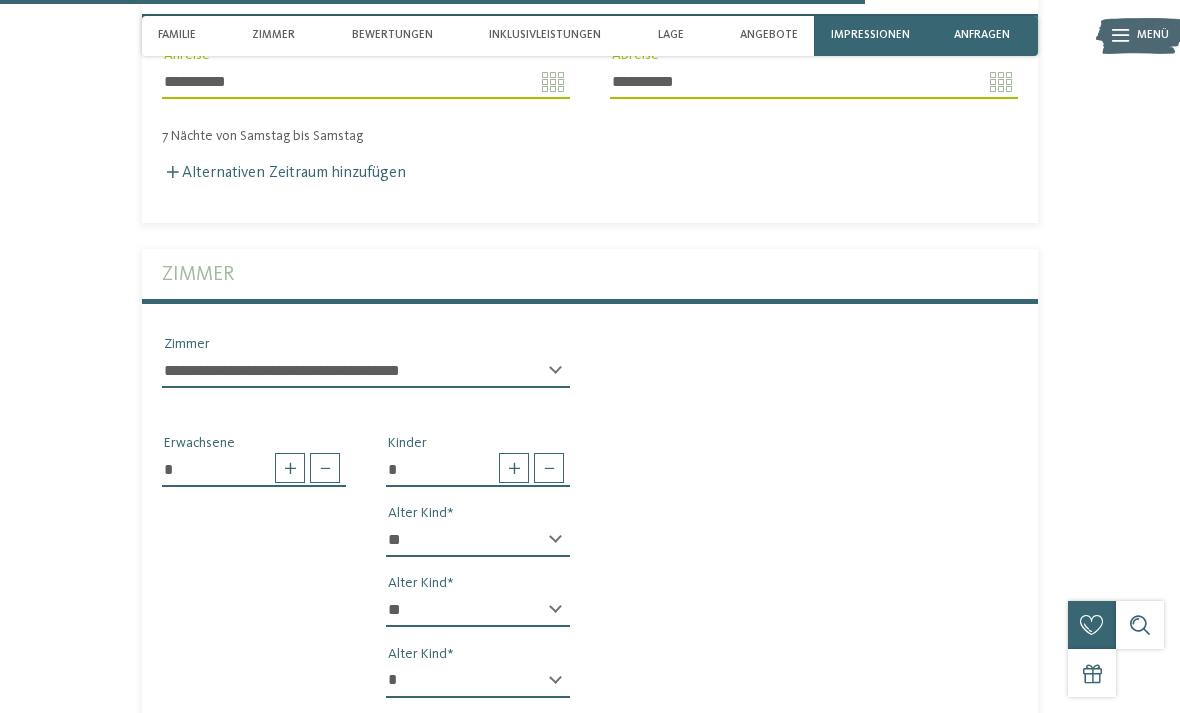 click on "* * * * * * * * * * * ** ** ** ** ** ** ** **" at bounding box center (478, 681) 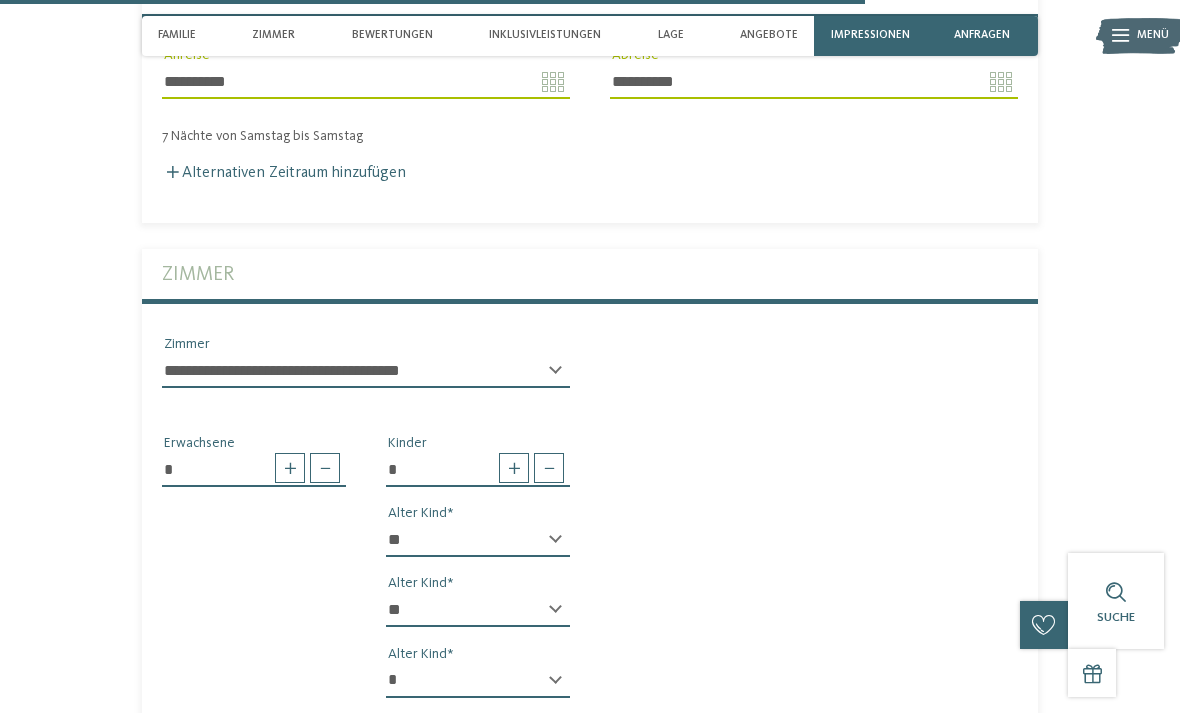select on "*" 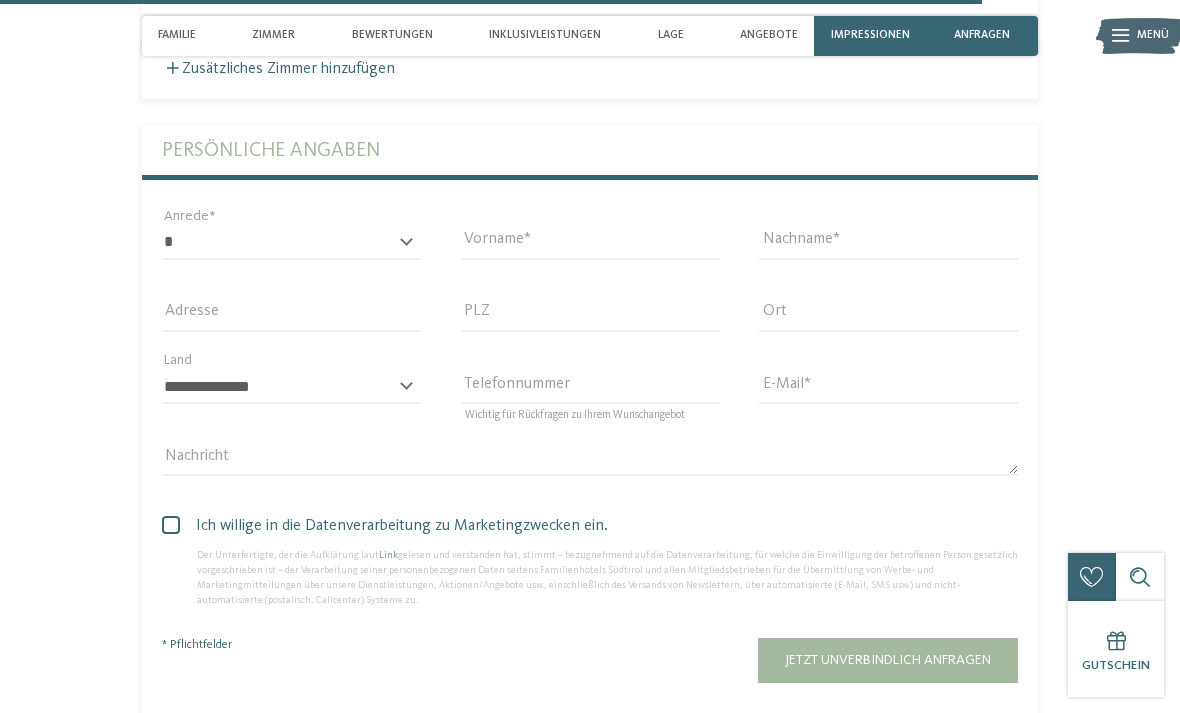 scroll, scrollTop: 4727, scrollLeft: 0, axis: vertical 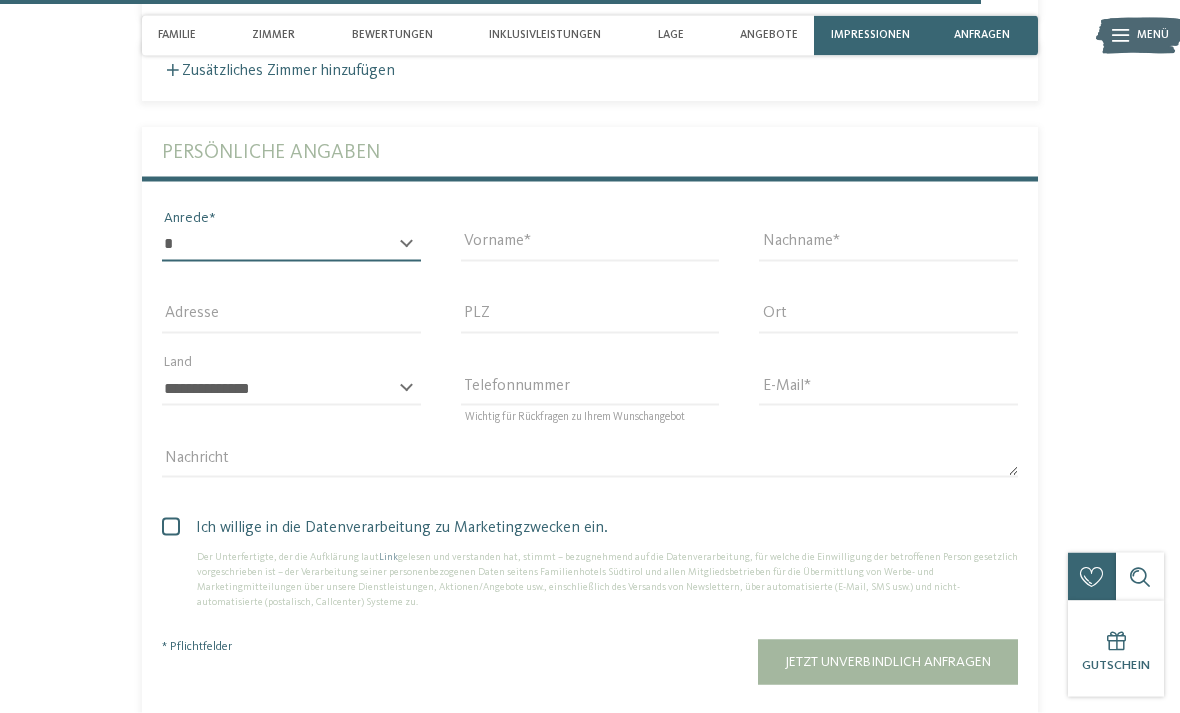 click on "* **** **** ******* ******" at bounding box center (291, 245) 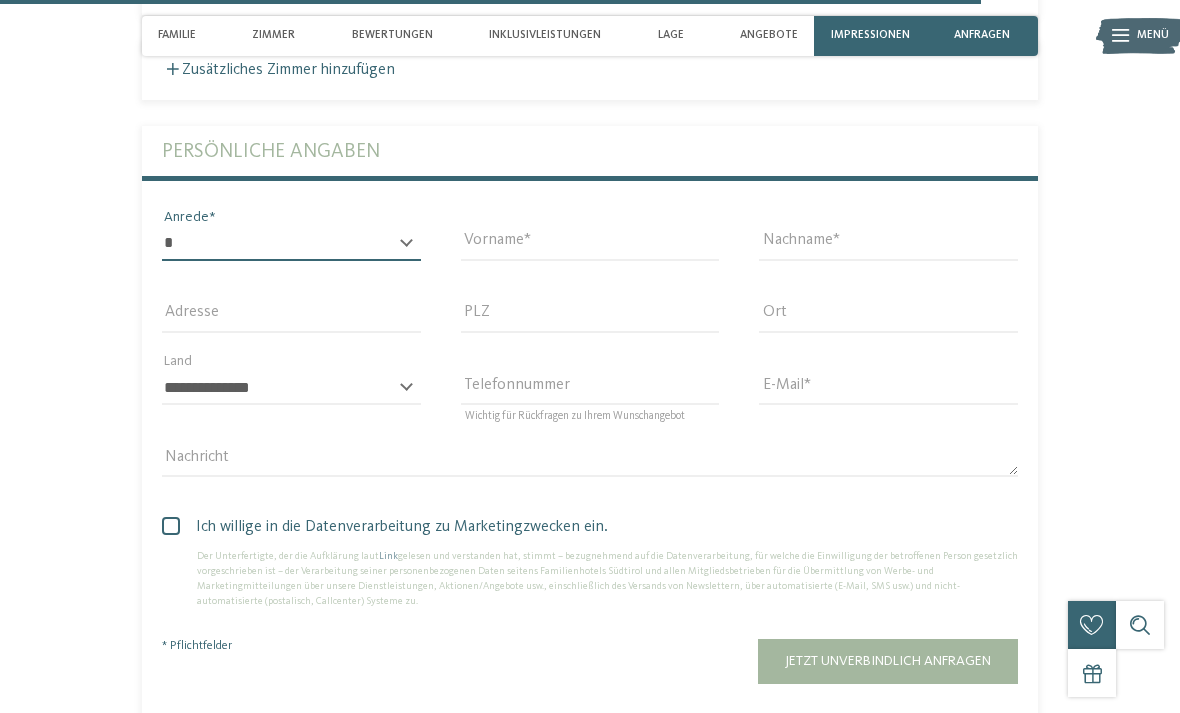 select on "*" 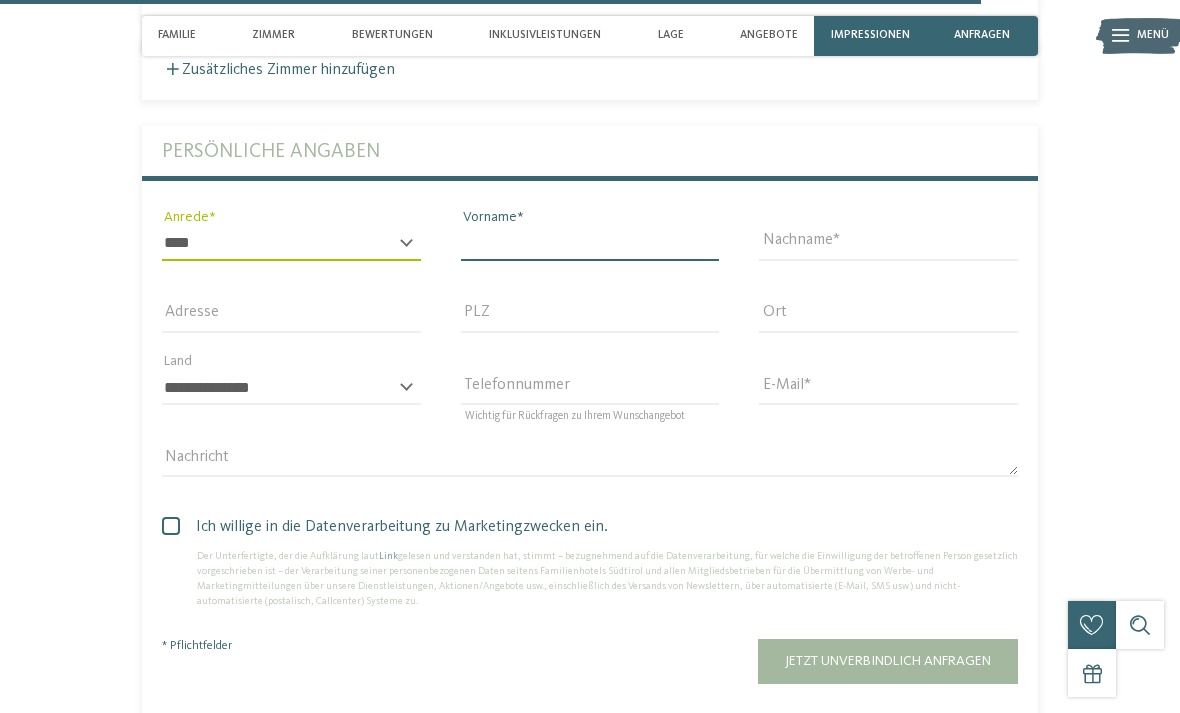 click on "Vorname" at bounding box center [590, 244] 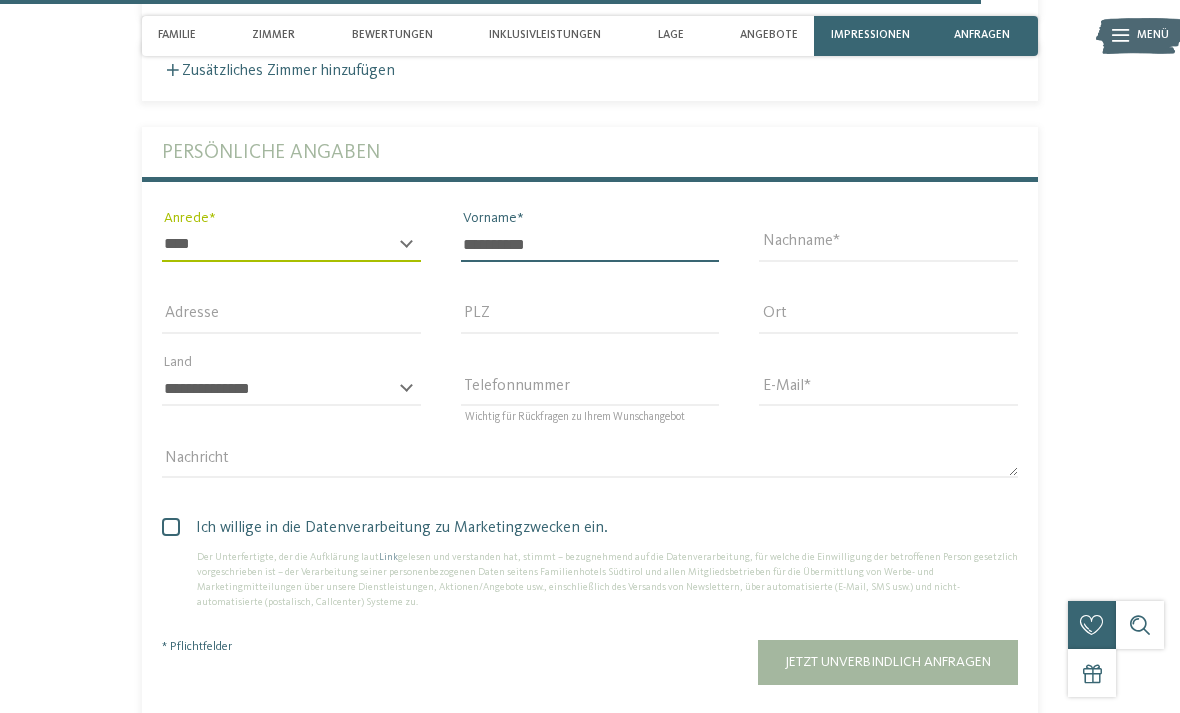 type on "*********" 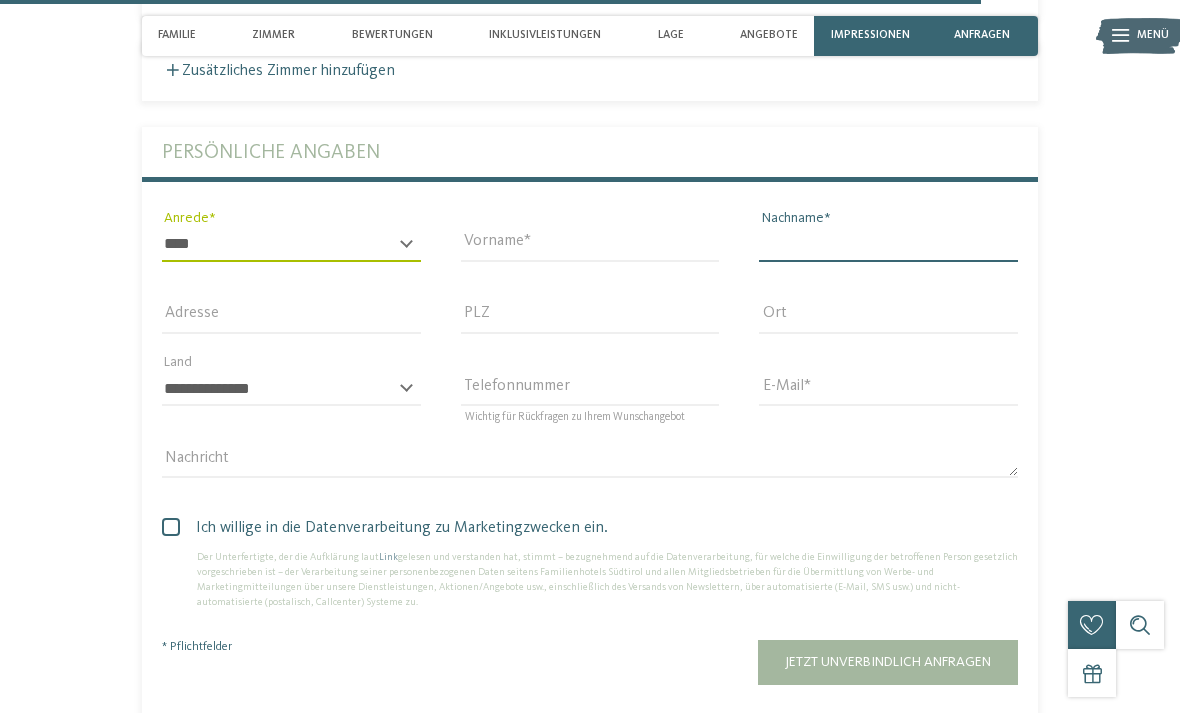 click on "Nachname" at bounding box center (888, 245) 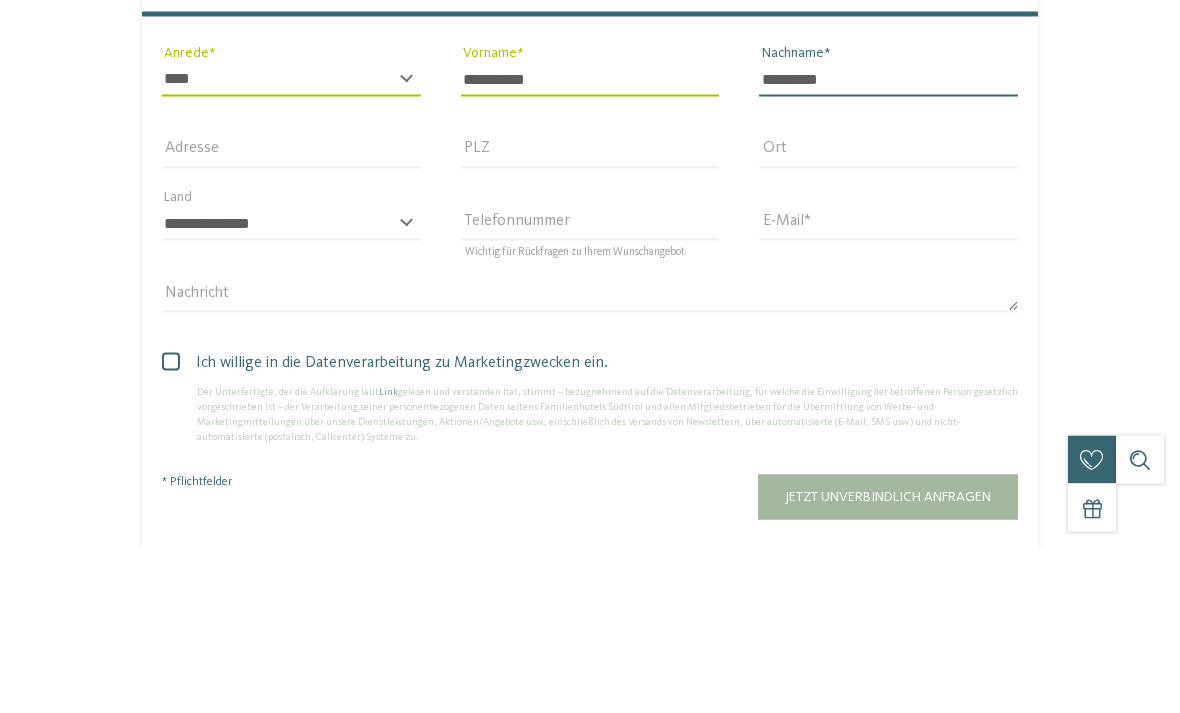 type on "*********" 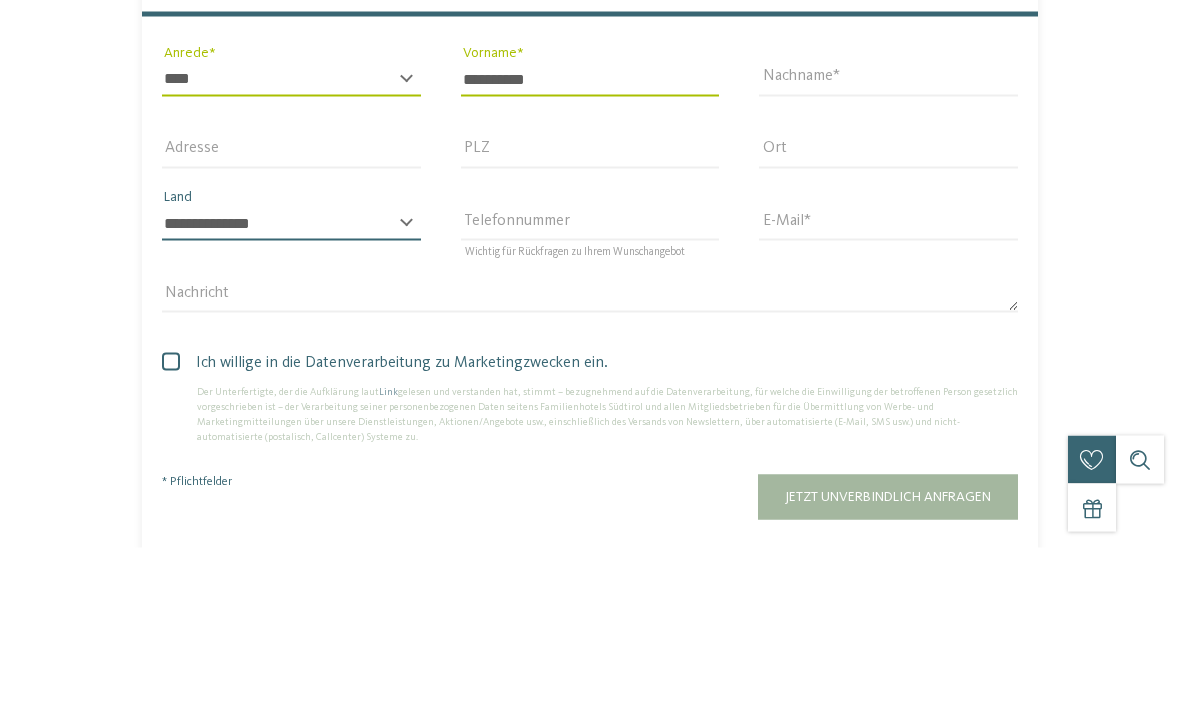 click on "**********" at bounding box center [291, 389] 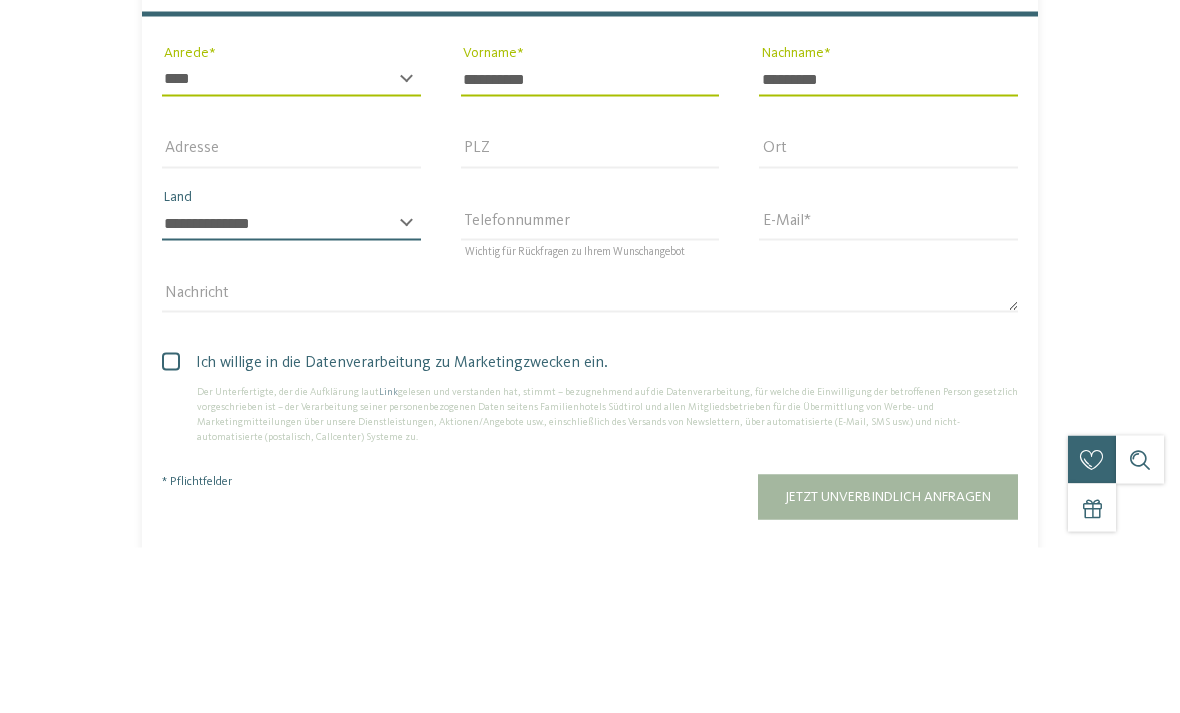 scroll, scrollTop: 4893, scrollLeft: 0, axis: vertical 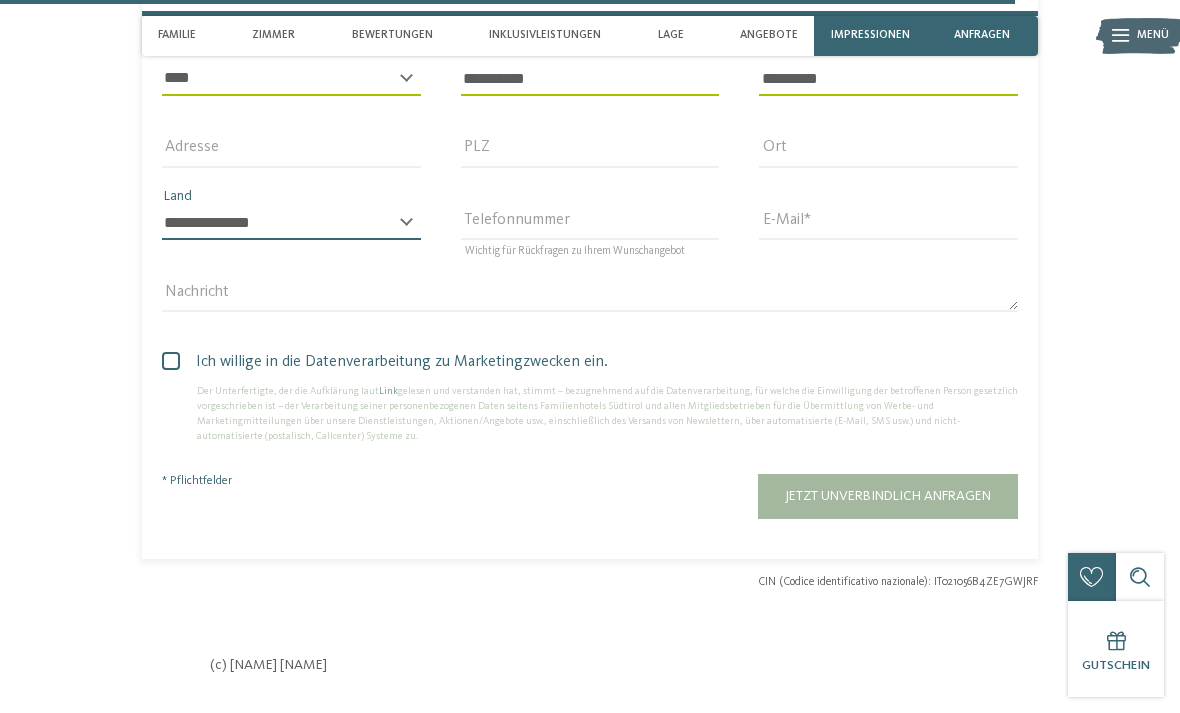 select on "**" 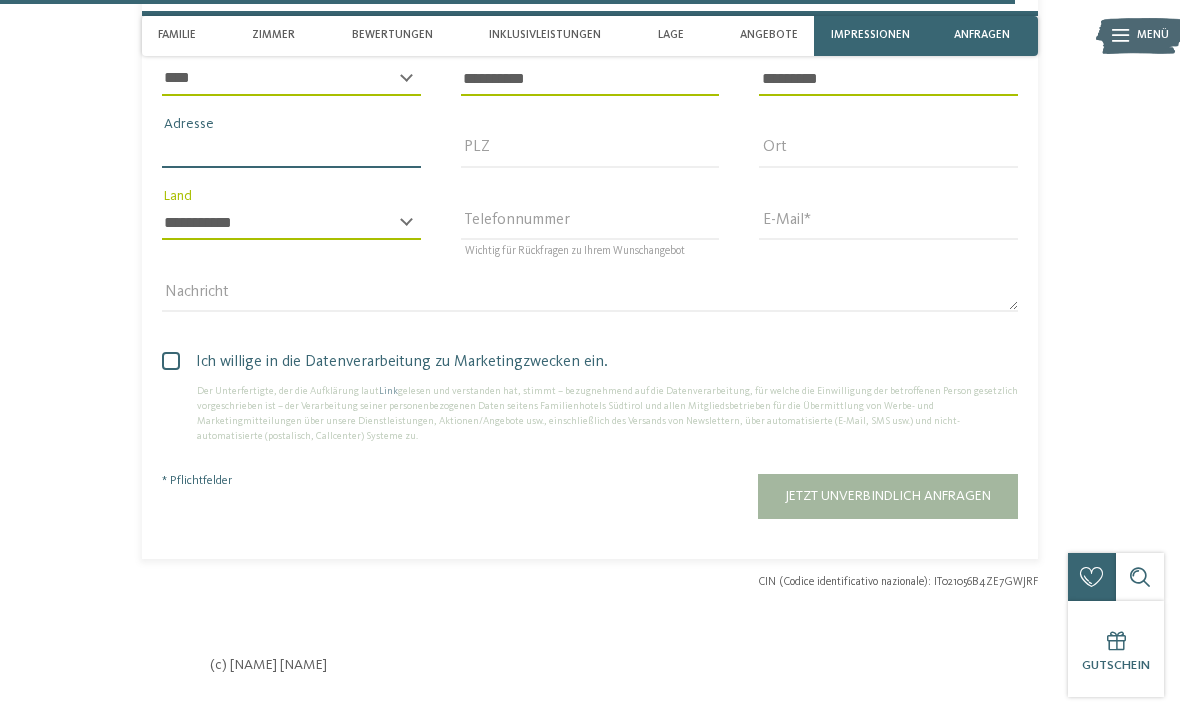 click on "Adresse" at bounding box center (291, 151) 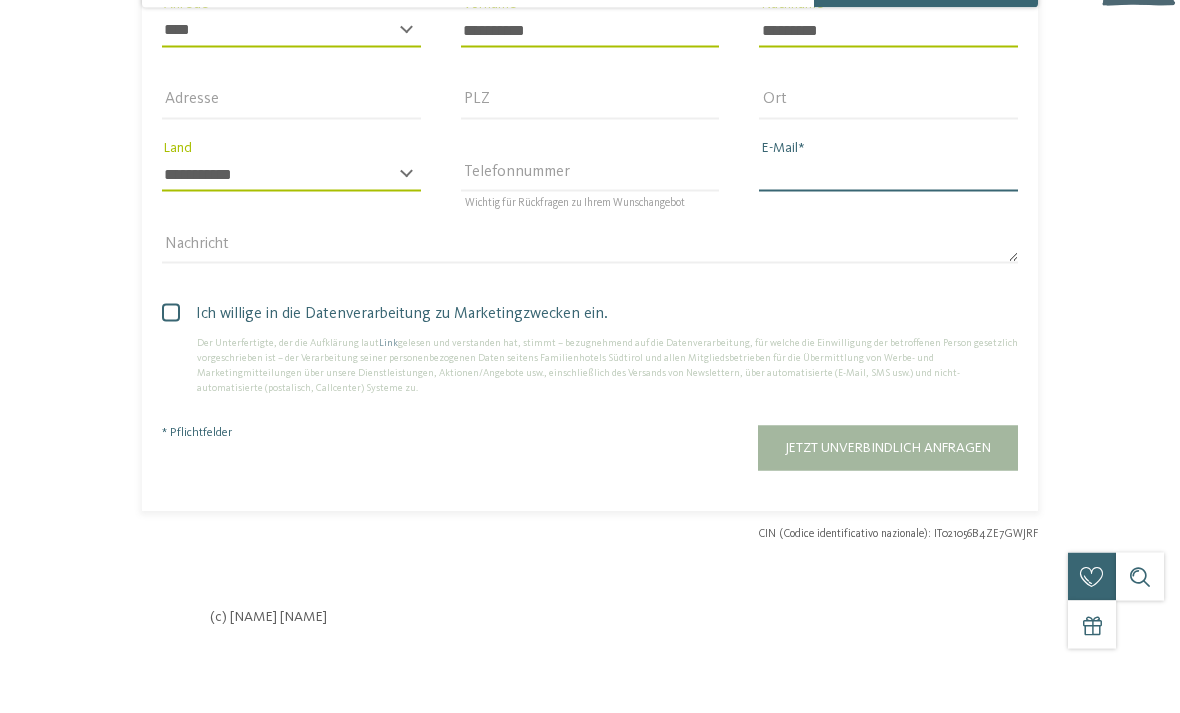 click on "E-Mail" at bounding box center [888, 223] 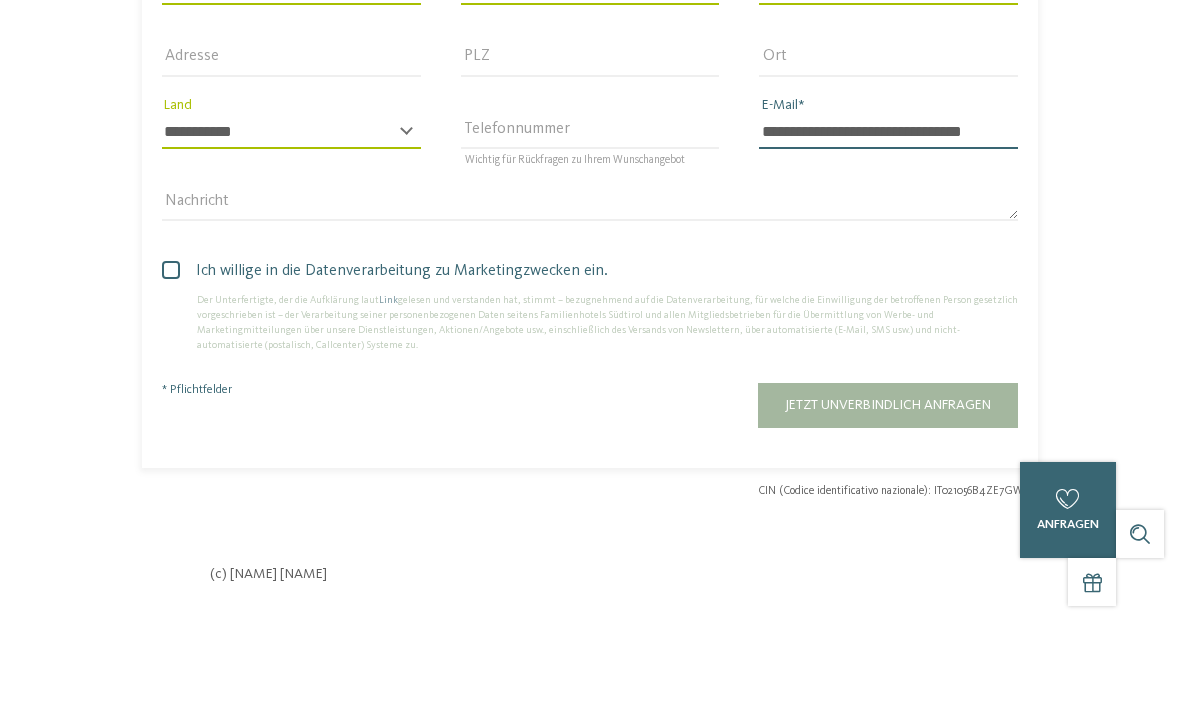 type on "**********" 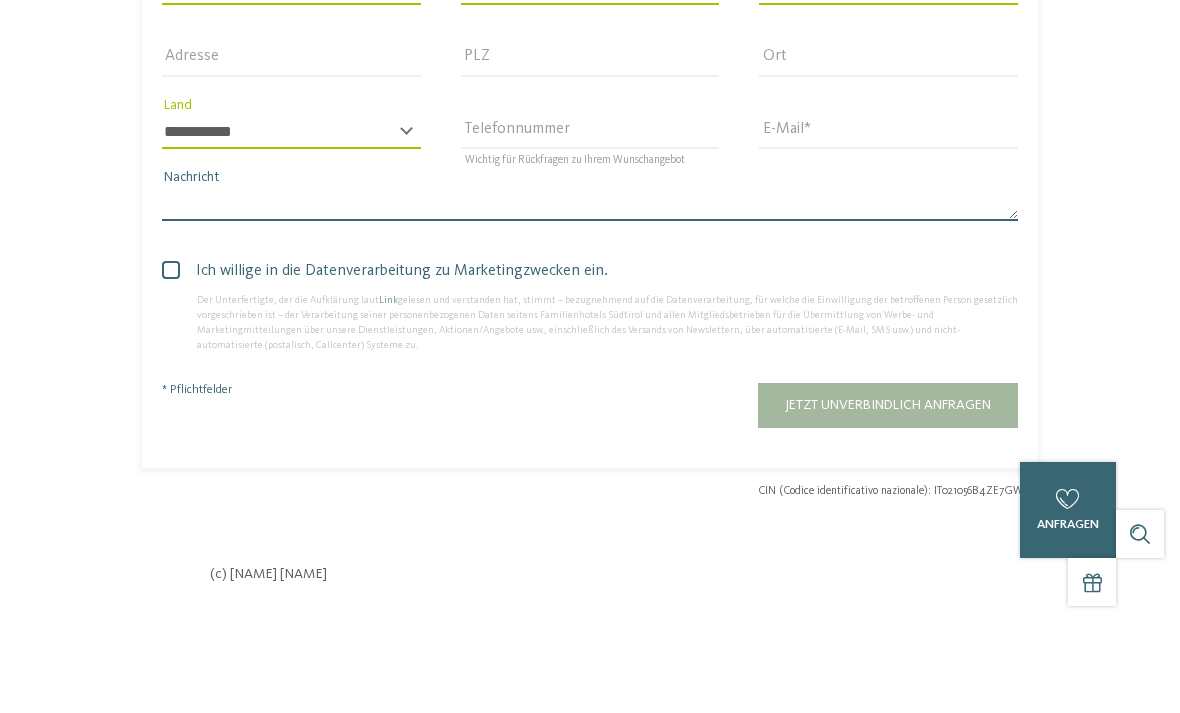 click on "Nachricht" at bounding box center (590, 295) 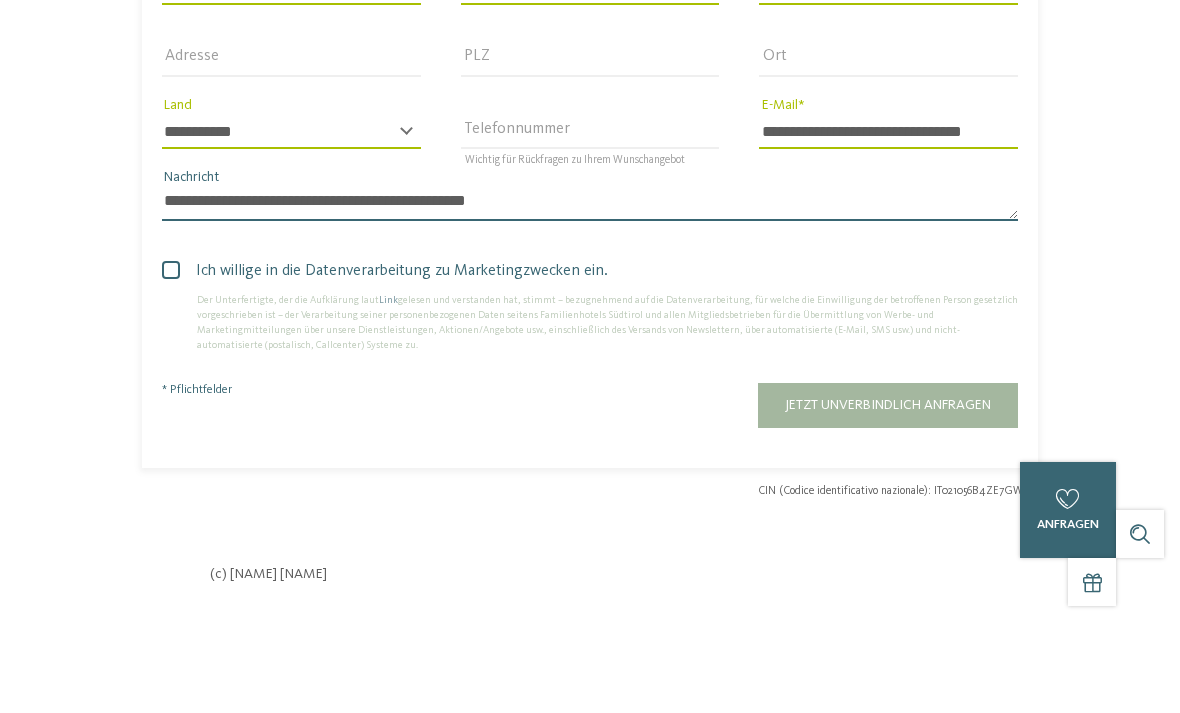 type on "**********" 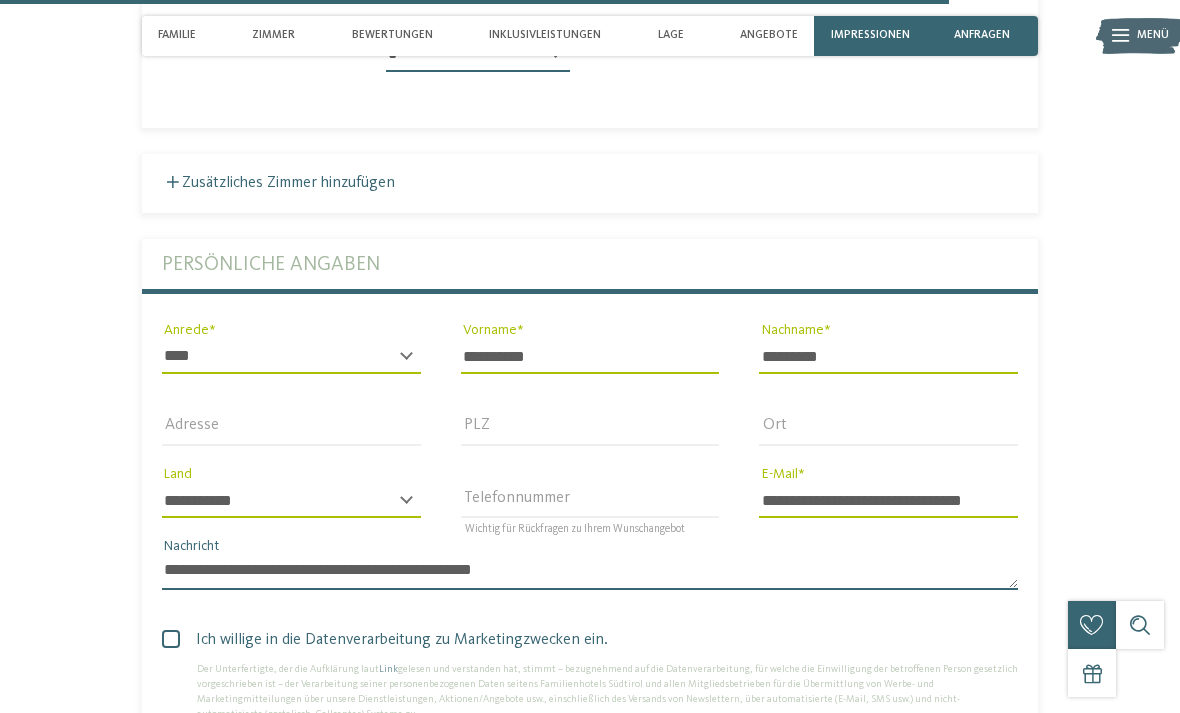 type 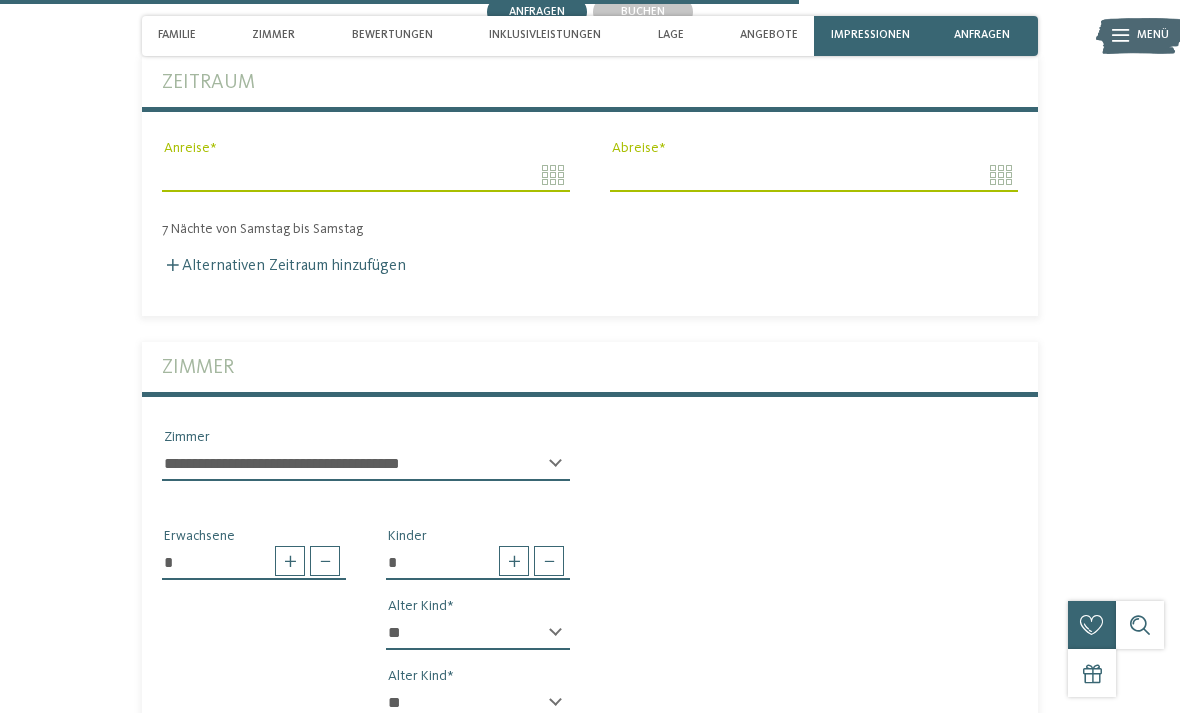 scroll, scrollTop: 3896, scrollLeft: 0, axis: vertical 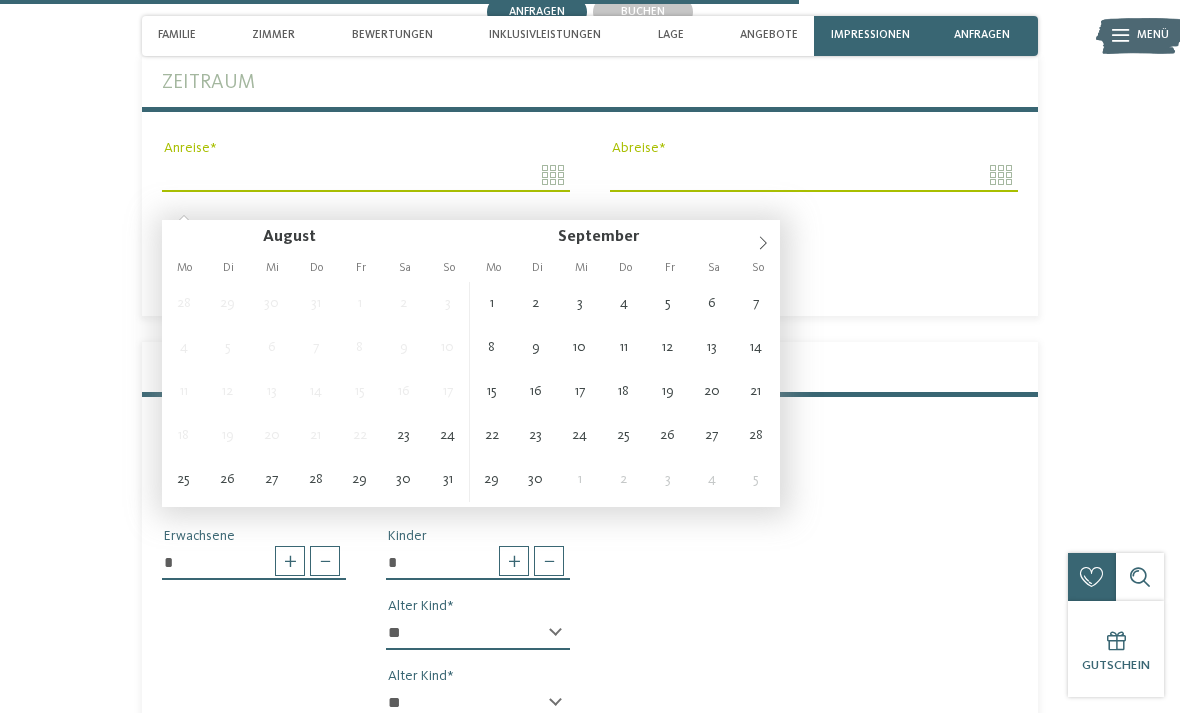 type on "**********" 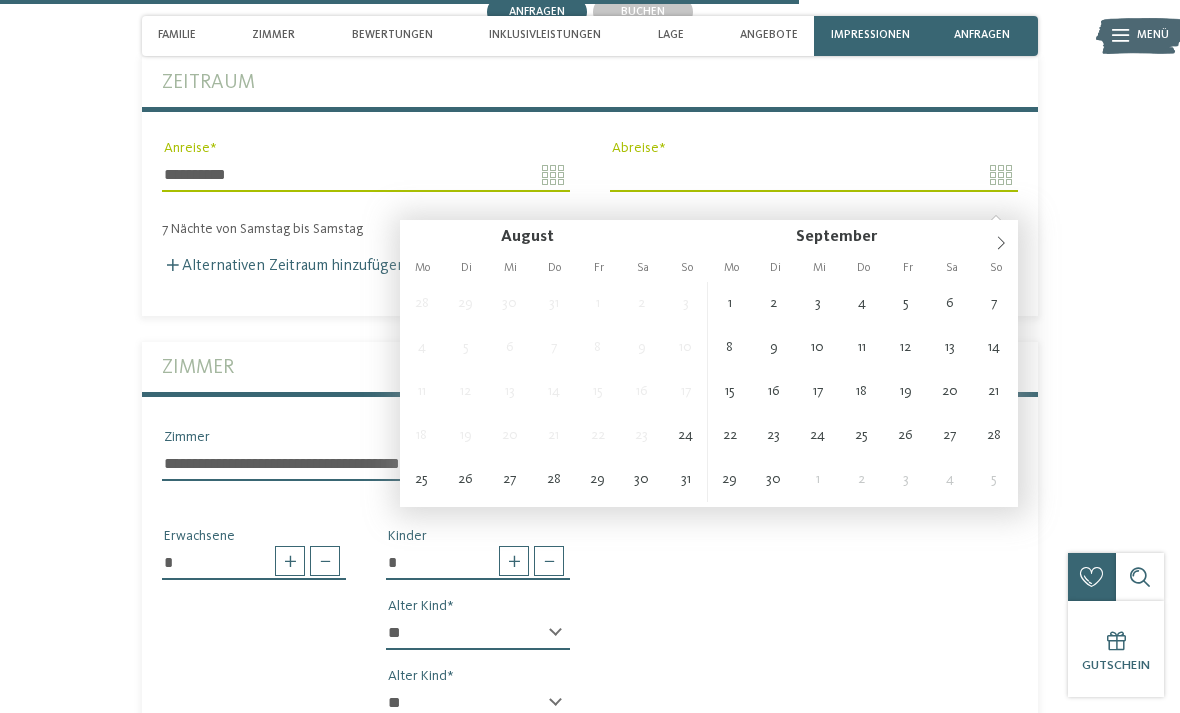 type on "**********" 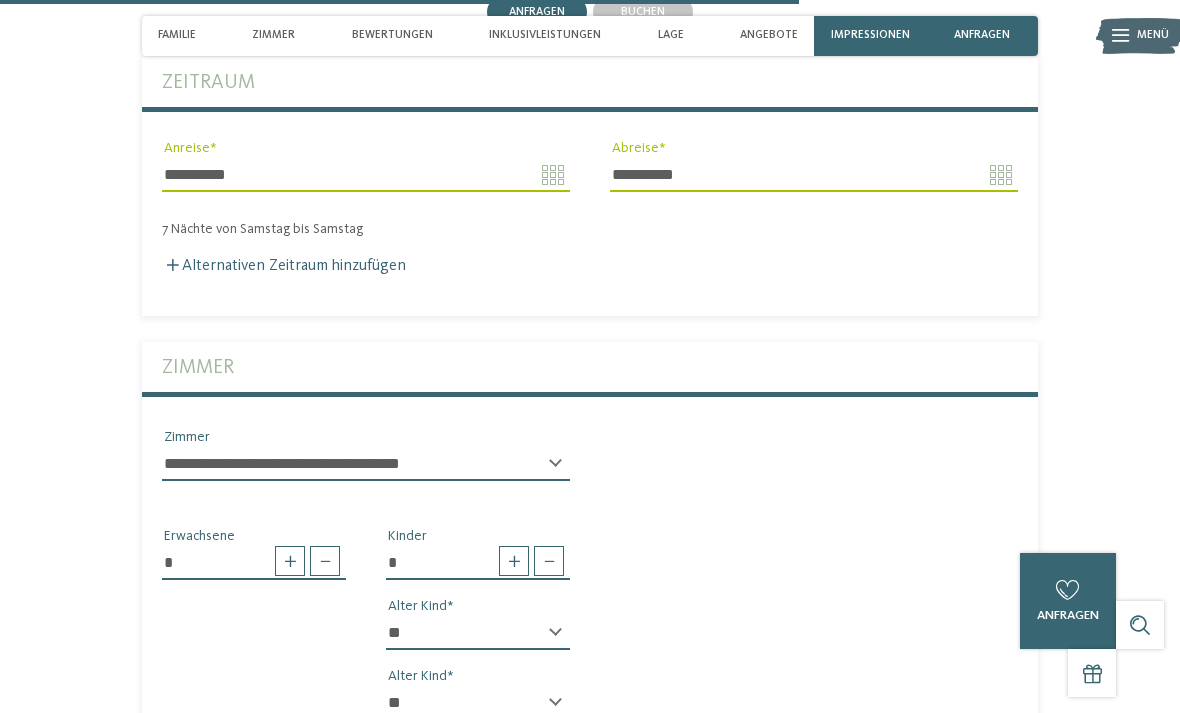 click on "Alternativen Zeitraum hinzufügen" at bounding box center [284, 266] 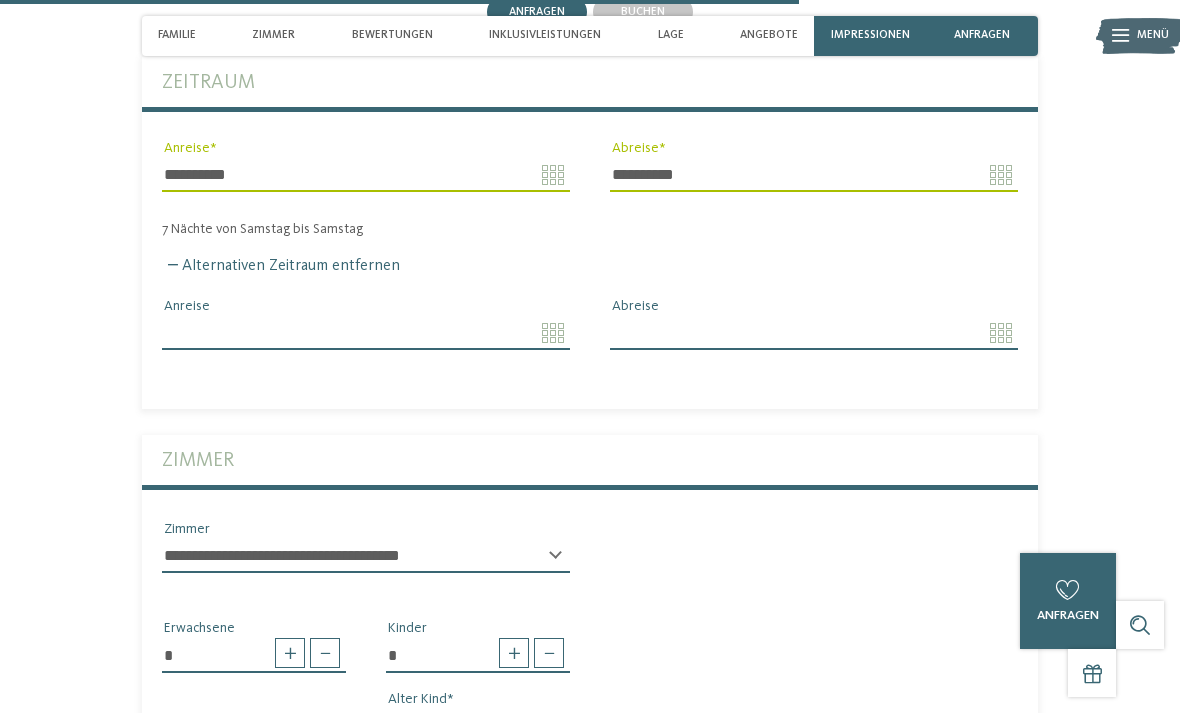 click on "Kleinen Moment noch – die Webseite wird geladen …
DE
IT" at bounding box center (590, -622) 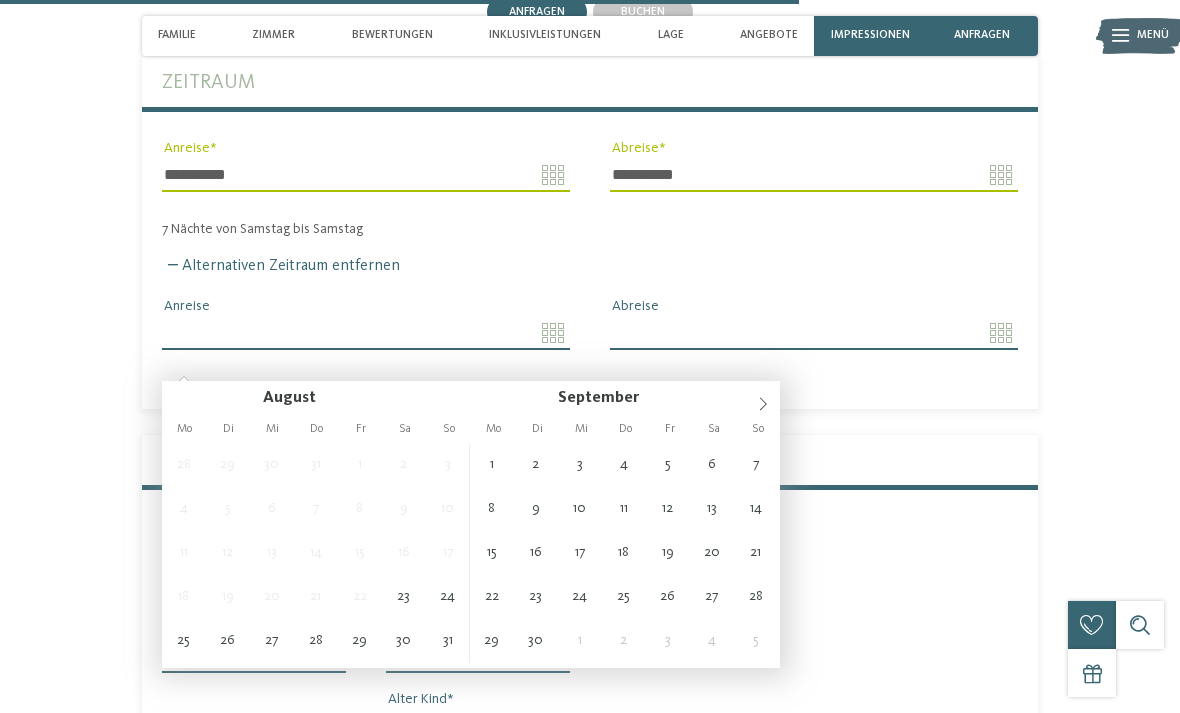 click on "21" at bounding box center (316, 597) 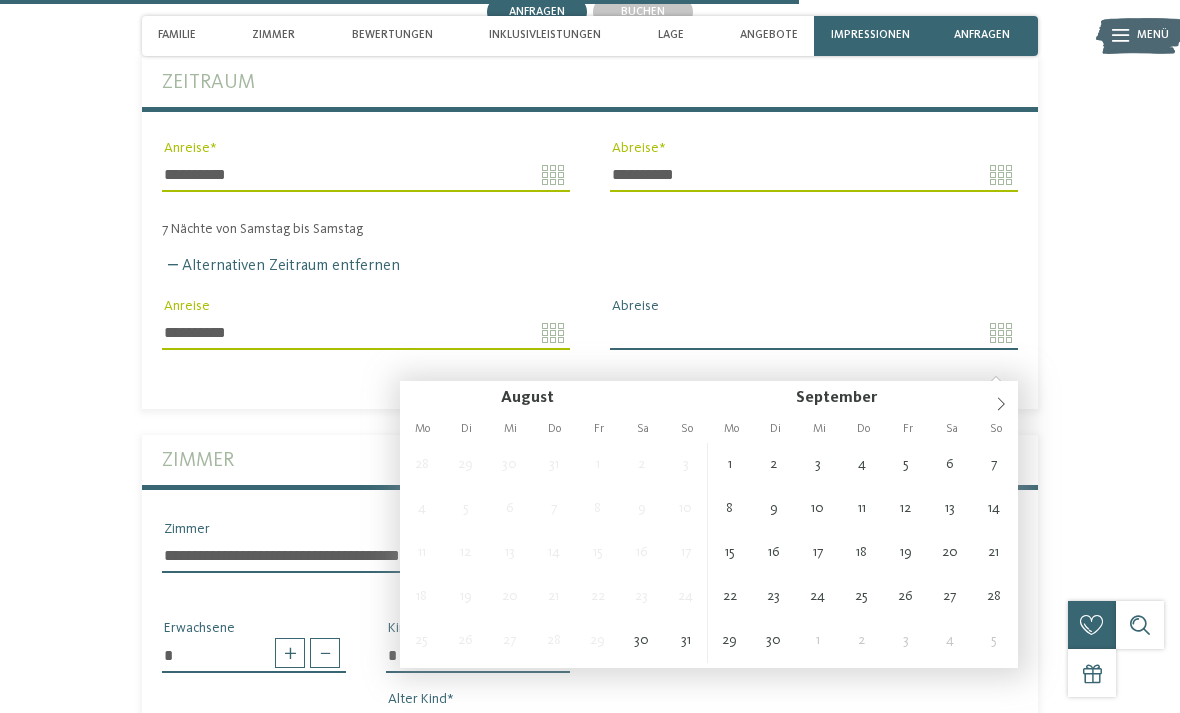 click on "29" at bounding box center (598, 641) 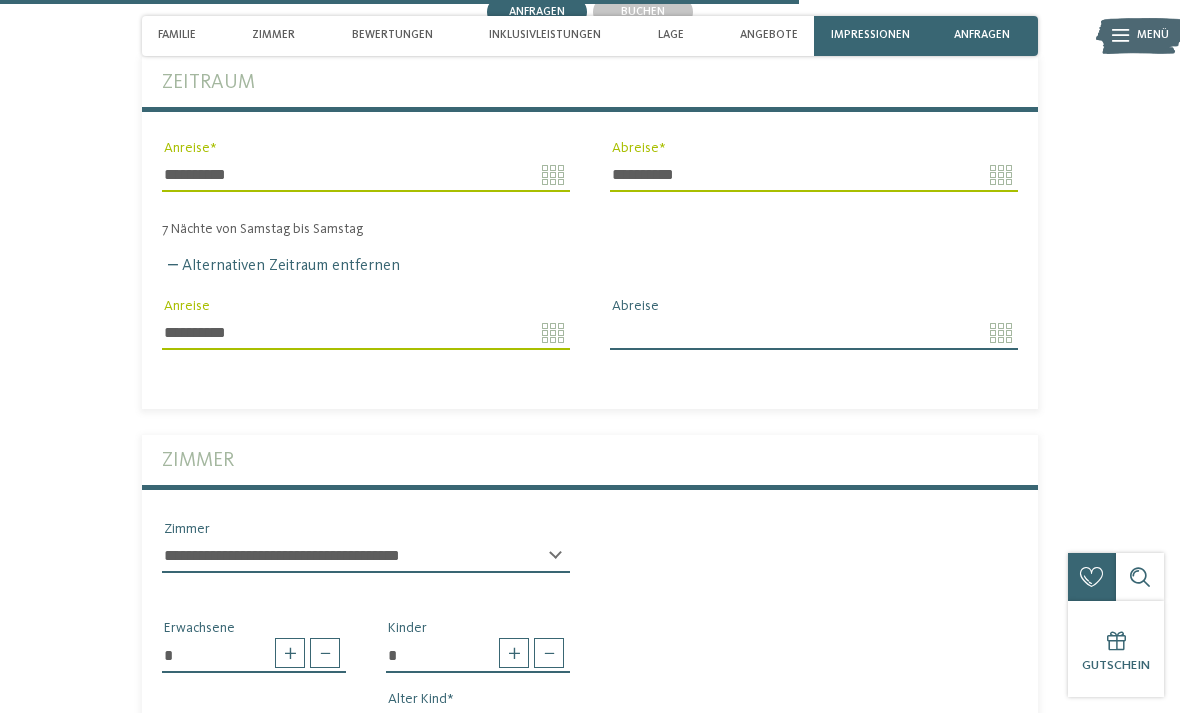 click on "Kleinen Moment noch – die Webseite wird geladen …
DE
IT" at bounding box center [590, -622] 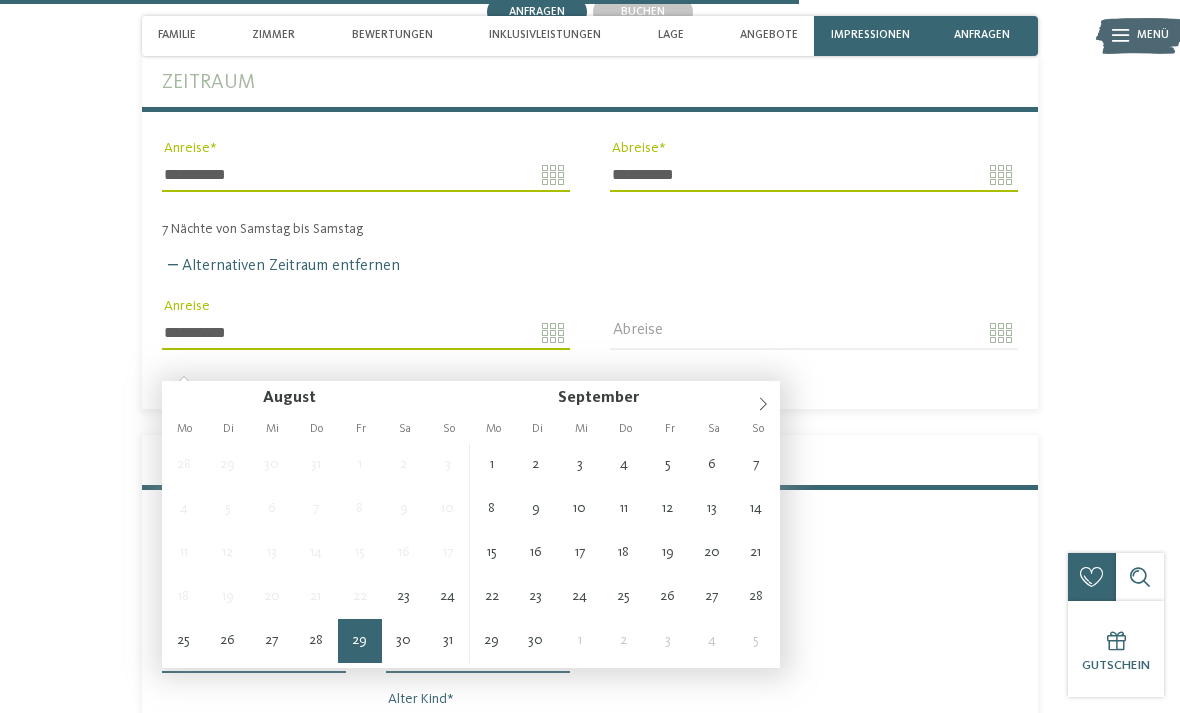 click on "**********" at bounding box center [366, 333] 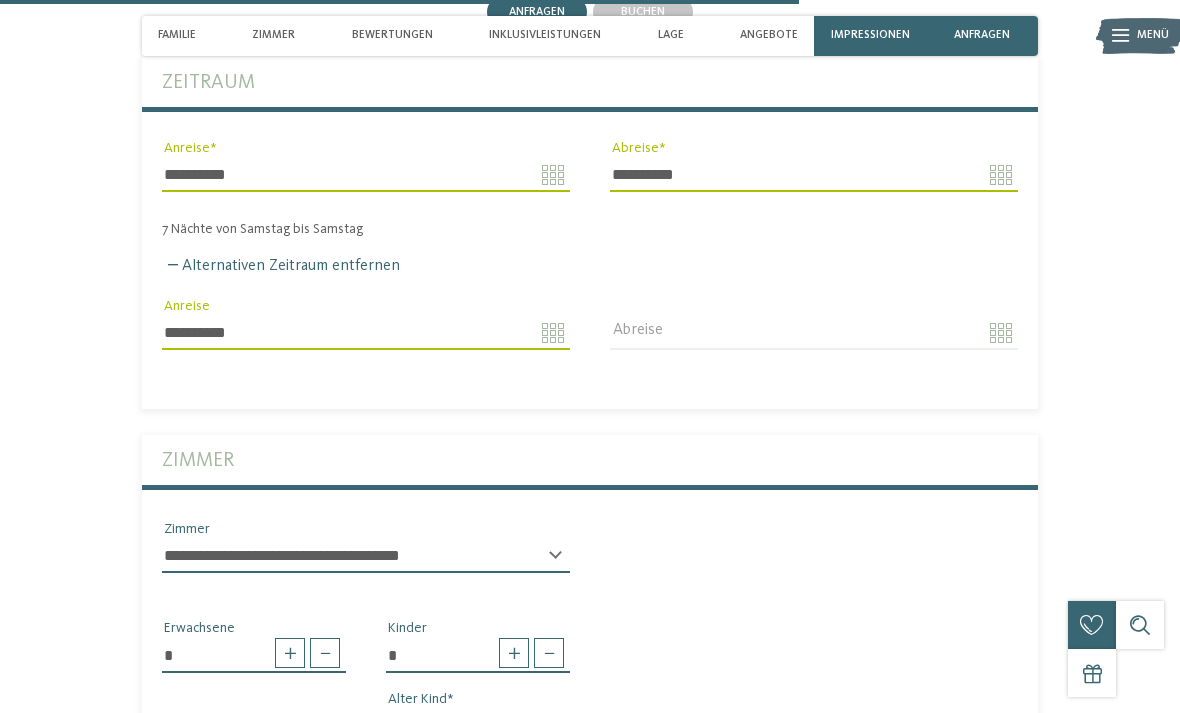 click on "Alternativen Zeitraum entfernen" at bounding box center (281, 266) 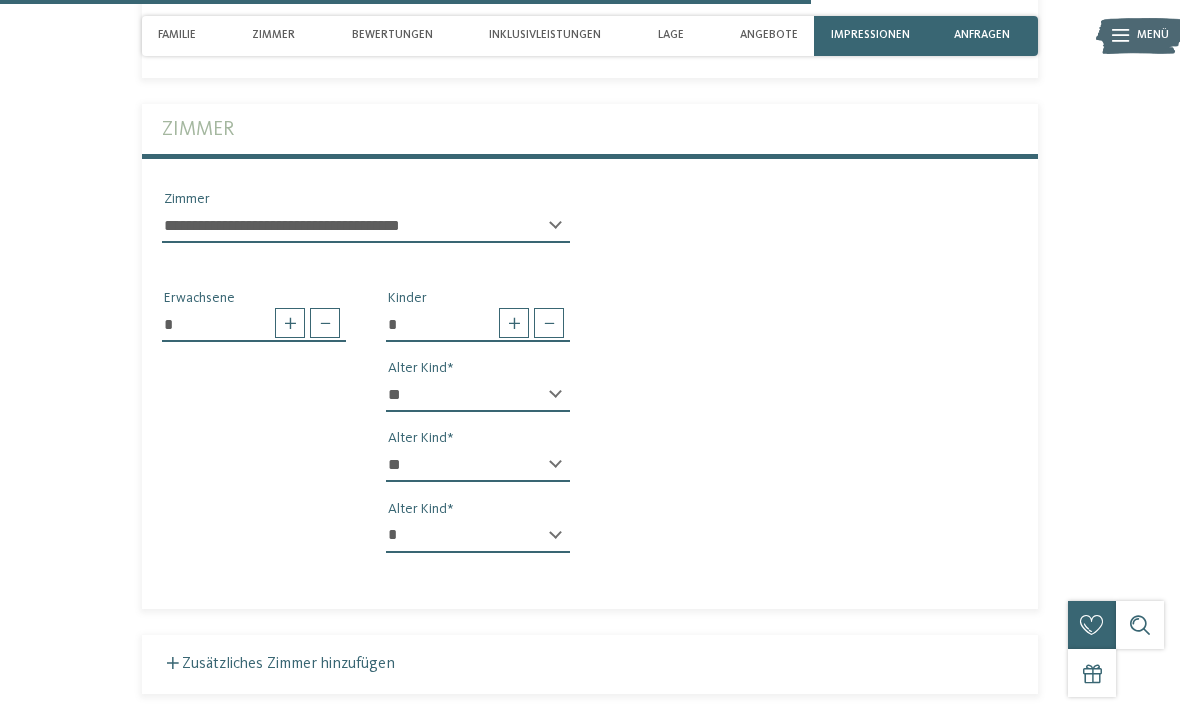type 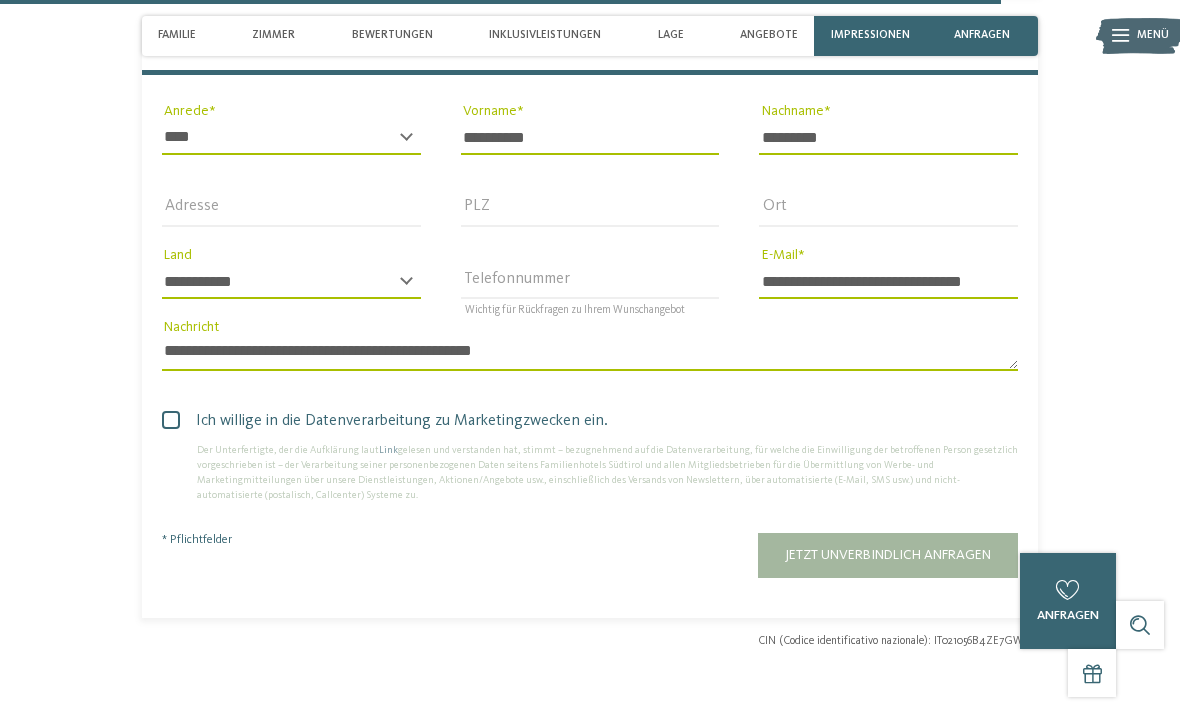 scroll, scrollTop: 4838, scrollLeft: 0, axis: vertical 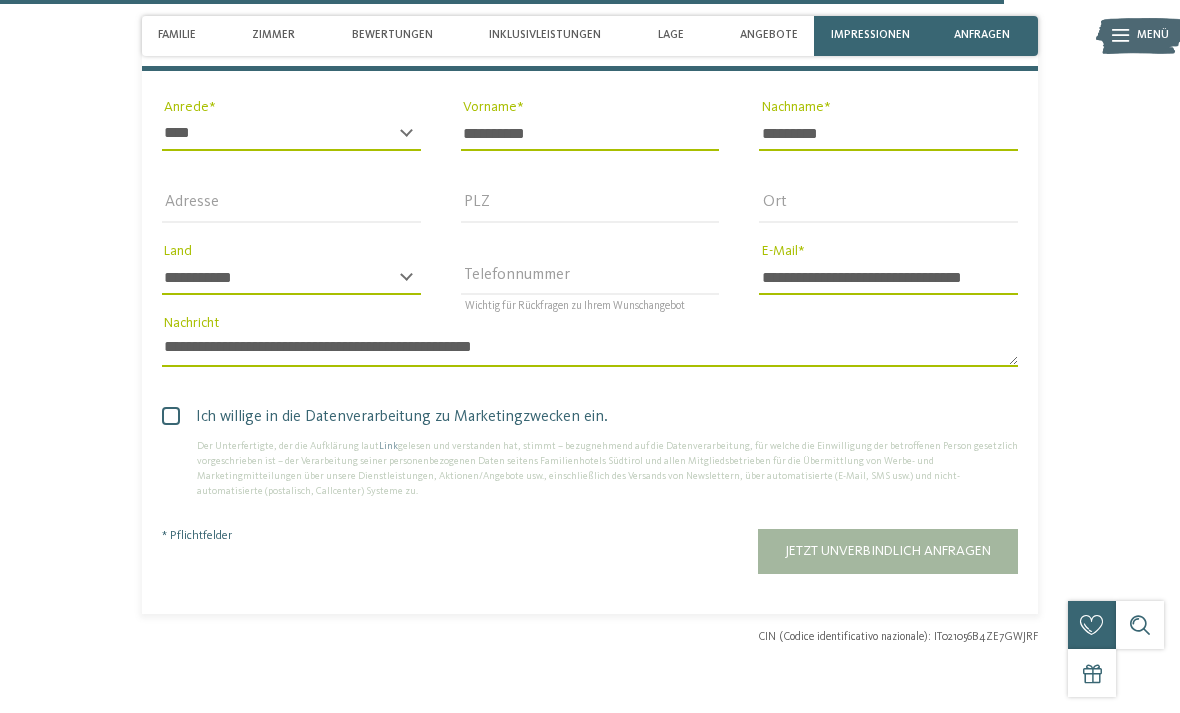 click at bounding box center (171, 416) 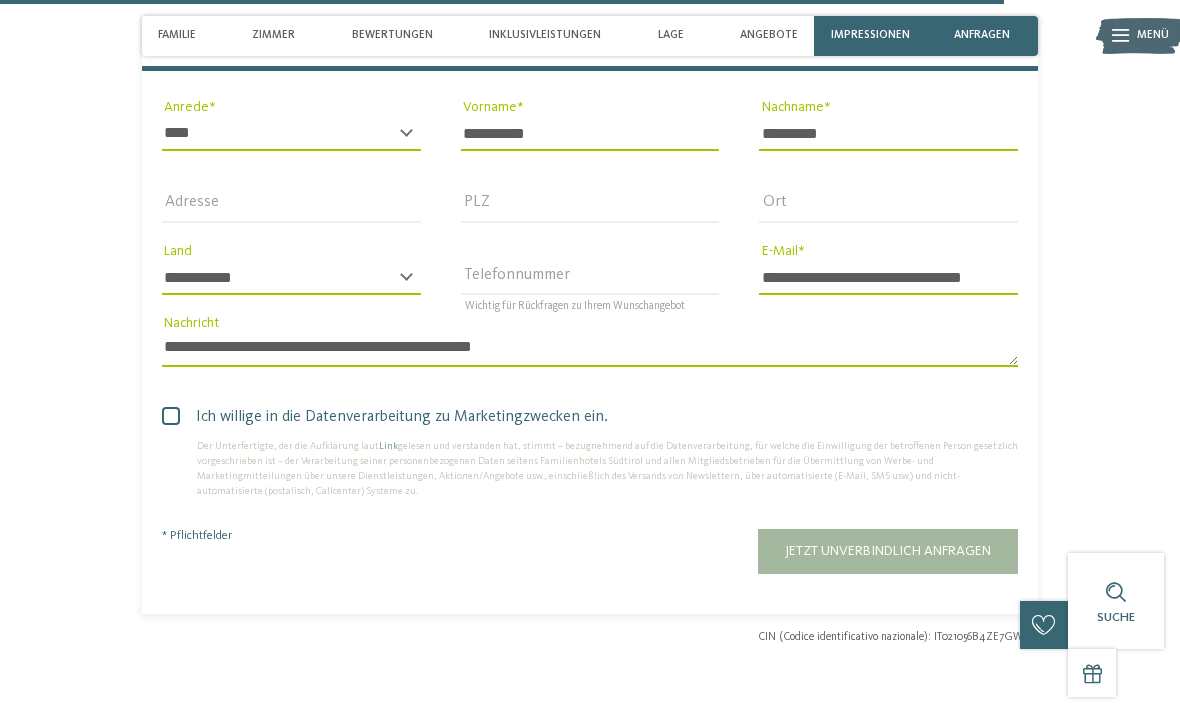 click on "Ich willige in die Datenverarbeitung zu Marketingzwecken ein.
Der Unterfertigte, der die Aufklärung laut  Link  gelesen und verstanden hat, stimmt – bezugnehmend auf die Datenverarbeitung, für welche die Einwilligung der betroffenen Person gesetzlich vorgeschrieben ist – der Verarbeitung seiner personenbezogenen Daten seitens Familienhotels Südtirol und allen Mitgliedsbetrieben für die Übermittlung von Werbe- und Marketingmitteilungen über unsere Dienstleistungen, Aktionen/Angebote usw., einschließlich des Versands von Newslettern, über automatisierte (E-Mail, SMS usw.) und nicht-automatisierte (postalisch, Callcenter) Systeme zu. Link" at bounding box center (590, 448) 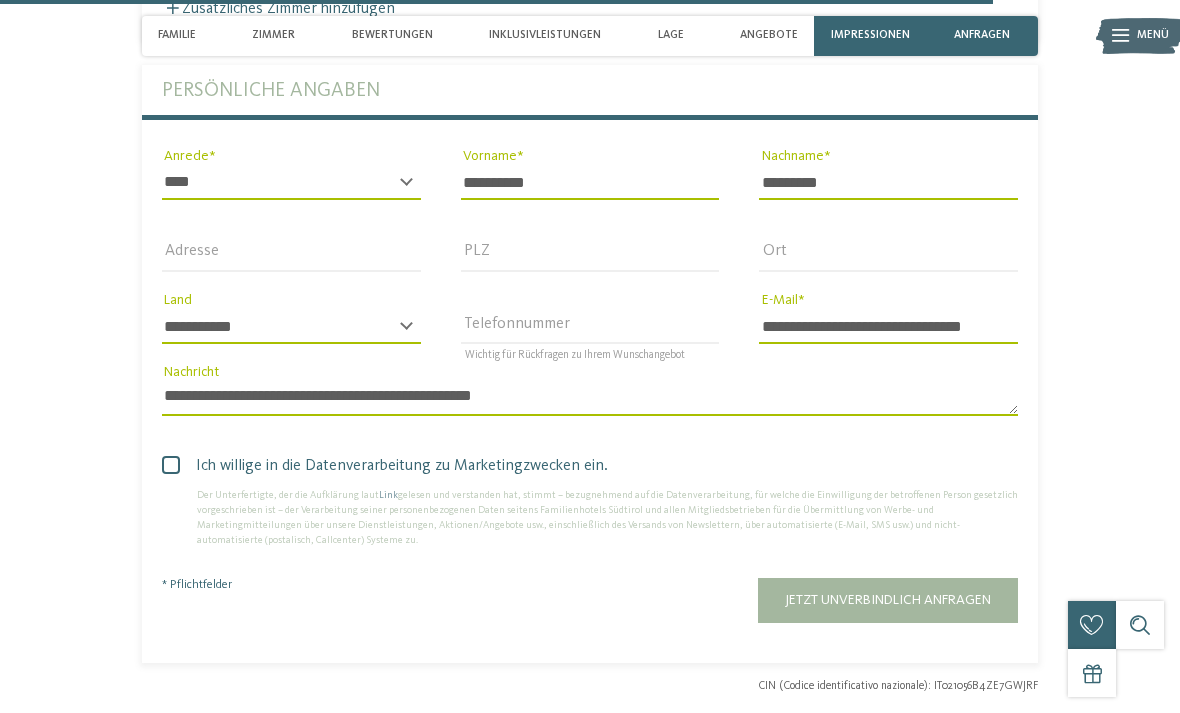 scroll, scrollTop: 4787, scrollLeft: 0, axis: vertical 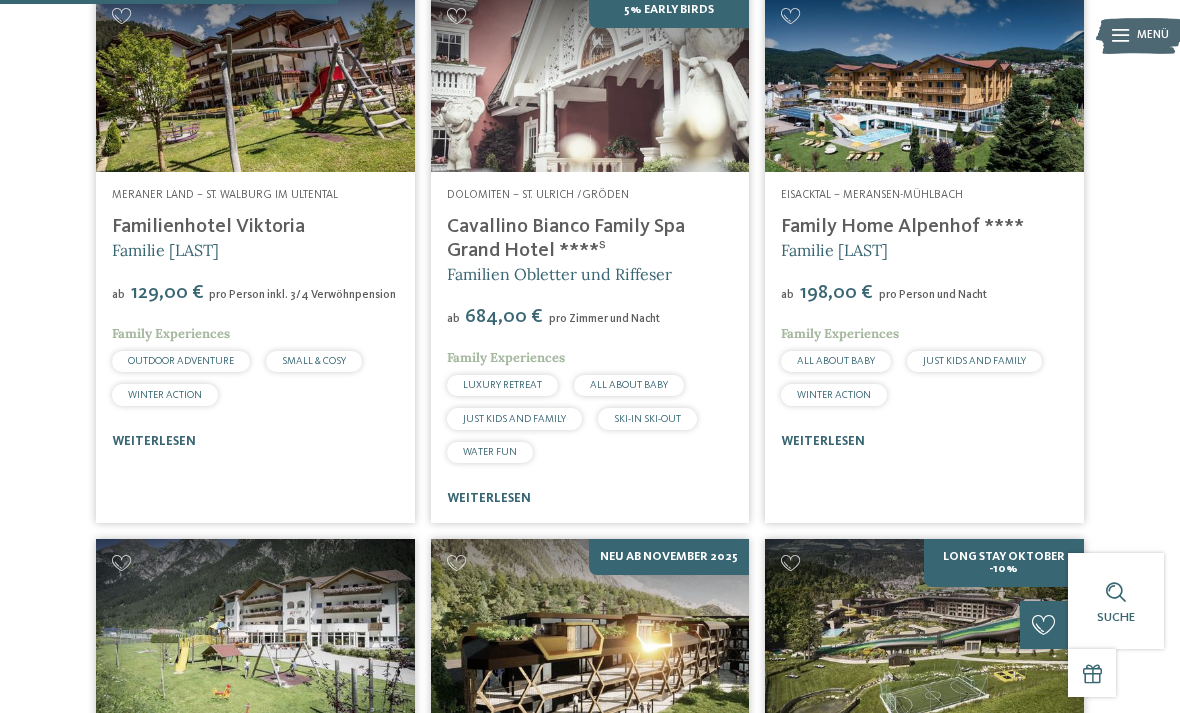 click on "Family Home Alpenhof ****" at bounding box center (902, 227) 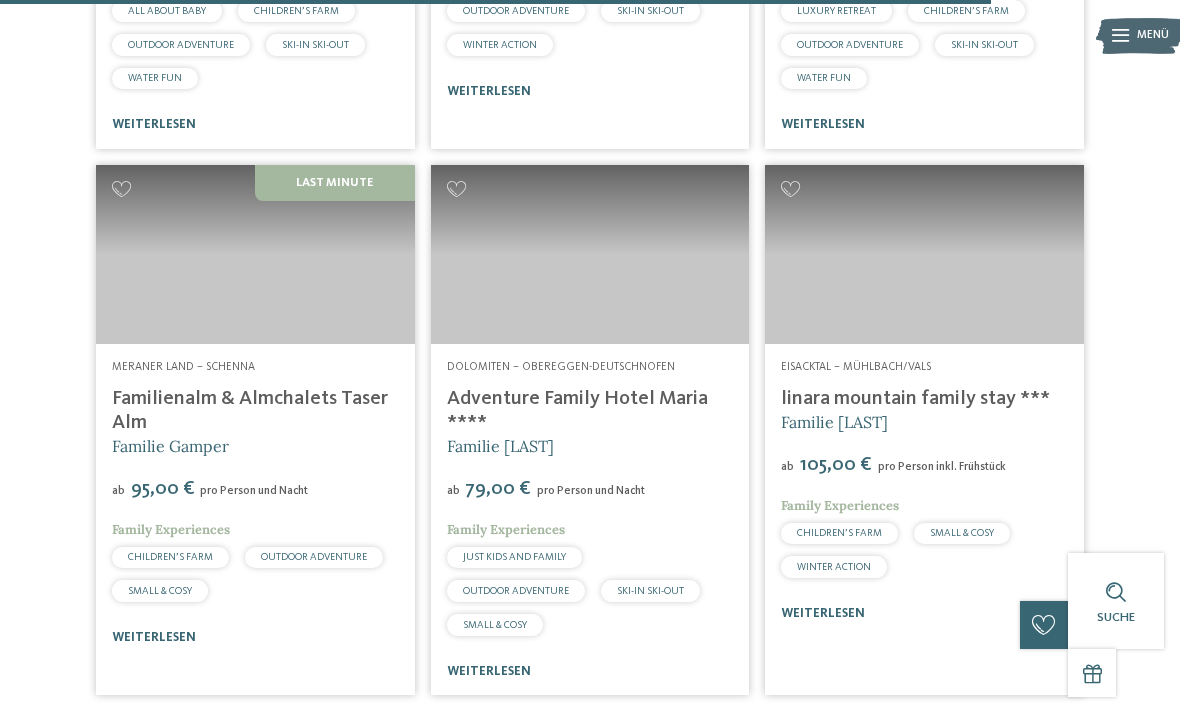 scroll, scrollTop: 4588, scrollLeft: 0, axis: vertical 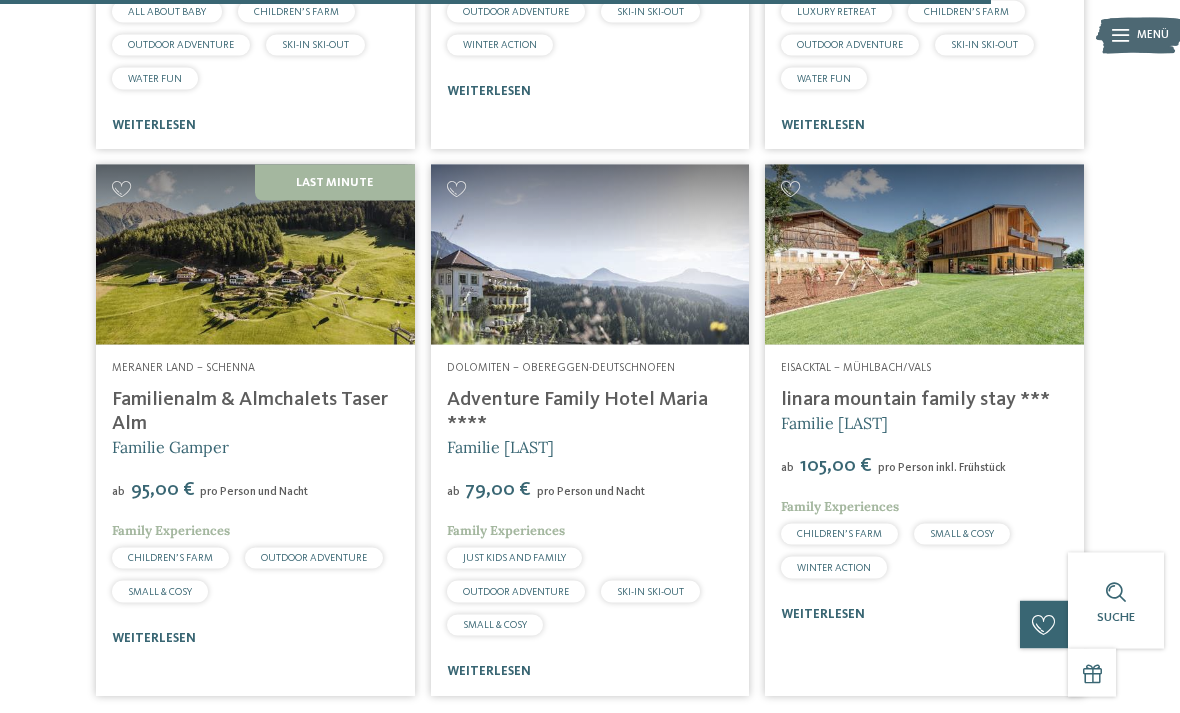 click at bounding box center [255, 254] 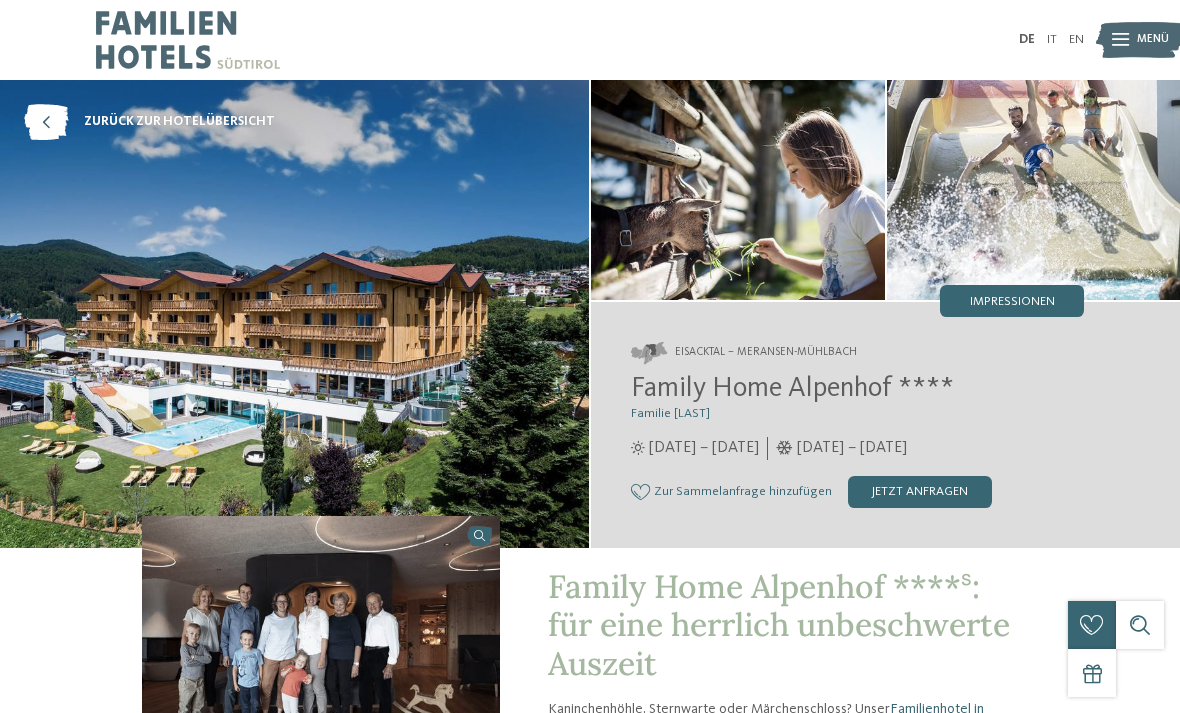 scroll, scrollTop: 0, scrollLeft: 0, axis: both 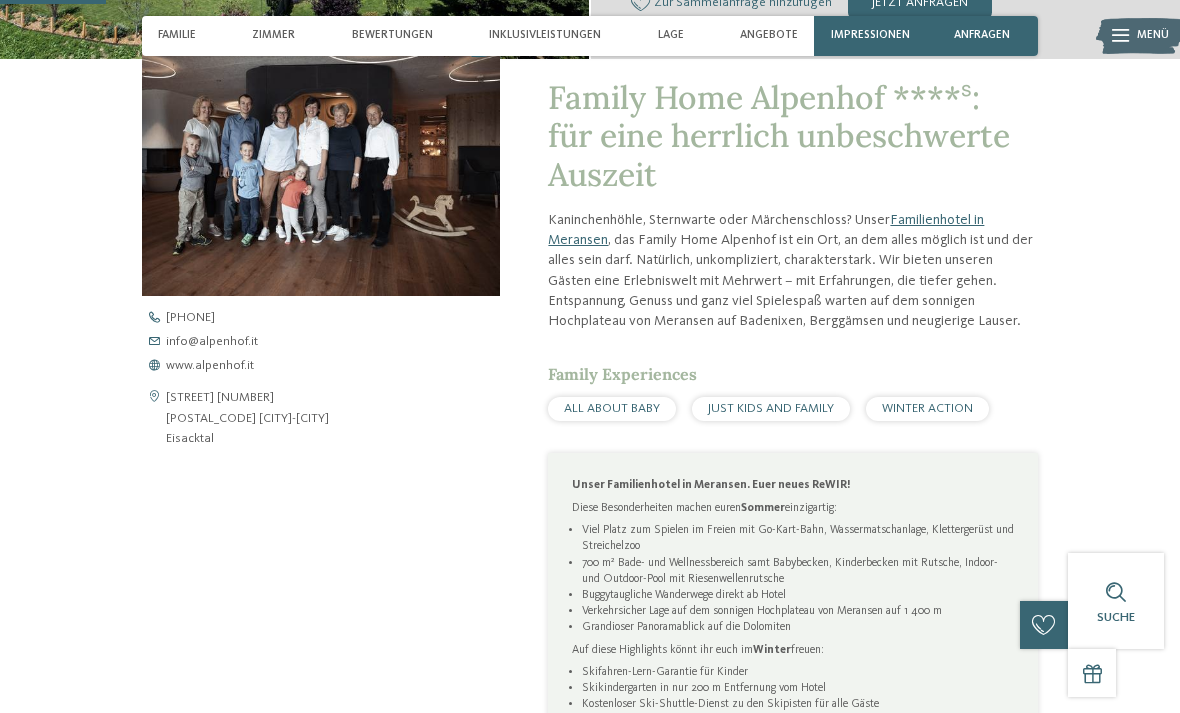 click on "anfragen" at bounding box center [982, 36] 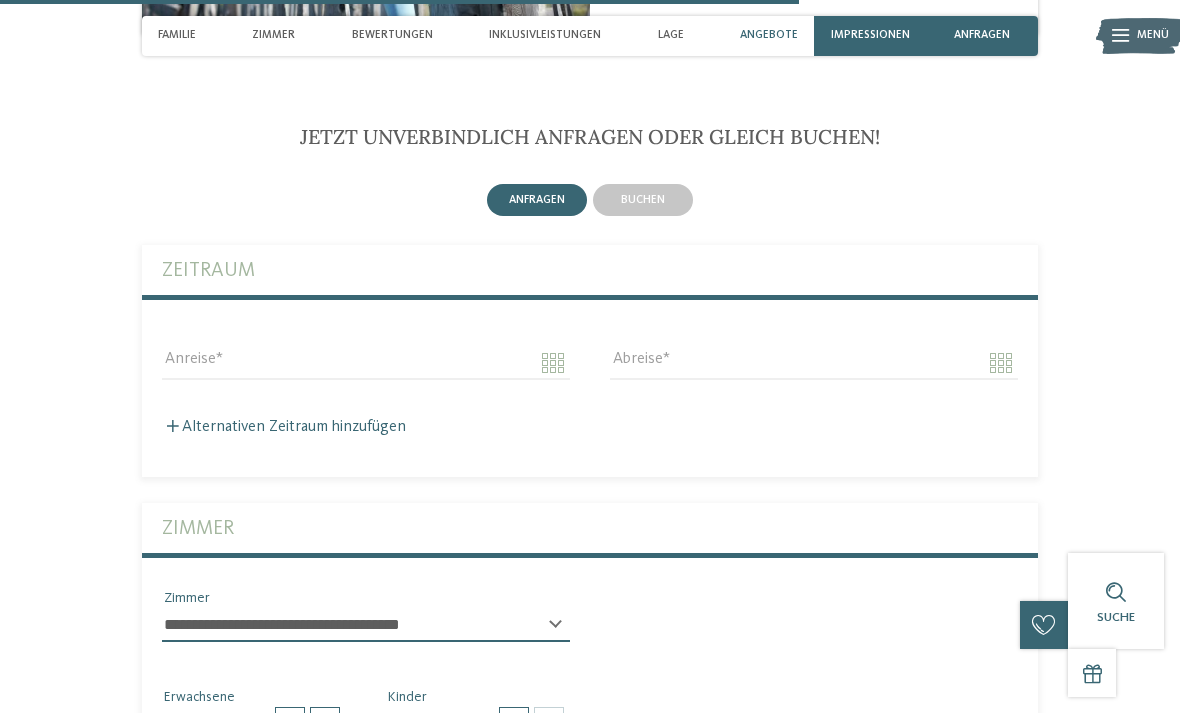 scroll, scrollTop: 3692, scrollLeft: 0, axis: vertical 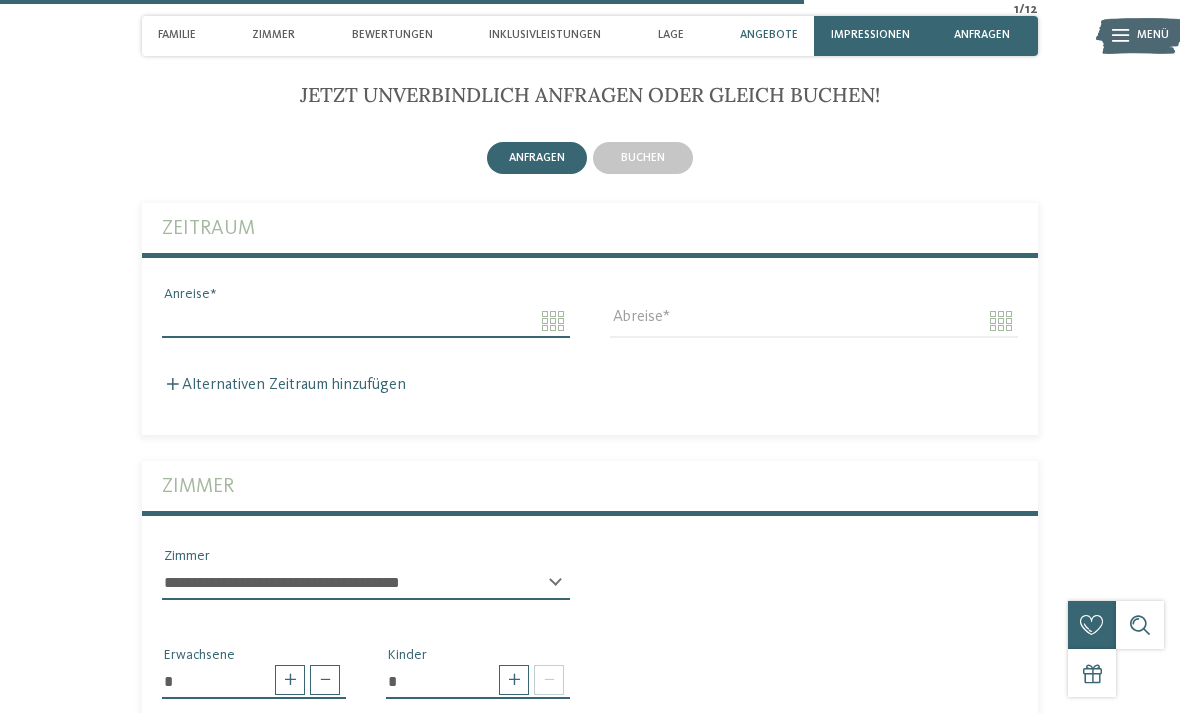 click on "Kleinen Moment noch – die Webseite wird geladen …
DE
IT" at bounding box center (590, -612) 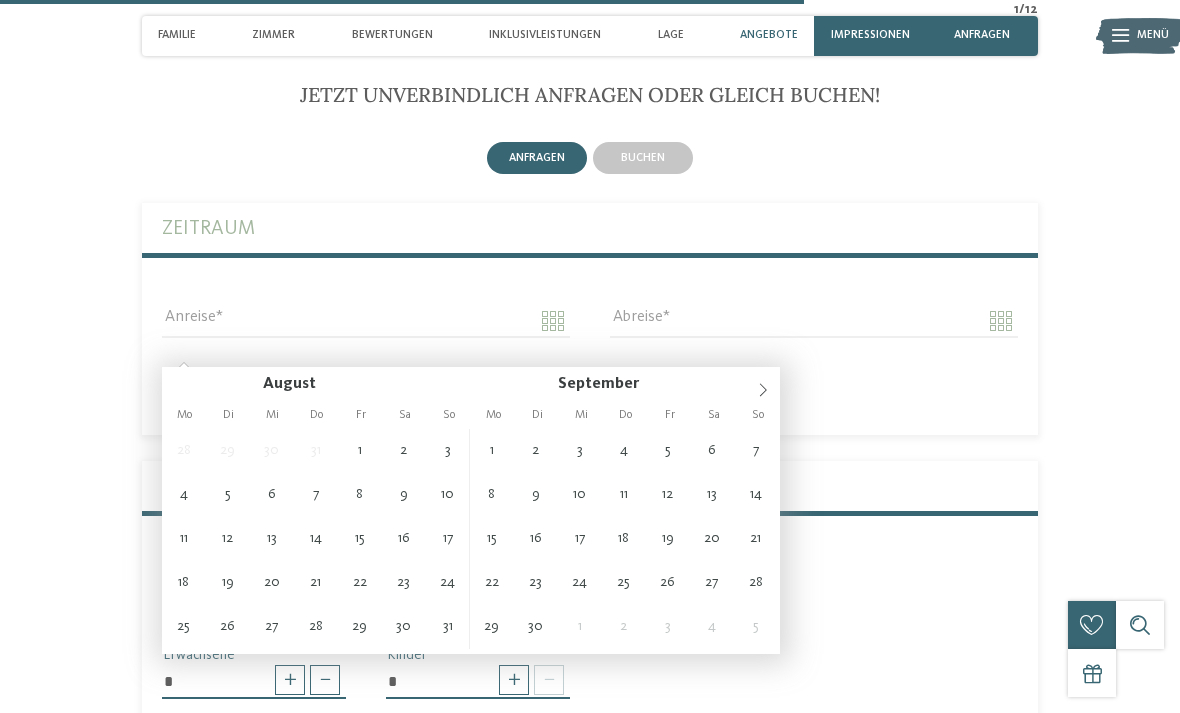 type on "**********" 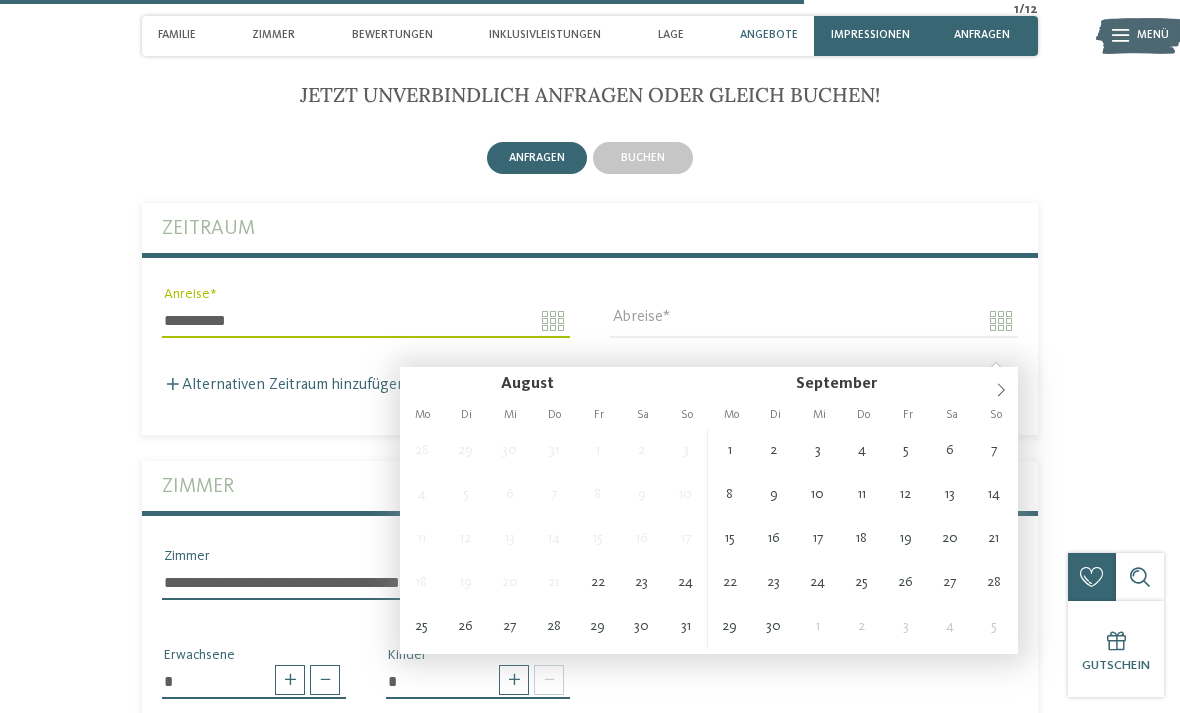 type on "**********" 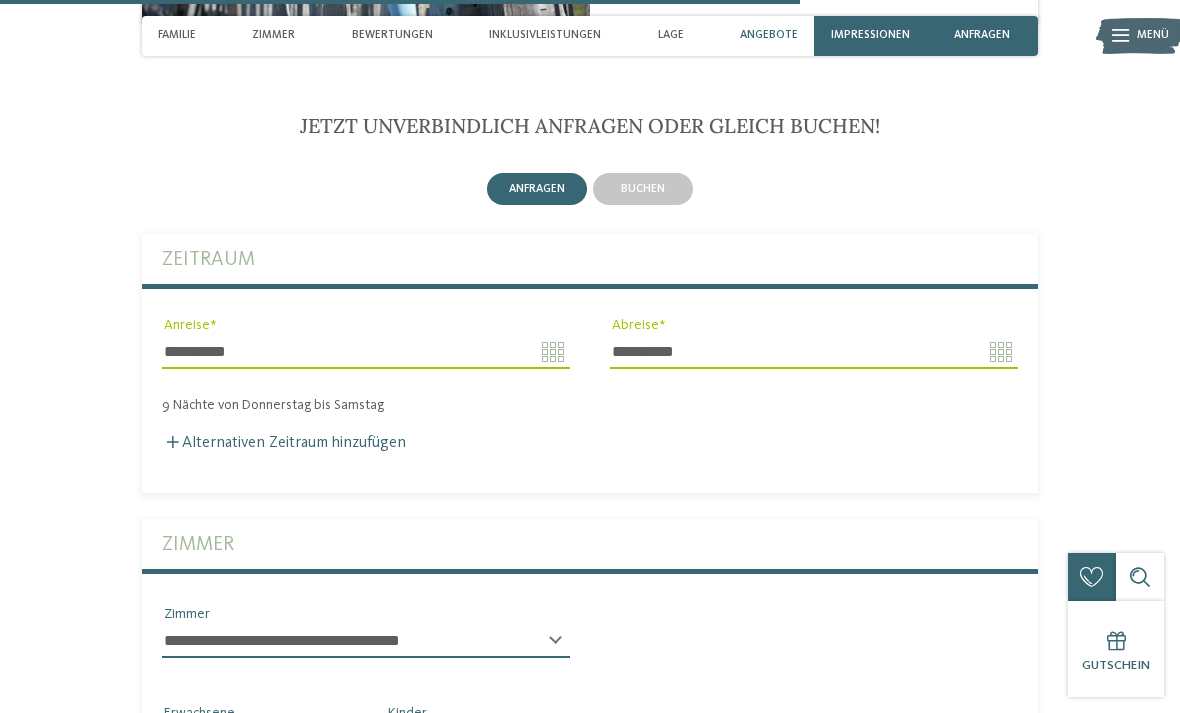 scroll, scrollTop: 3644, scrollLeft: 0, axis: vertical 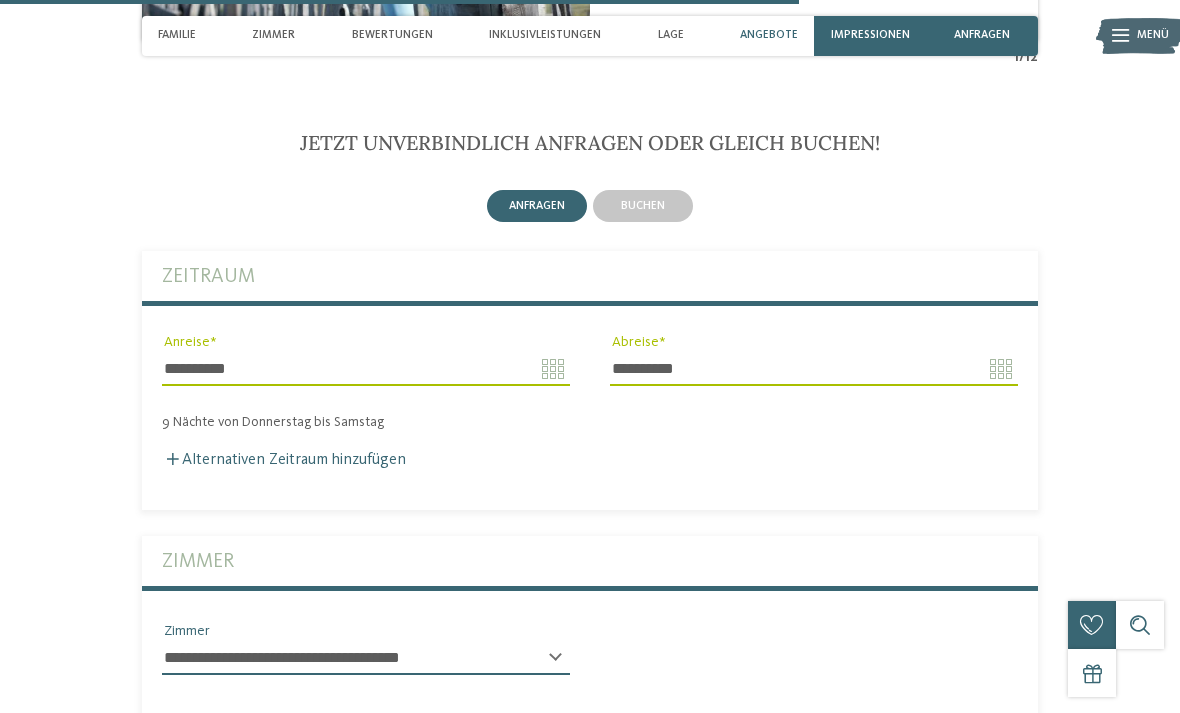 type 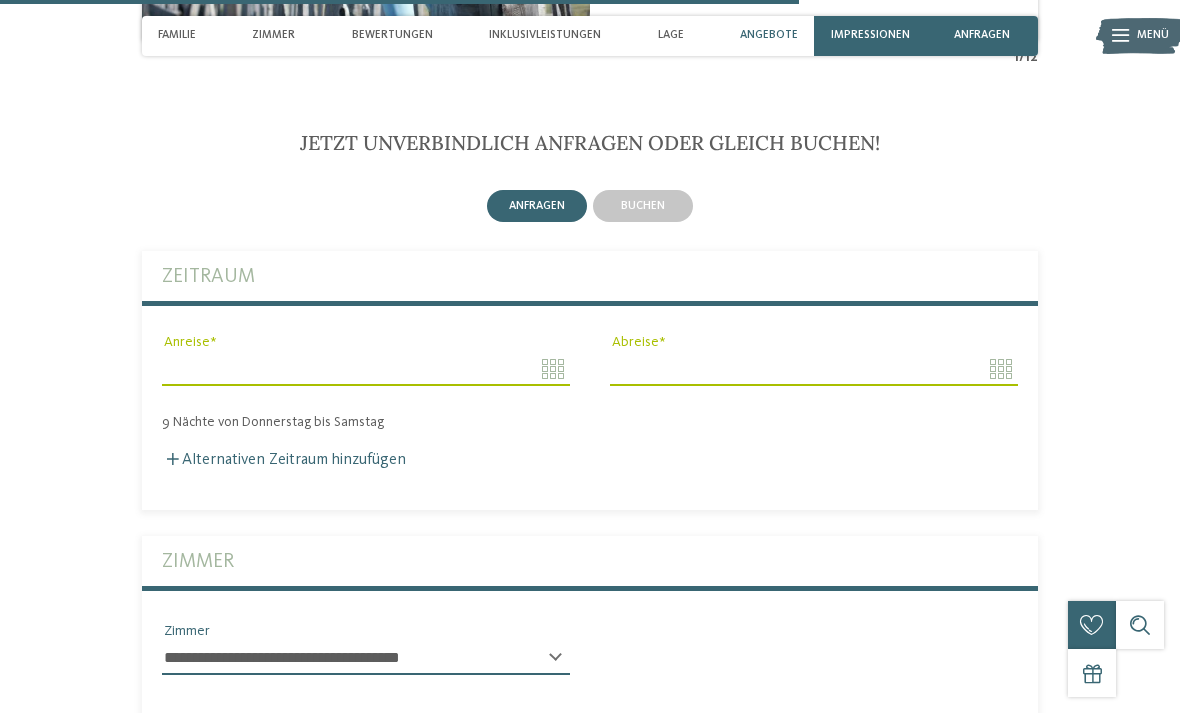 click on "Kleinen Moment noch – die Webseite wird geladen …
DE
IT" at bounding box center (590, -551) 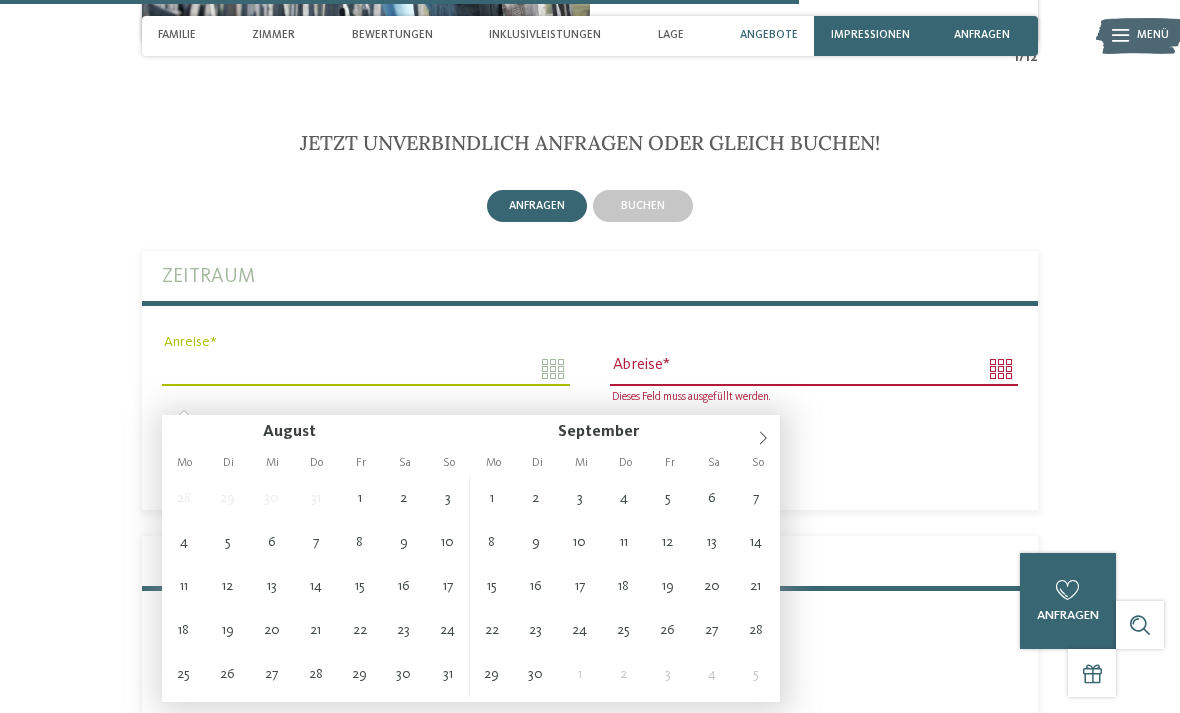 type on "**********" 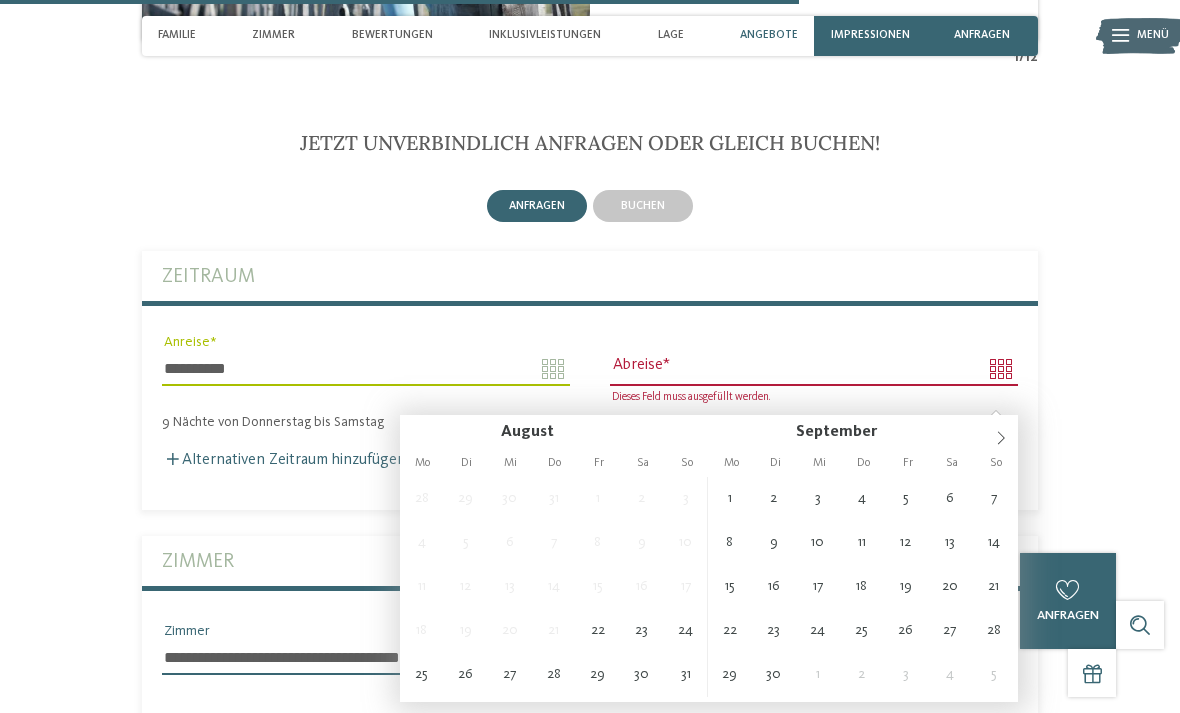 type on "**********" 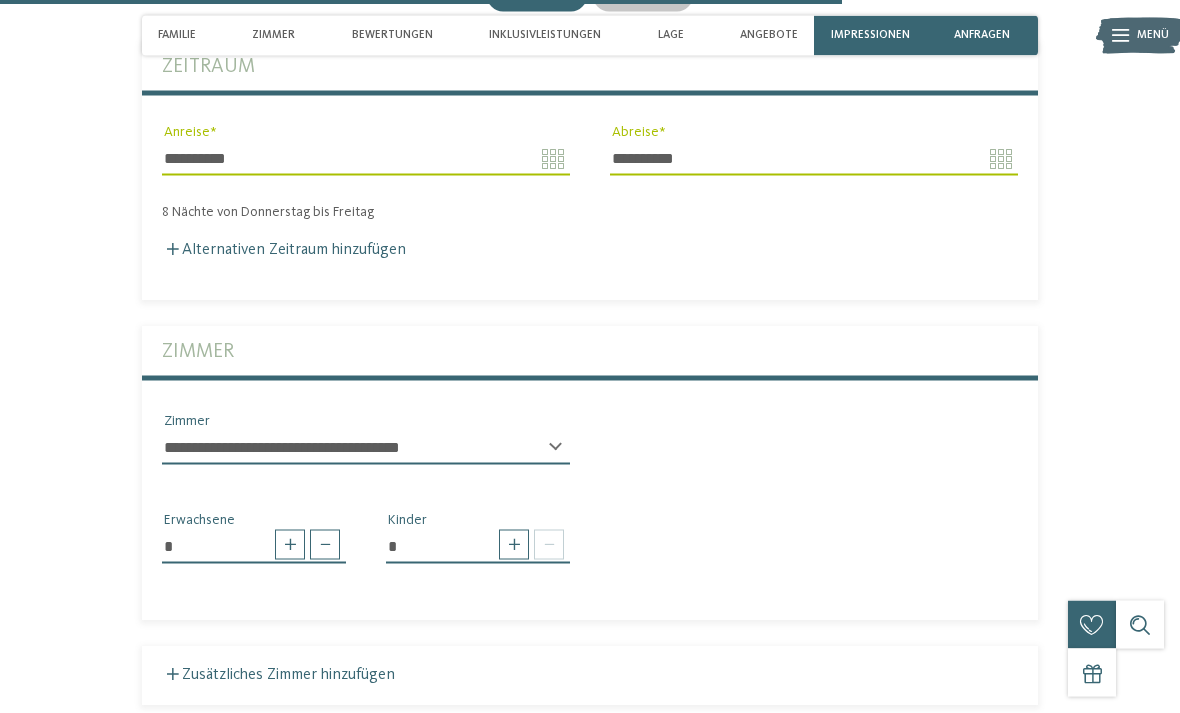 scroll, scrollTop: 3887, scrollLeft: 0, axis: vertical 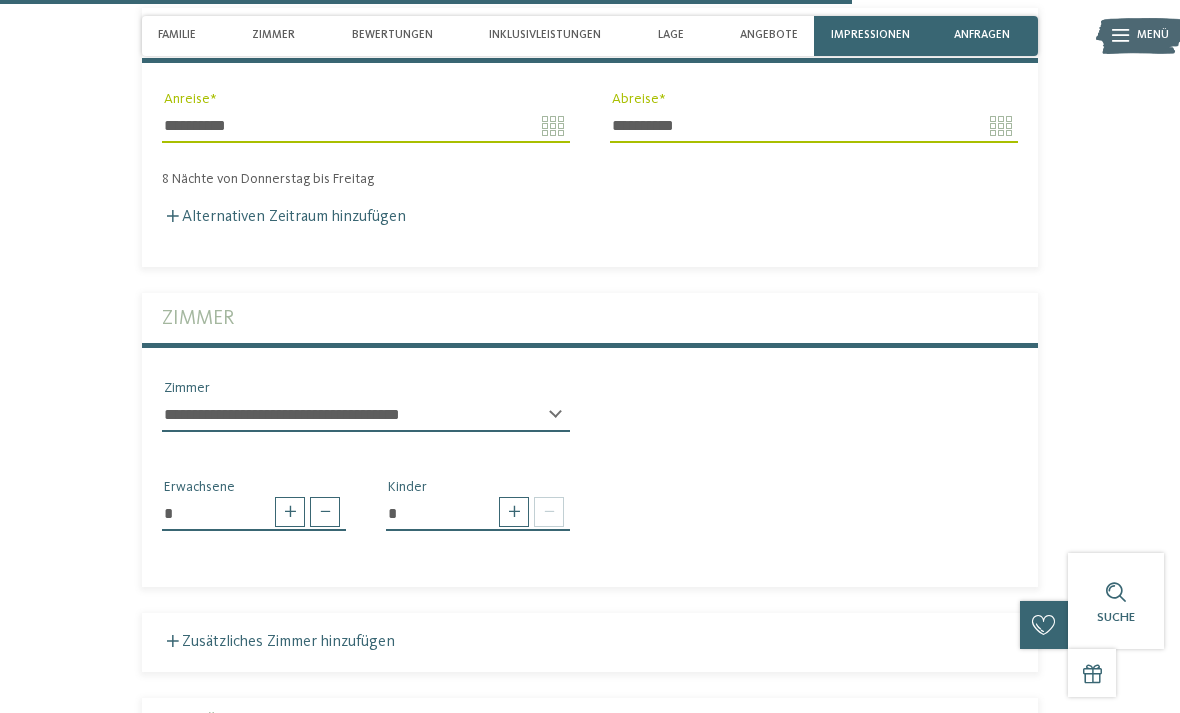 click at bounding box center [514, 512] 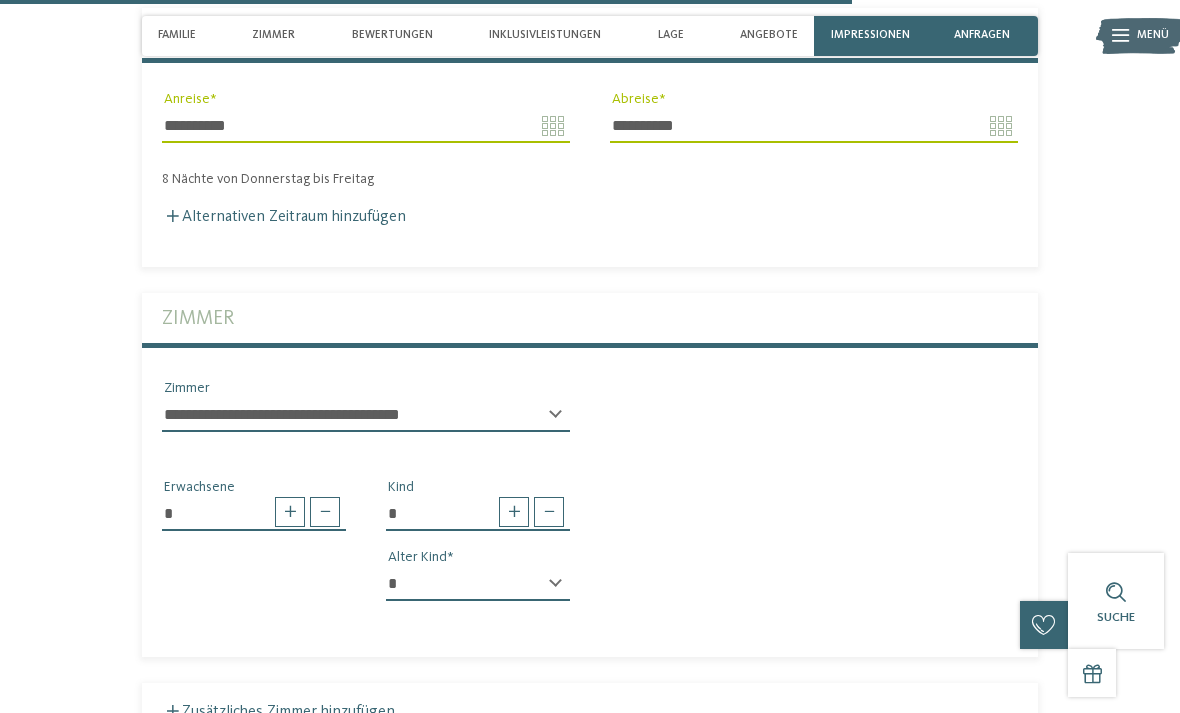 click at bounding box center [514, 512] 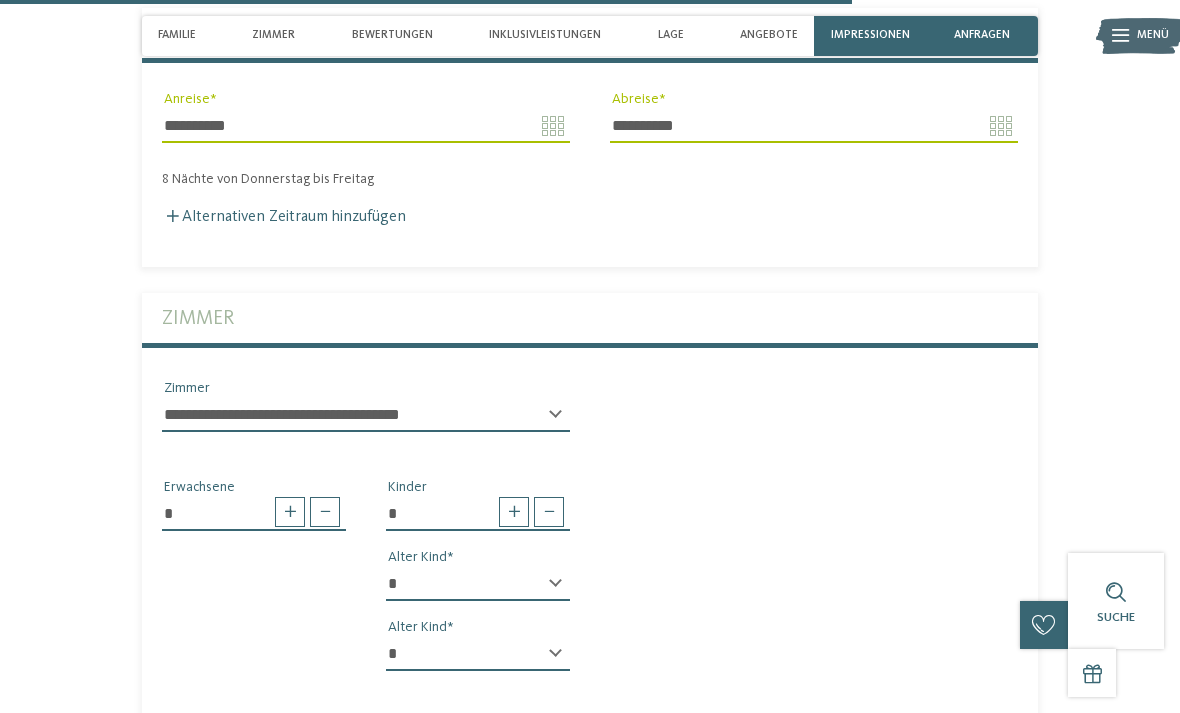 click at bounding box center [514, 512] 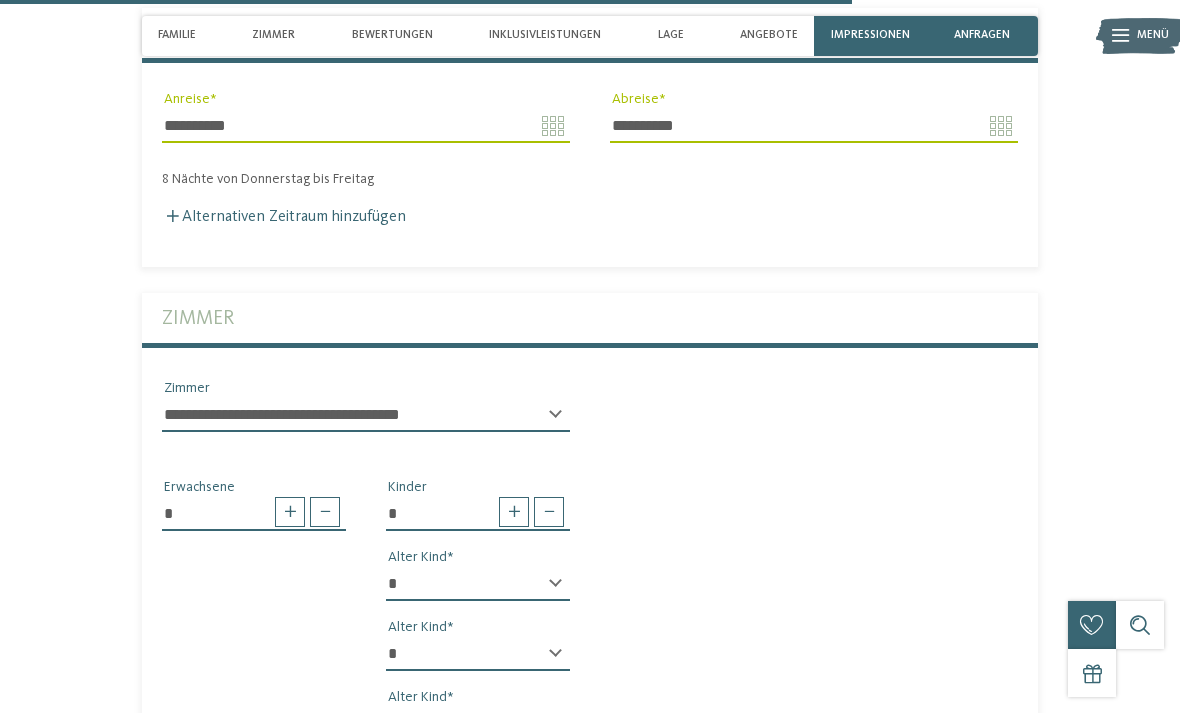 click on "* * * * * * * * * * * ** ** ** ** ** ** ** **" at bounding box center (478, 584) 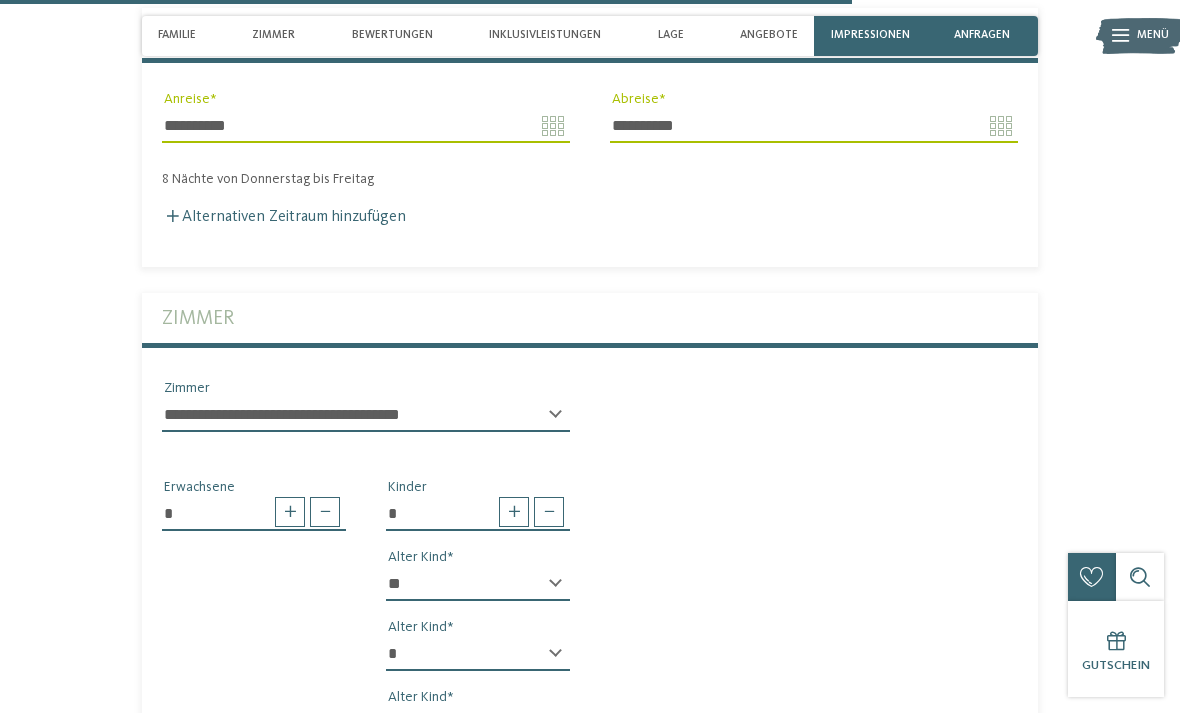click on "* * * * * * * * * * * ** ** ** ** ** ** ** **" at bounding box center (478, 654) 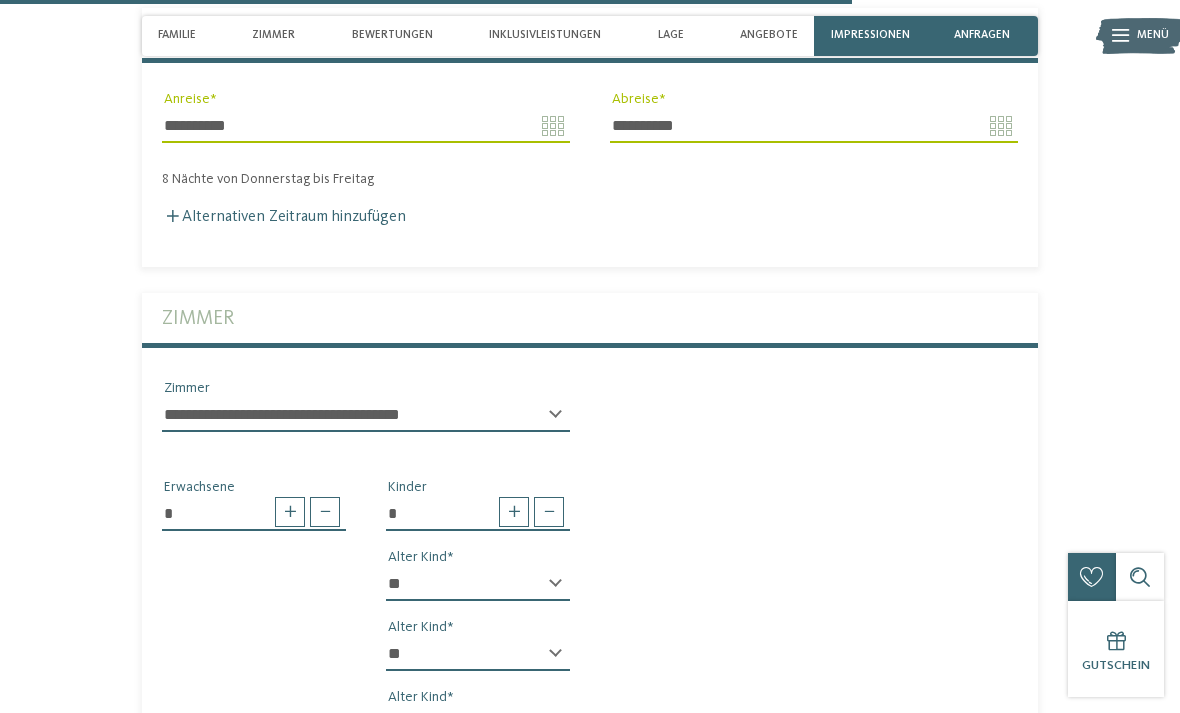 click on "* * * * * * * * * * * ** ** ** ** ** ** ** **" at bounding box center (478, 724) 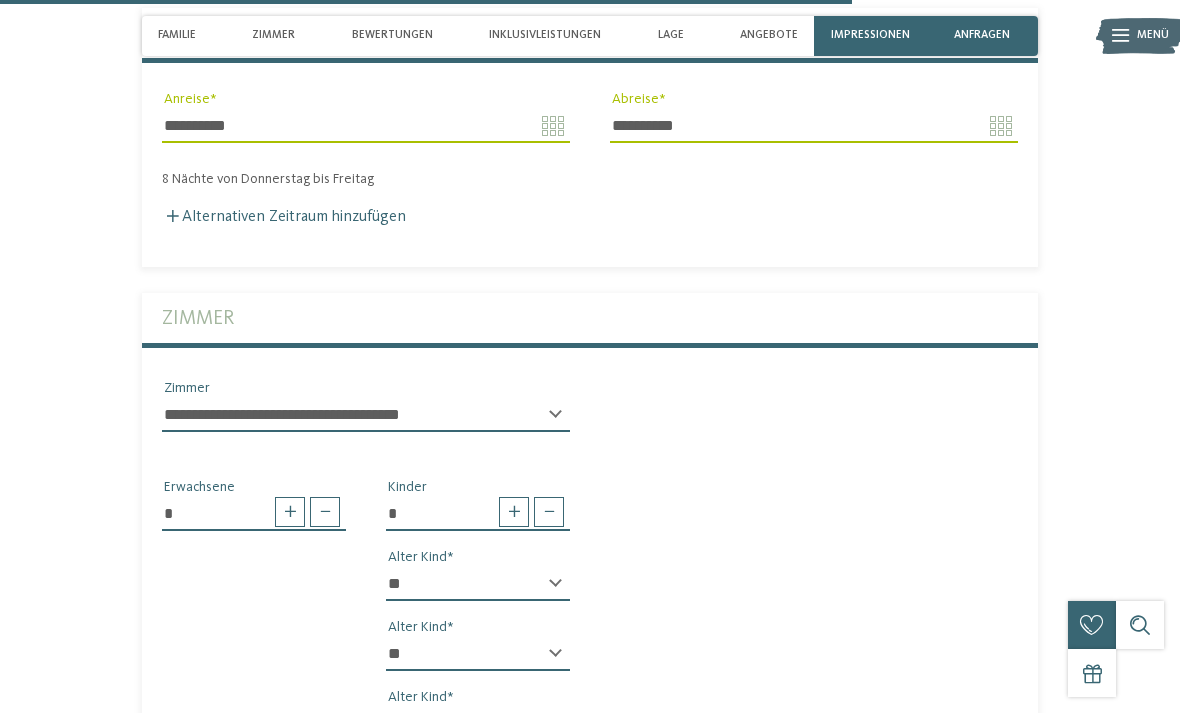 select on "*" 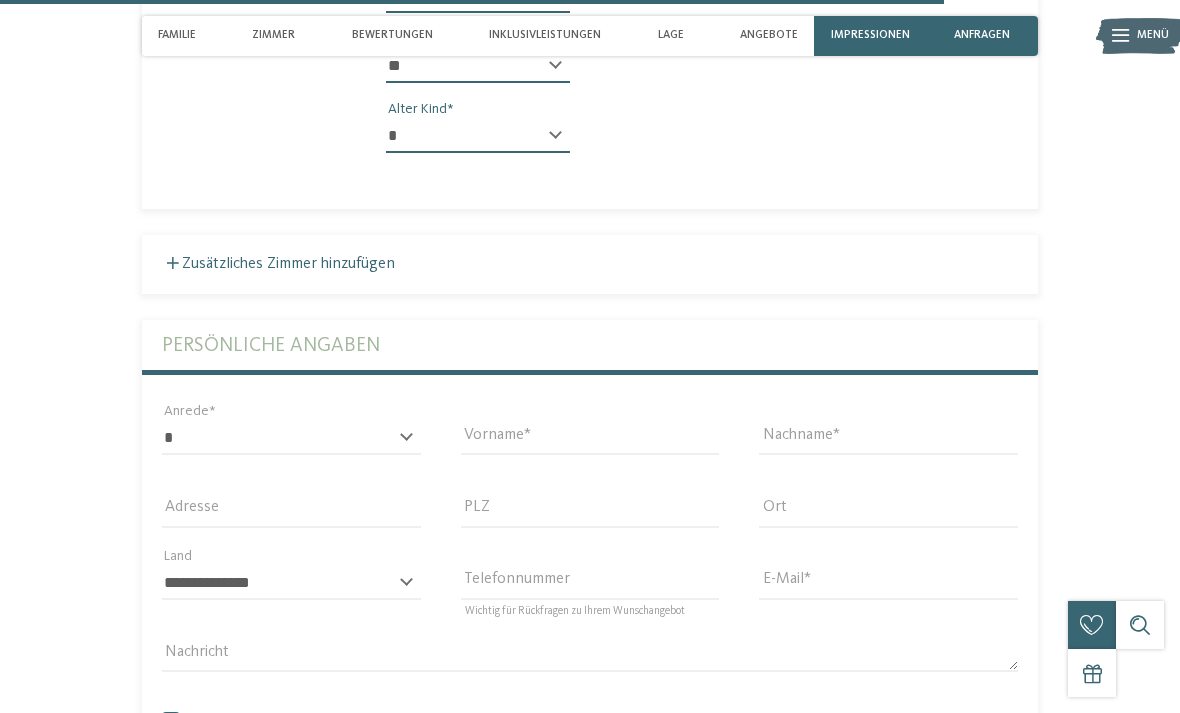 scroll, scrollTop: 4476, scrollLeft: 0, axis: vertical 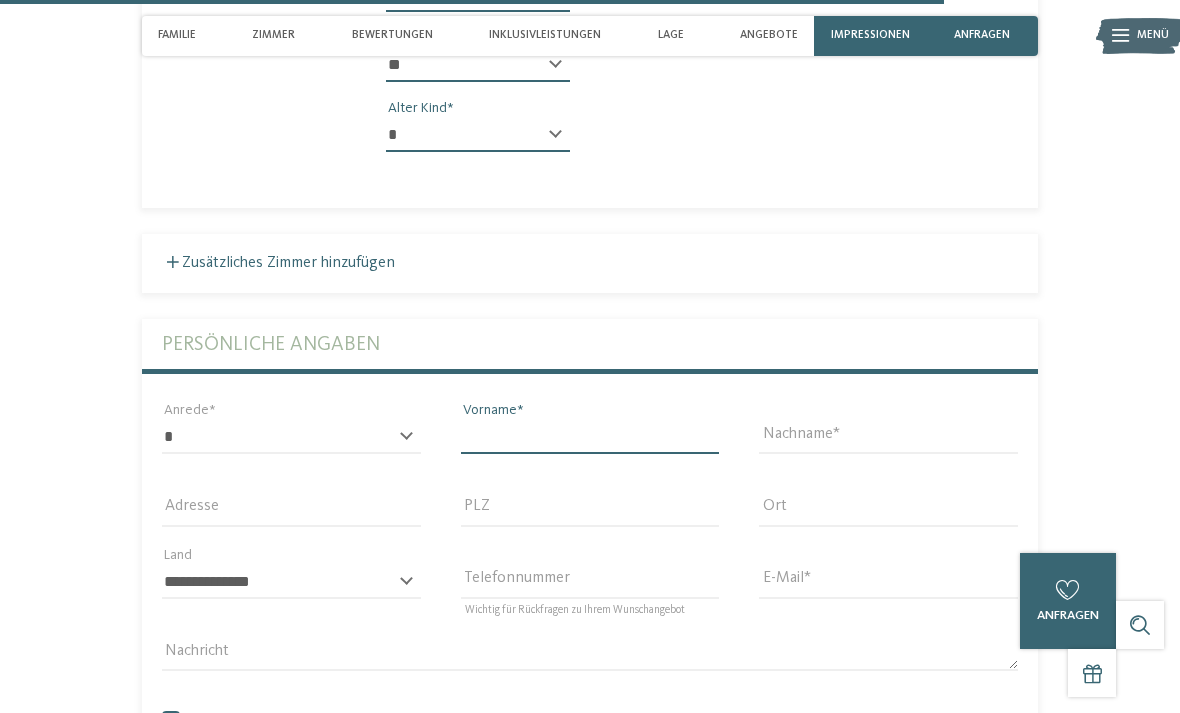 click on "Vorname" at bounding box center (590, 437) 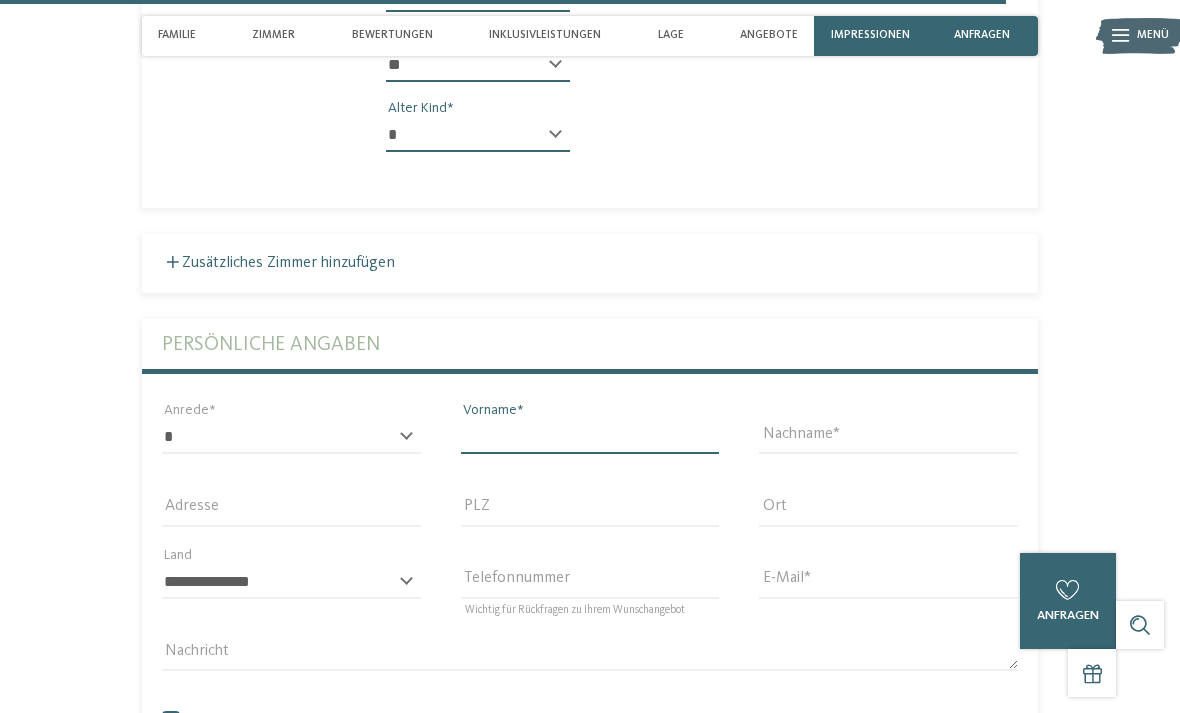 scroll, scrollTop: 4475, scrollLeft: 0, axis: vertical 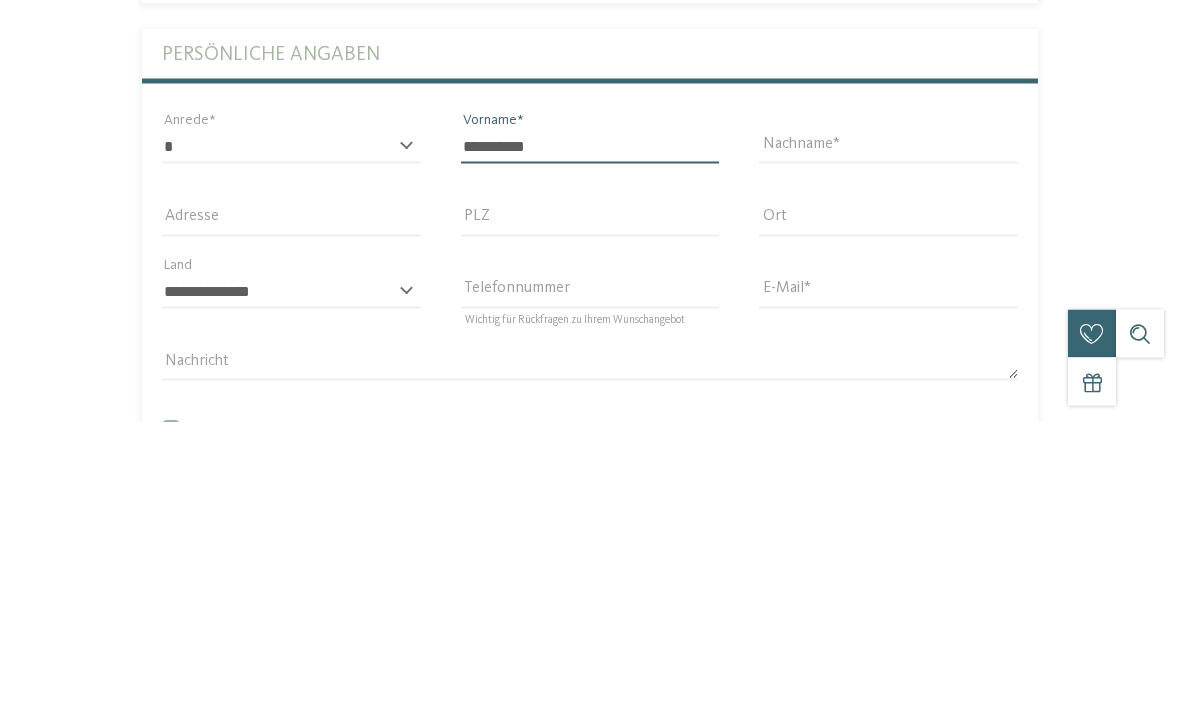 type on "*********" 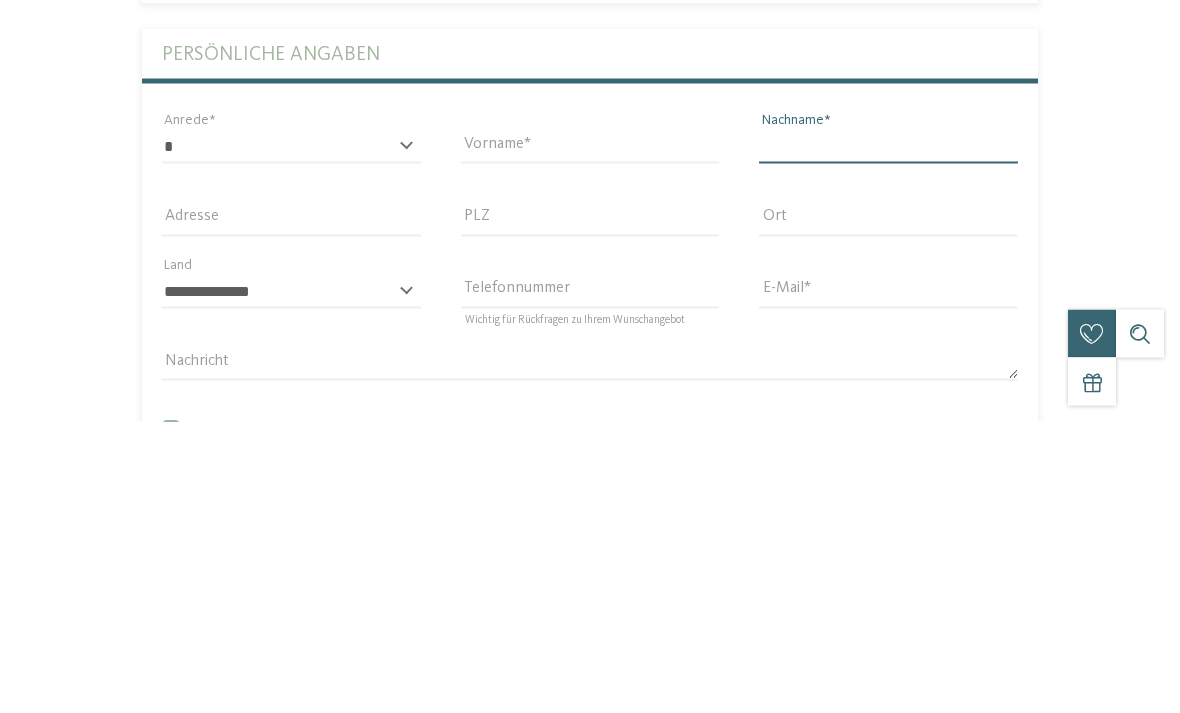 click on "Nachname" at bounding box center (888, 438) 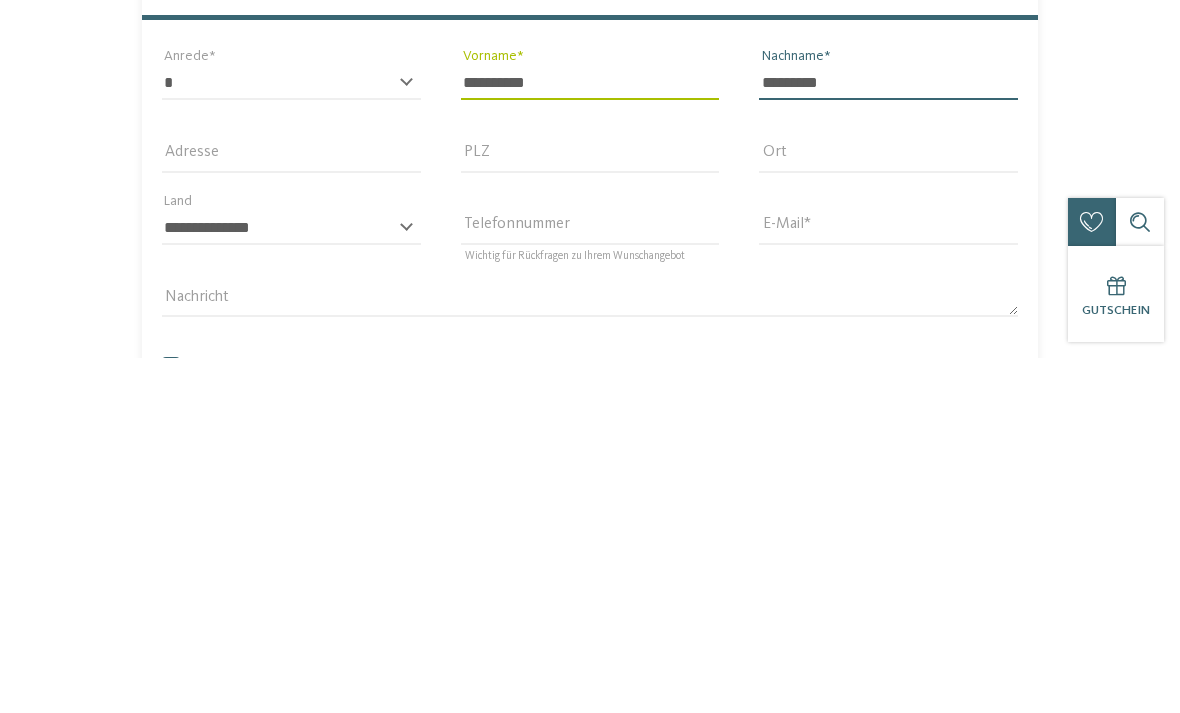 type on "*********" 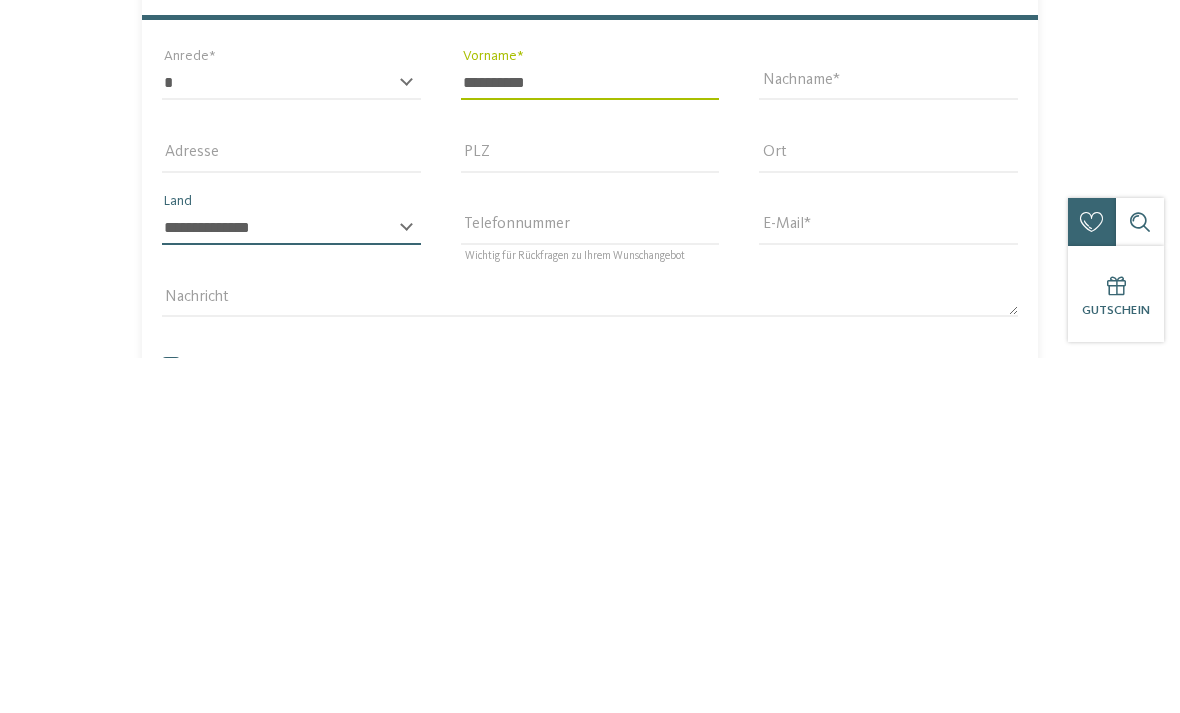 click on "**********" at bounding box center (291, 583) 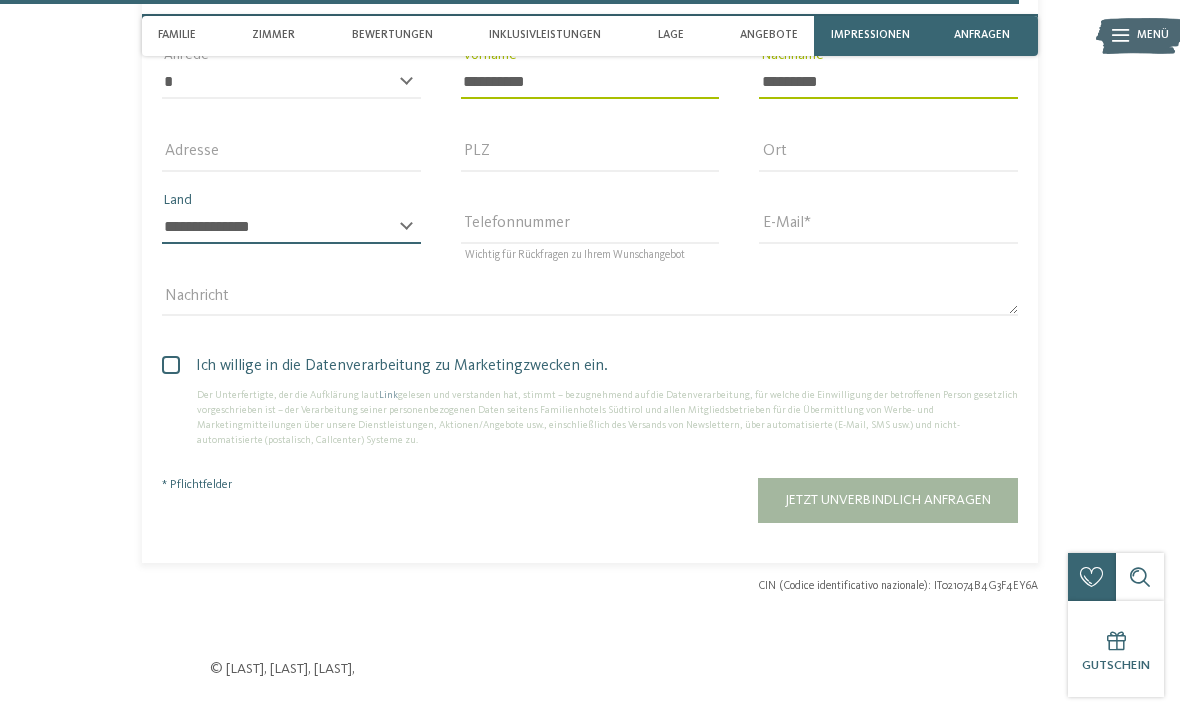 select on "**" 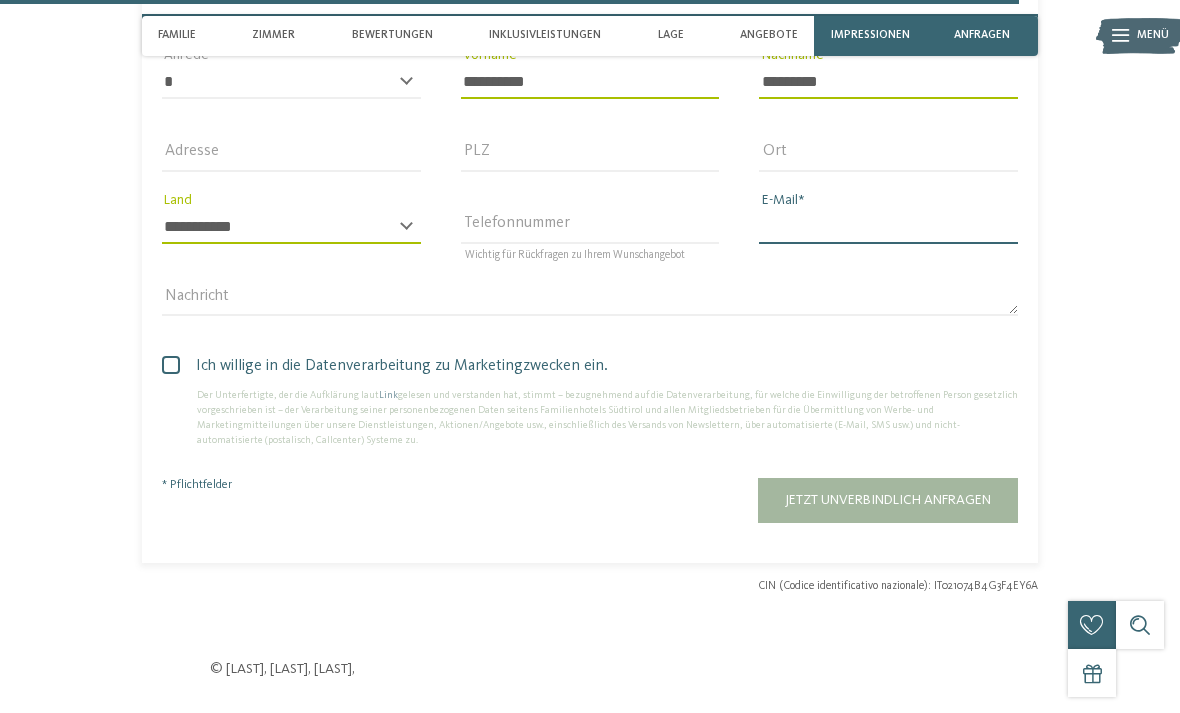 click on "E-Mail" at bounding box center [888, 227] 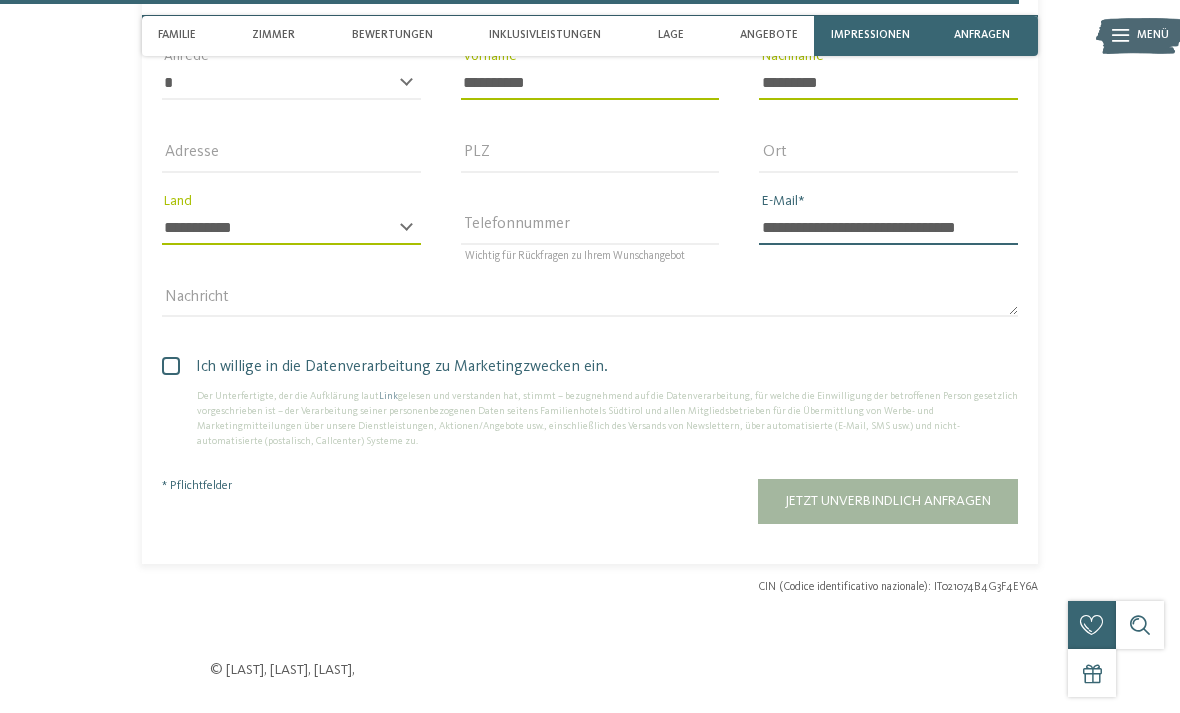 type on "**********" 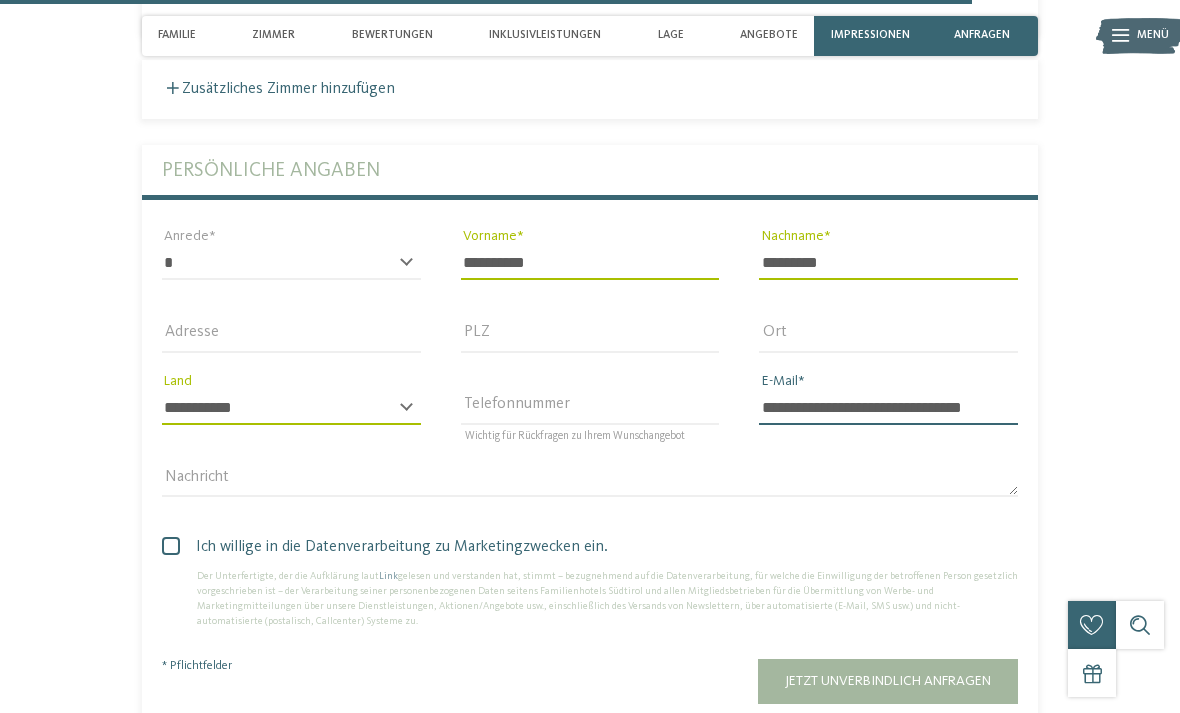 type 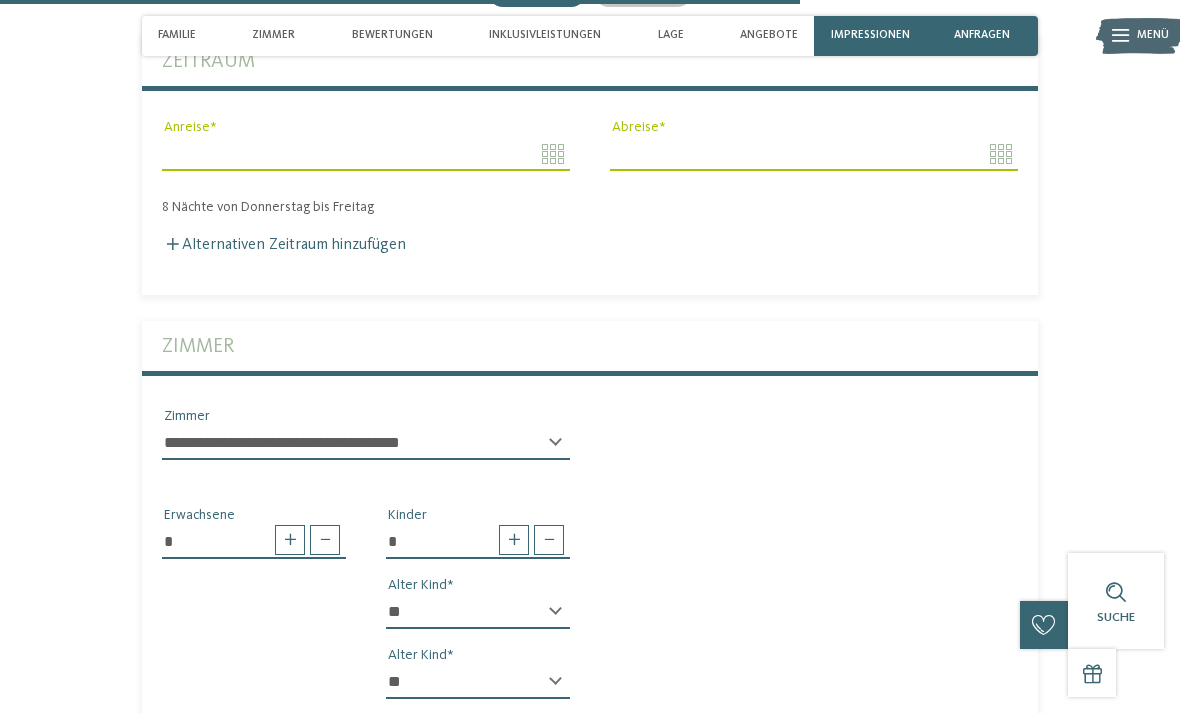 scroll, scrollTop: 3851, scrollLeft: 0, axis: vertical 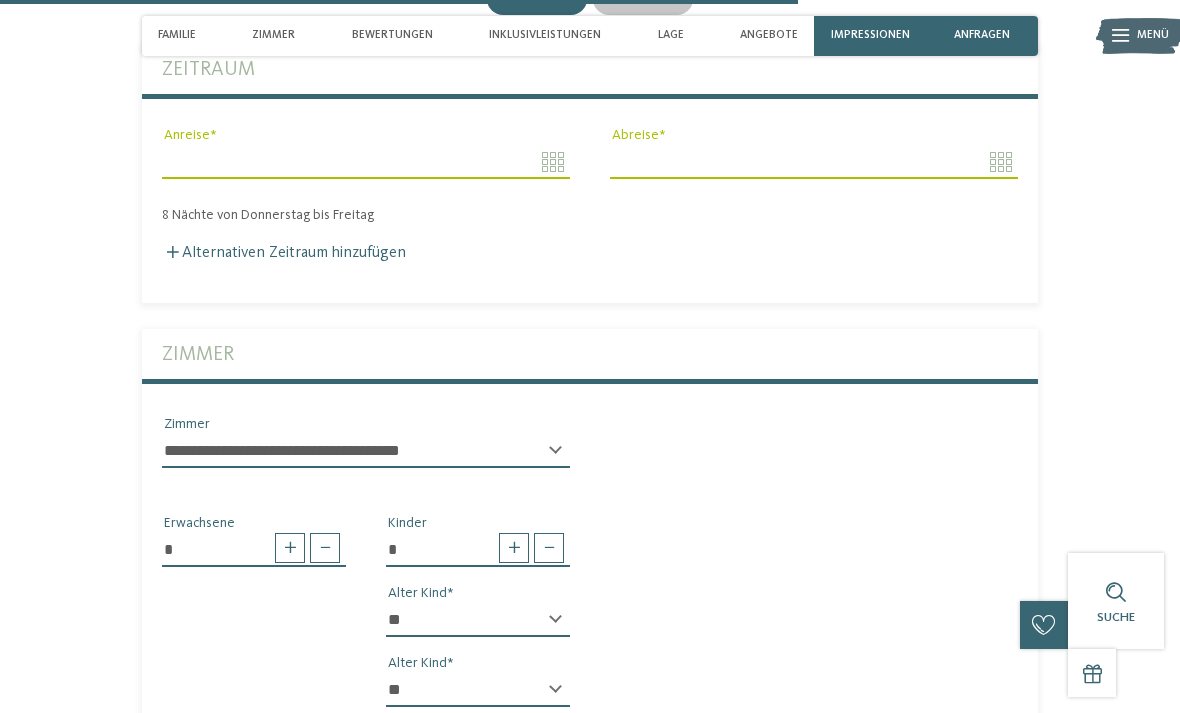 type on "**********" 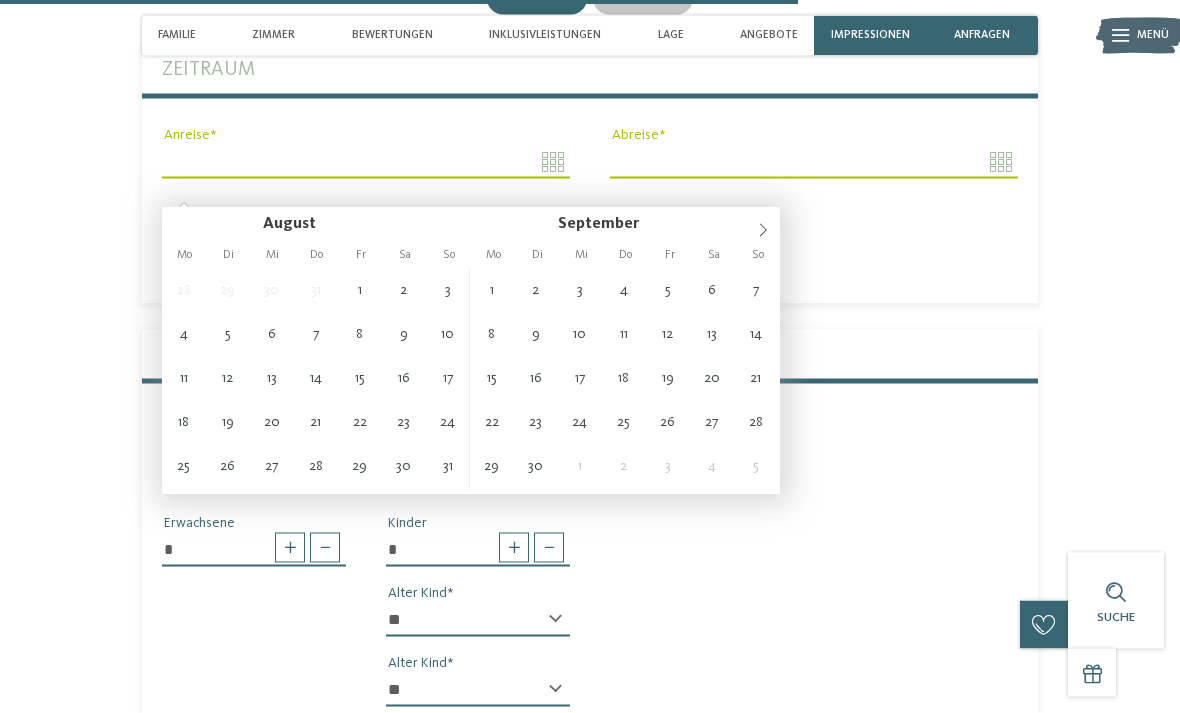 scroll, scrollTop: 3852, scrollLeft: 0, axis: vertical 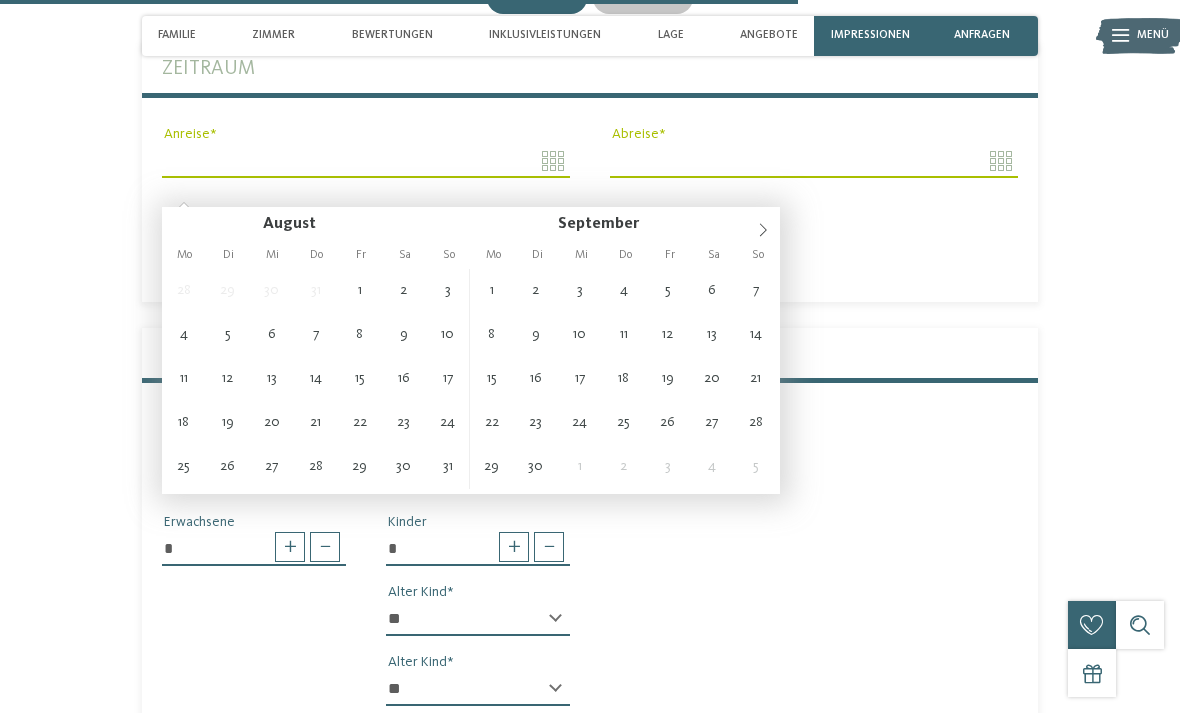 type on "**********" 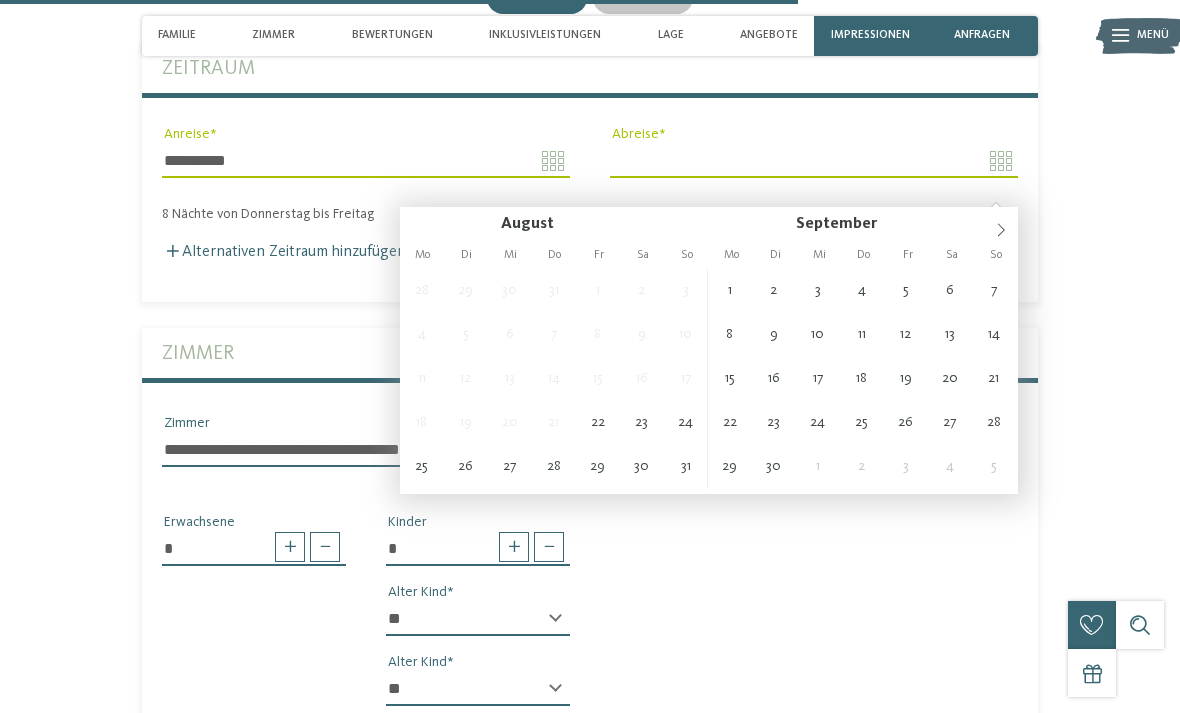 type on "**********" 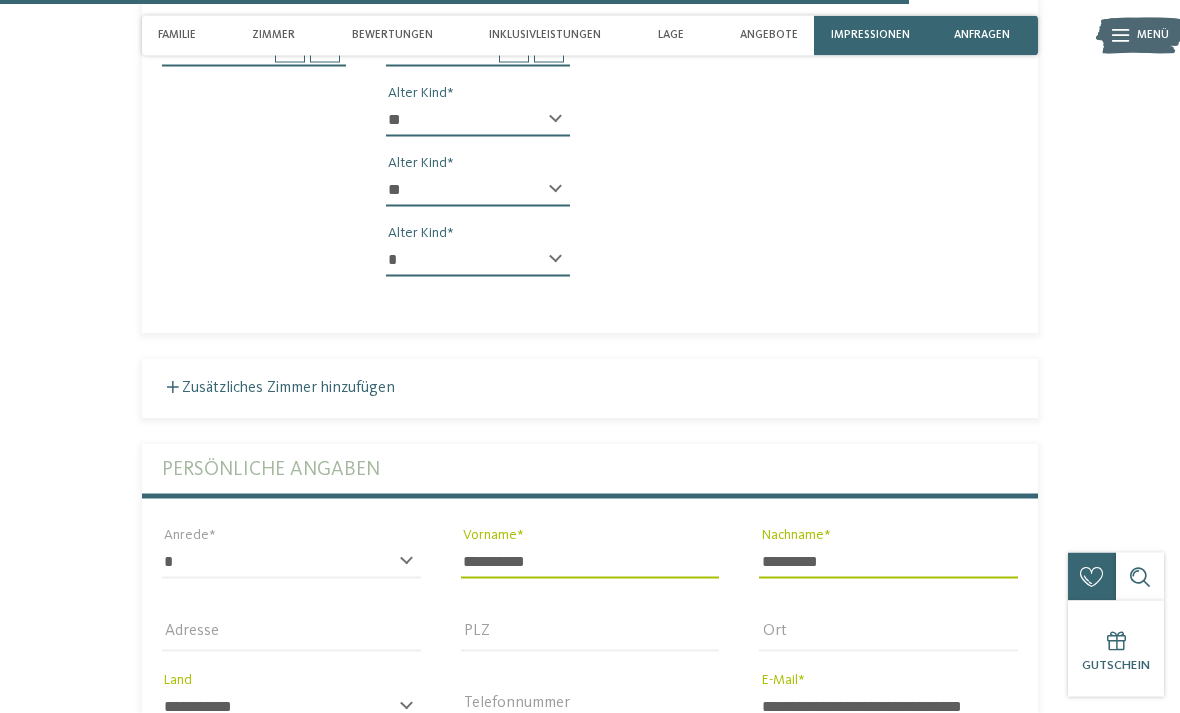 type 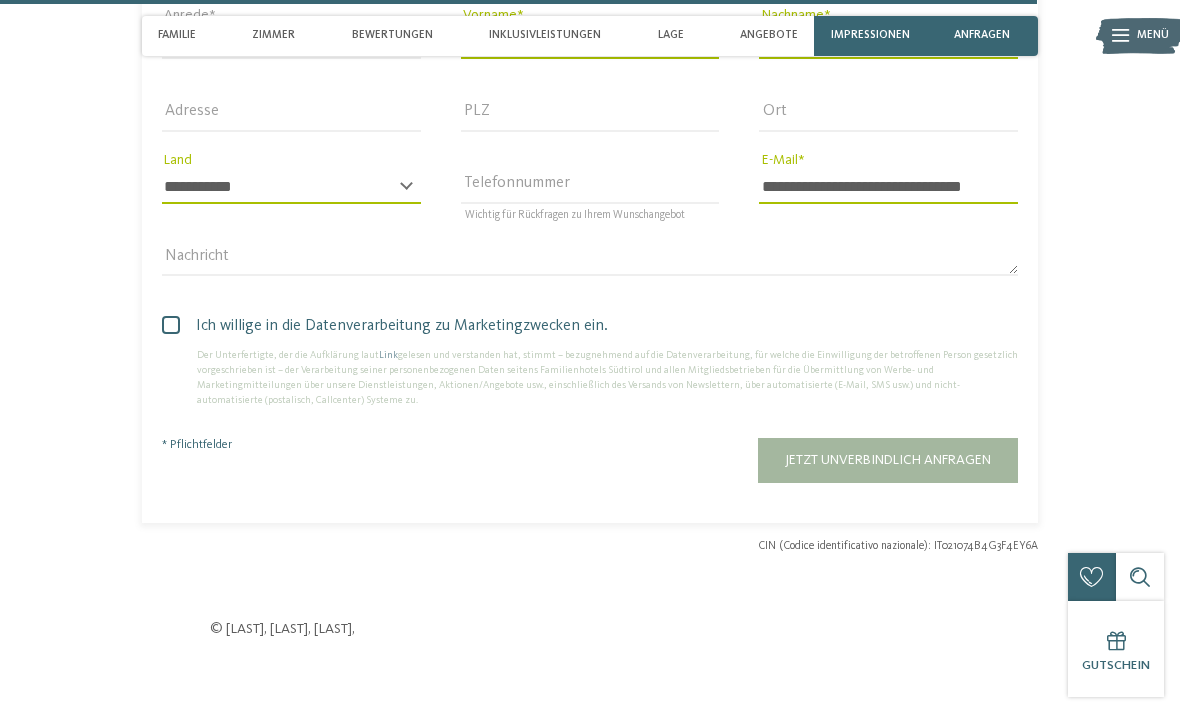 scroll, scrollTop: 4951, scrollLeft: 0, axis: vertical 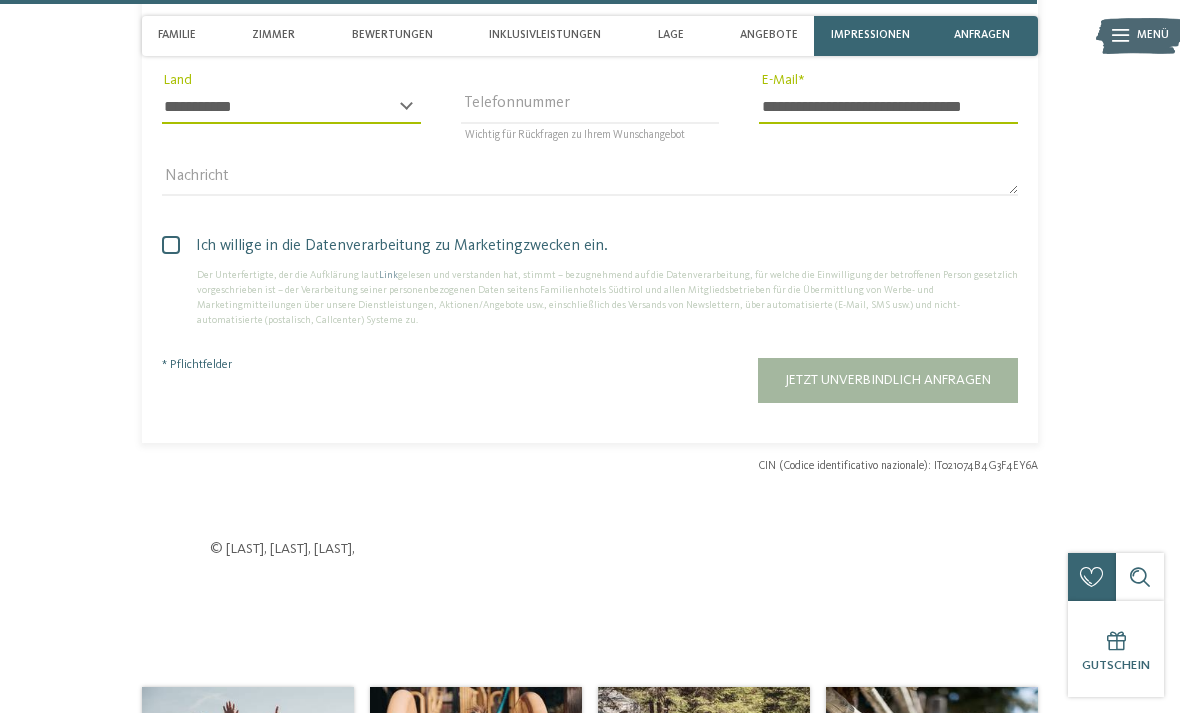 click on "Jetzt unverbindlich anfragen" at bounding box center [888, 380] 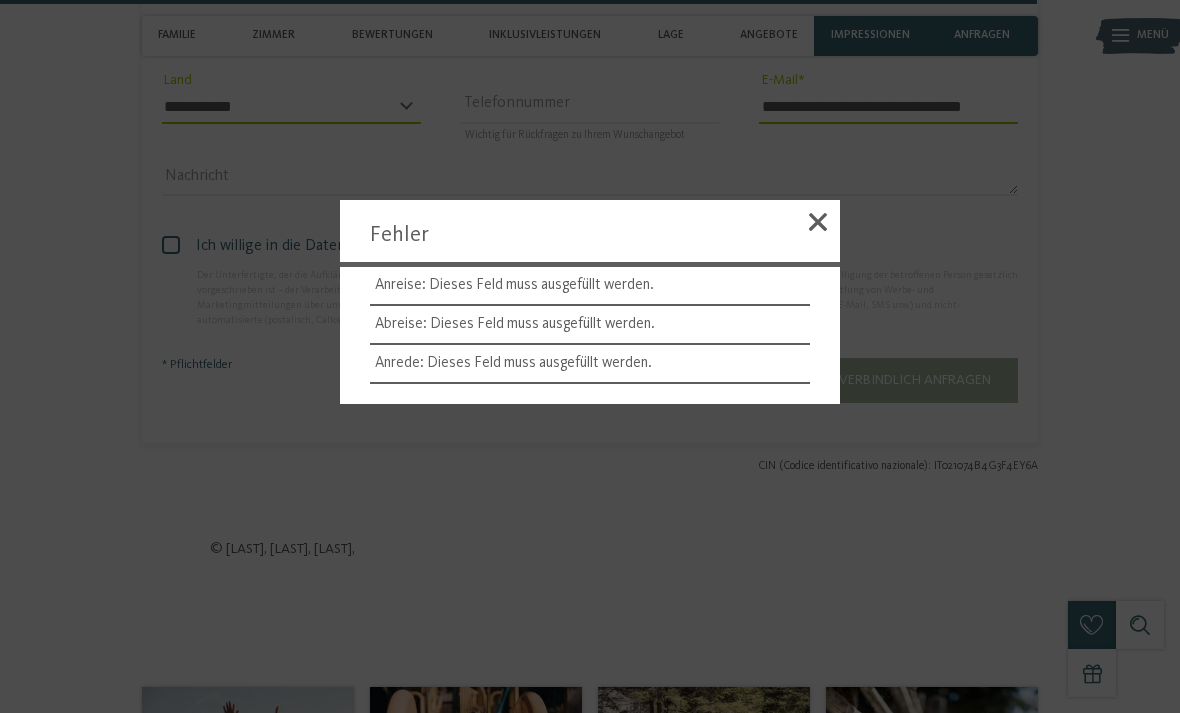 click on "Anreise: Dieses Feld muss ausgefüllt werden." at bounding box center (590, 286) 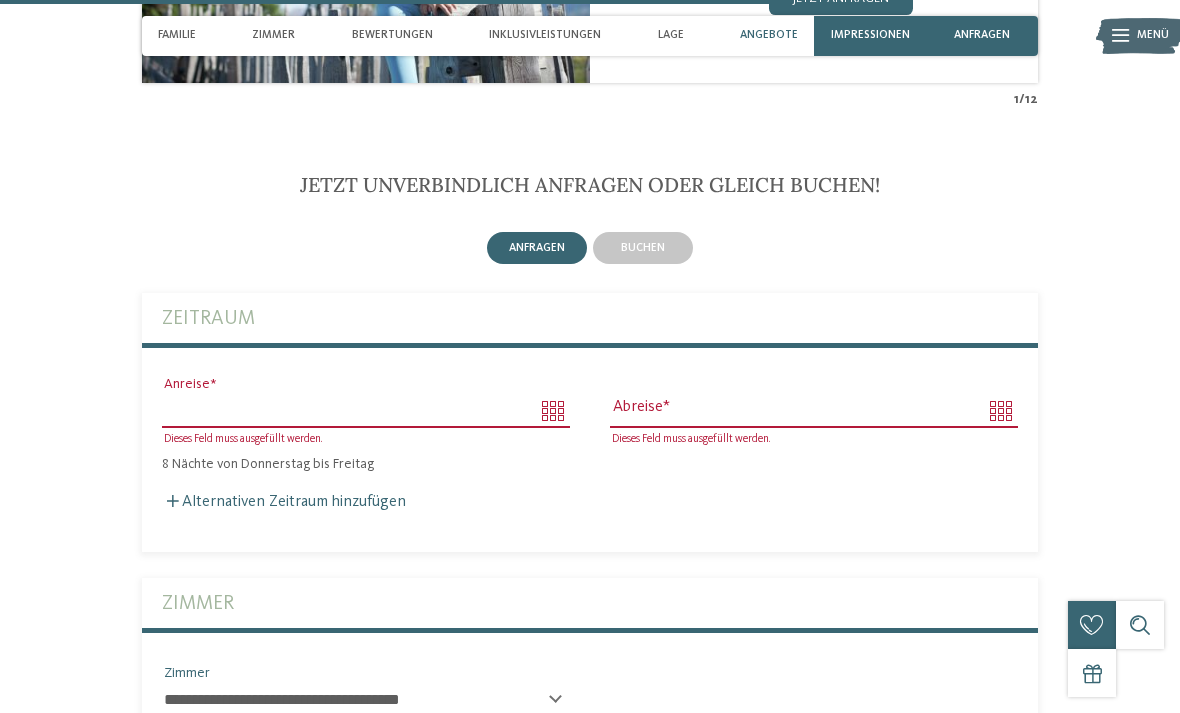 scroll, scrollTop: 3594, scrollLeft: 0, axis: vertical 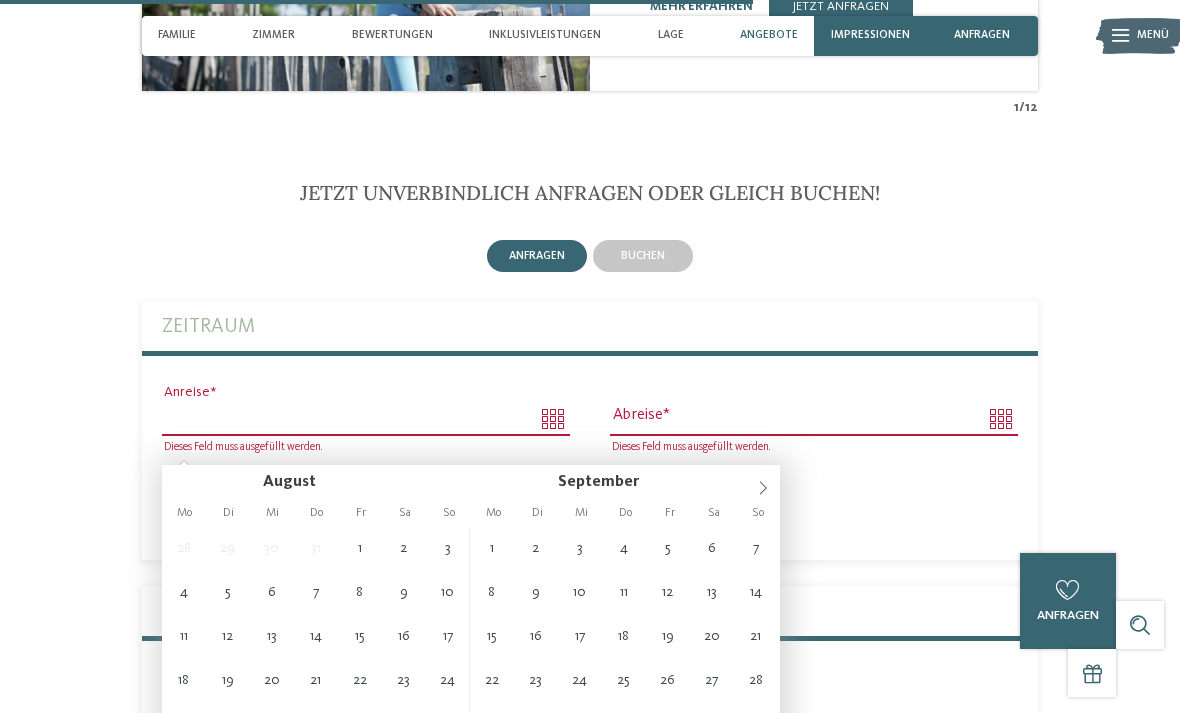 type on "**********" 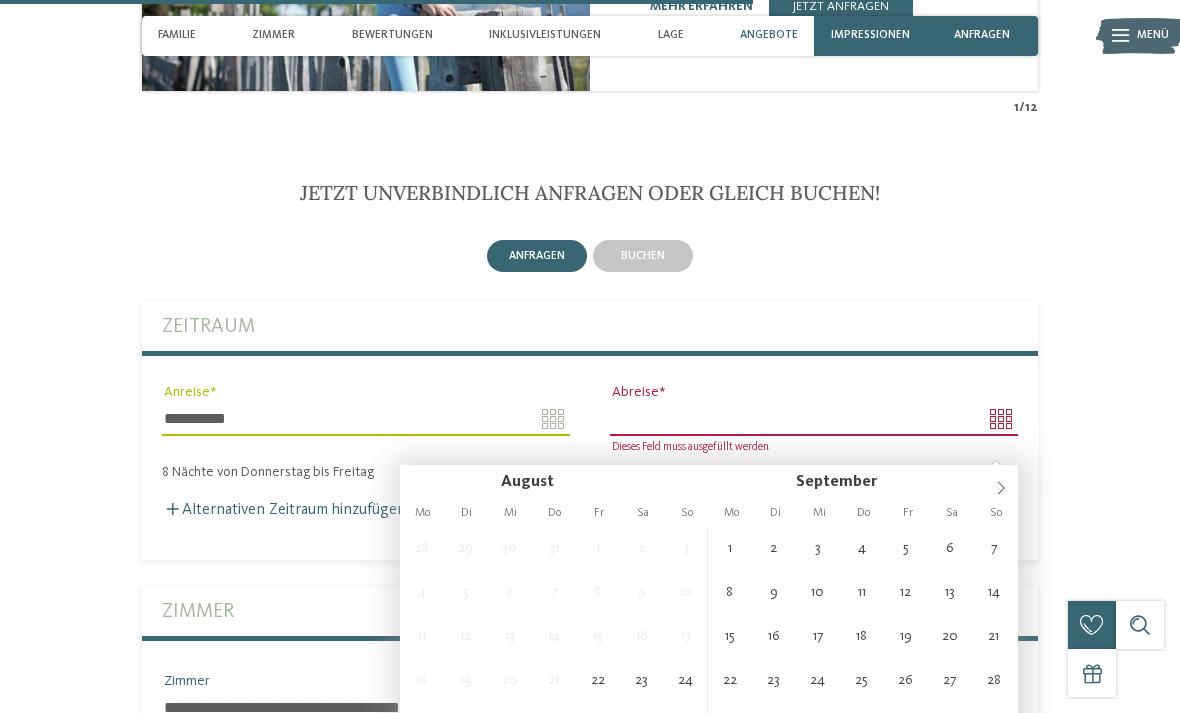 type on "**********" 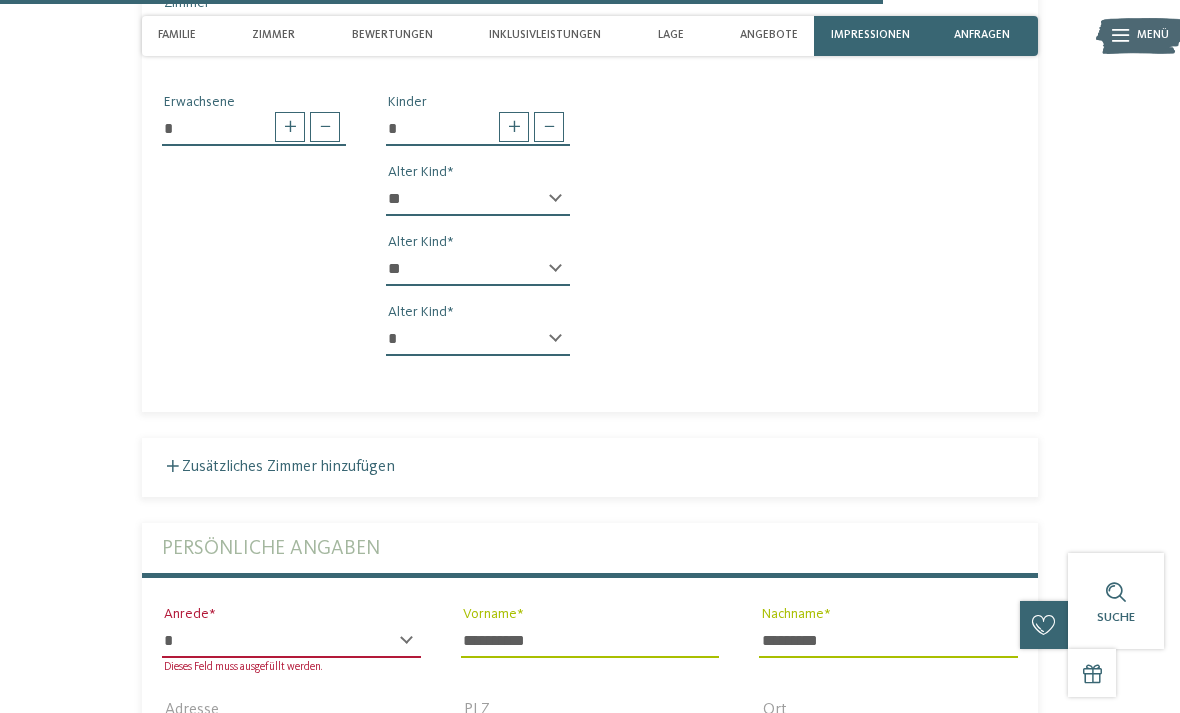 scroll, scrollTop: 4271, scrollLeft: 0, axis: vertical 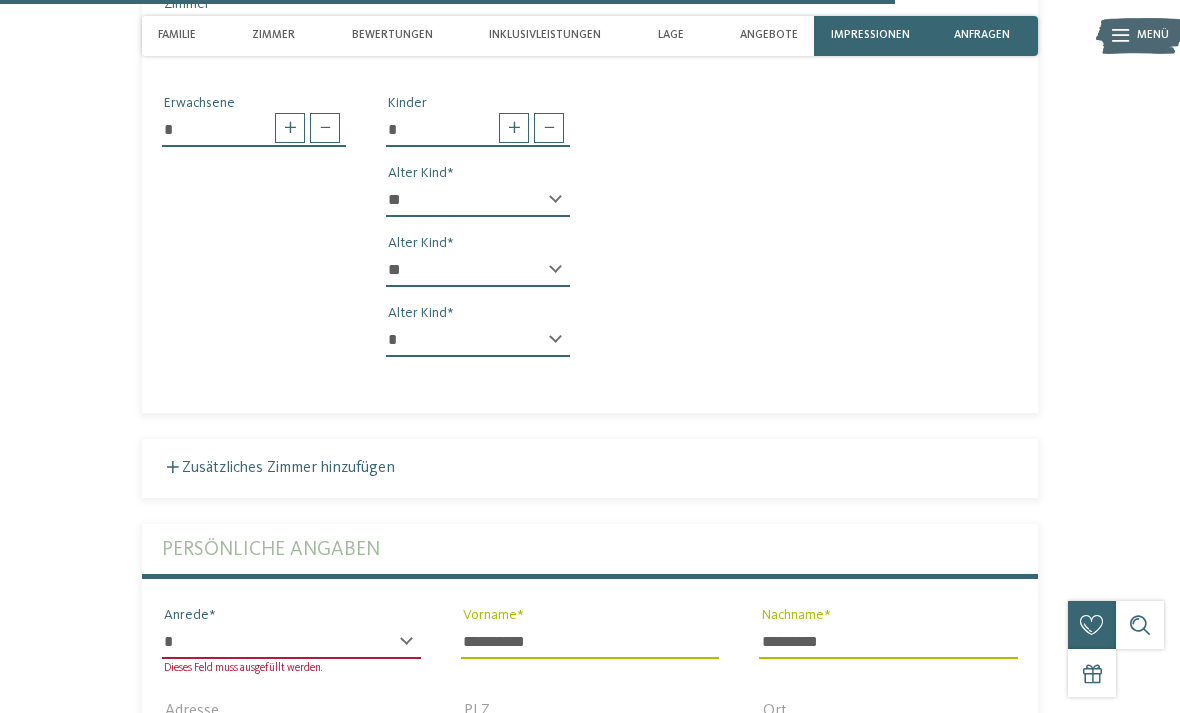 click on "* **** **** ******* ******" at bounding box center (291, 642) 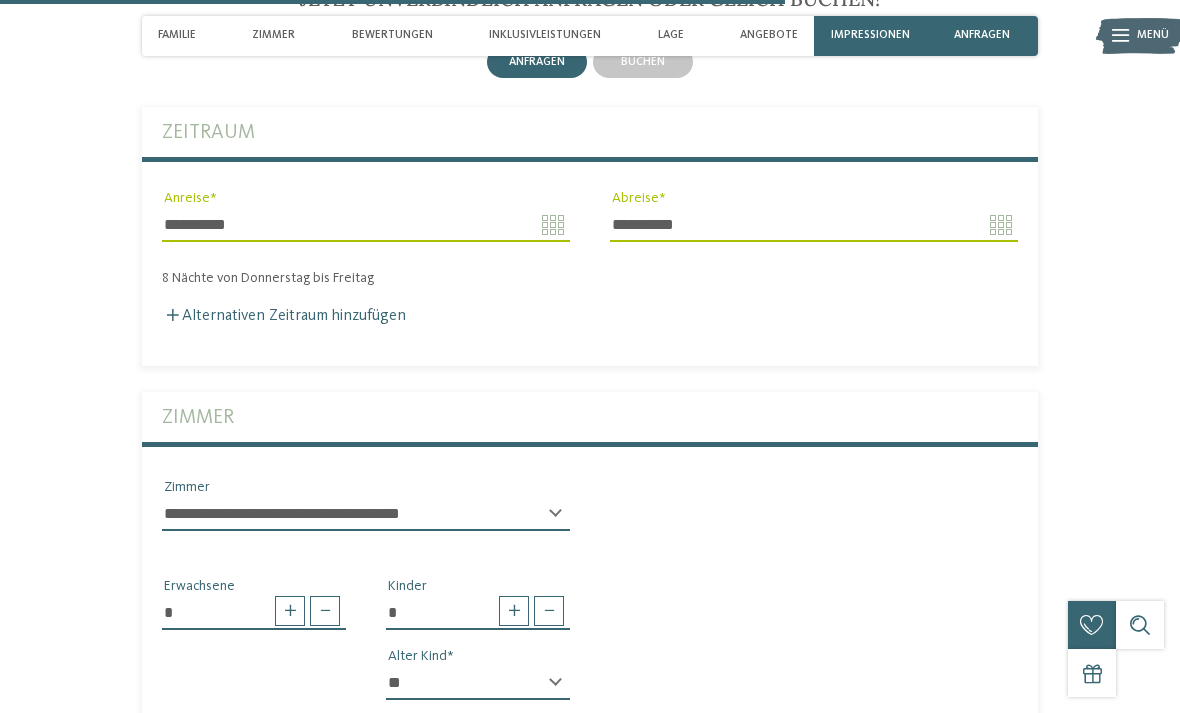 type 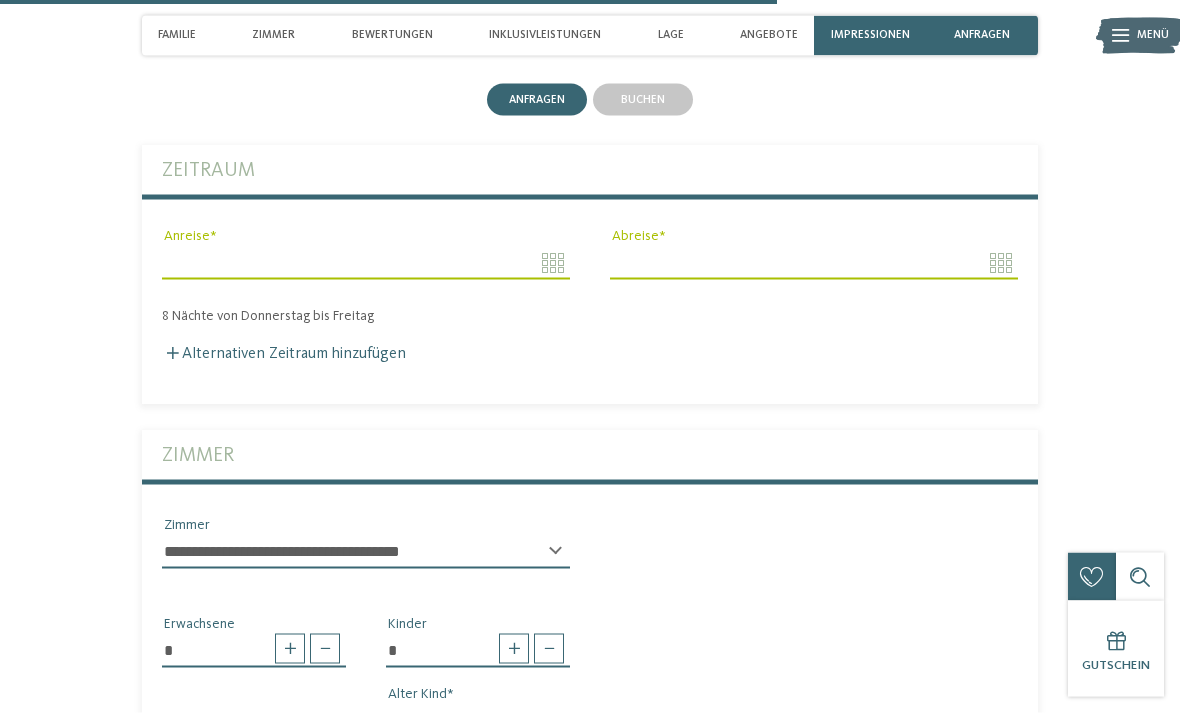 scroll, scrollTop: 3751, scrollLeft: 0, axis: vertical 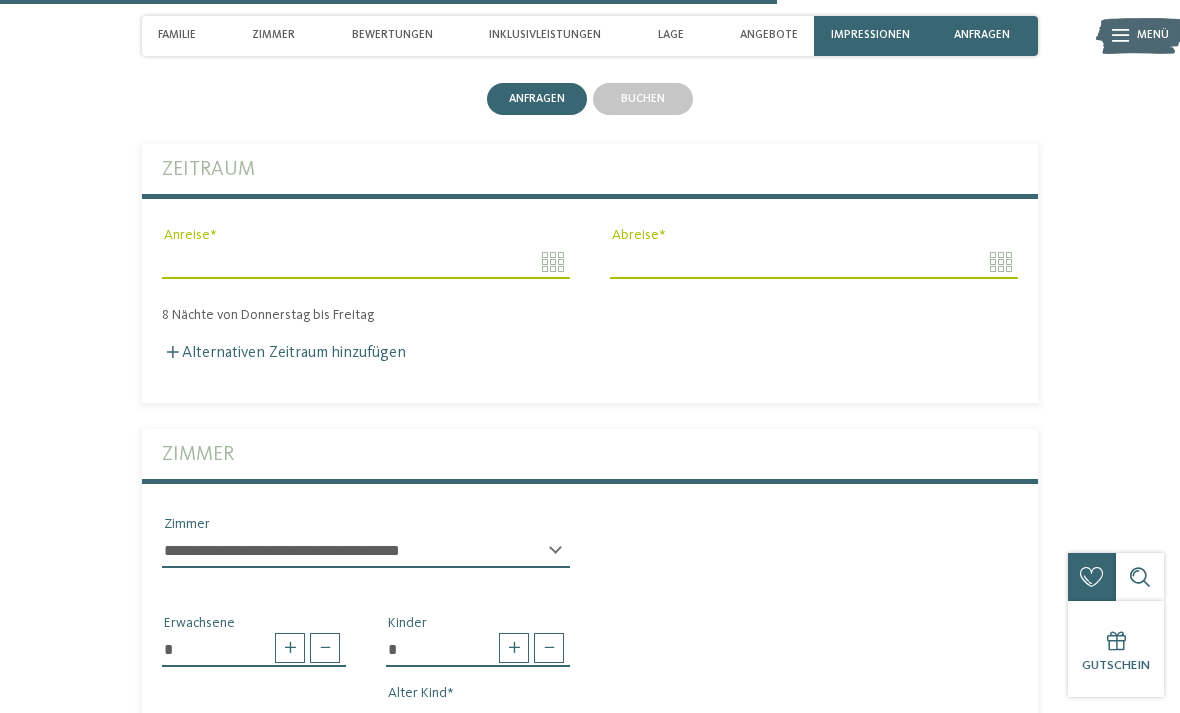 click on "Kleinen Moment noch – die Webseite wird geladen …
DE
IT" at bounding box center [590, -553] 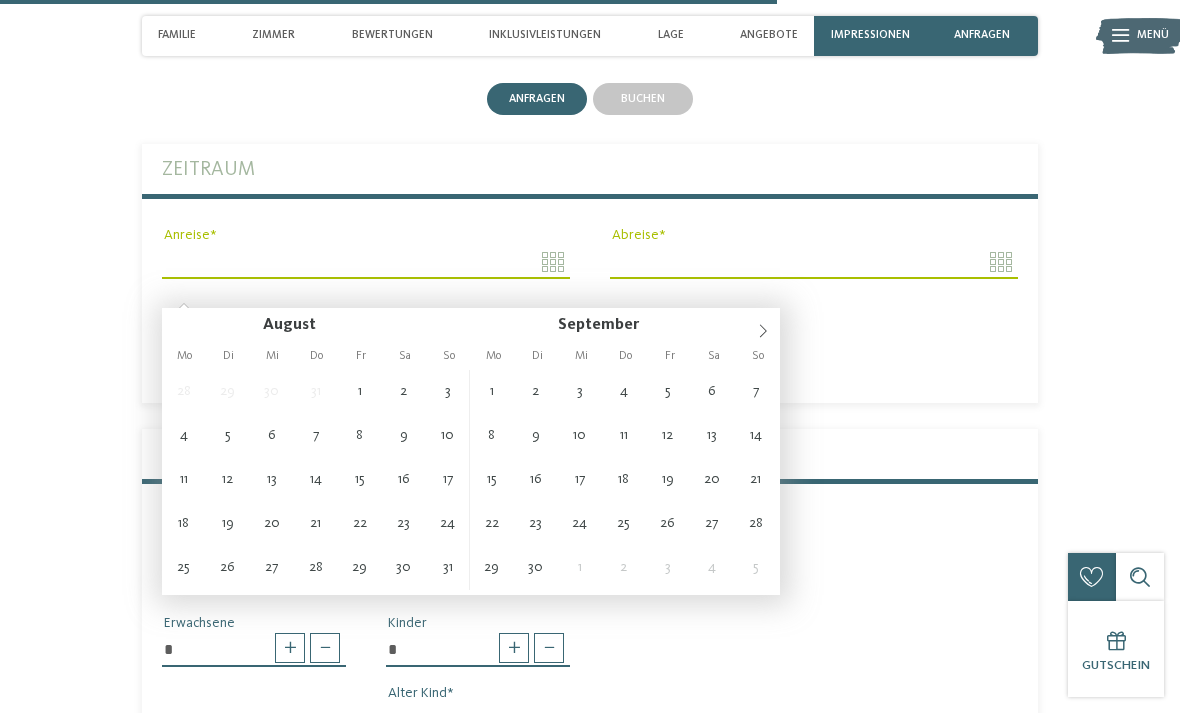 type on "**********" 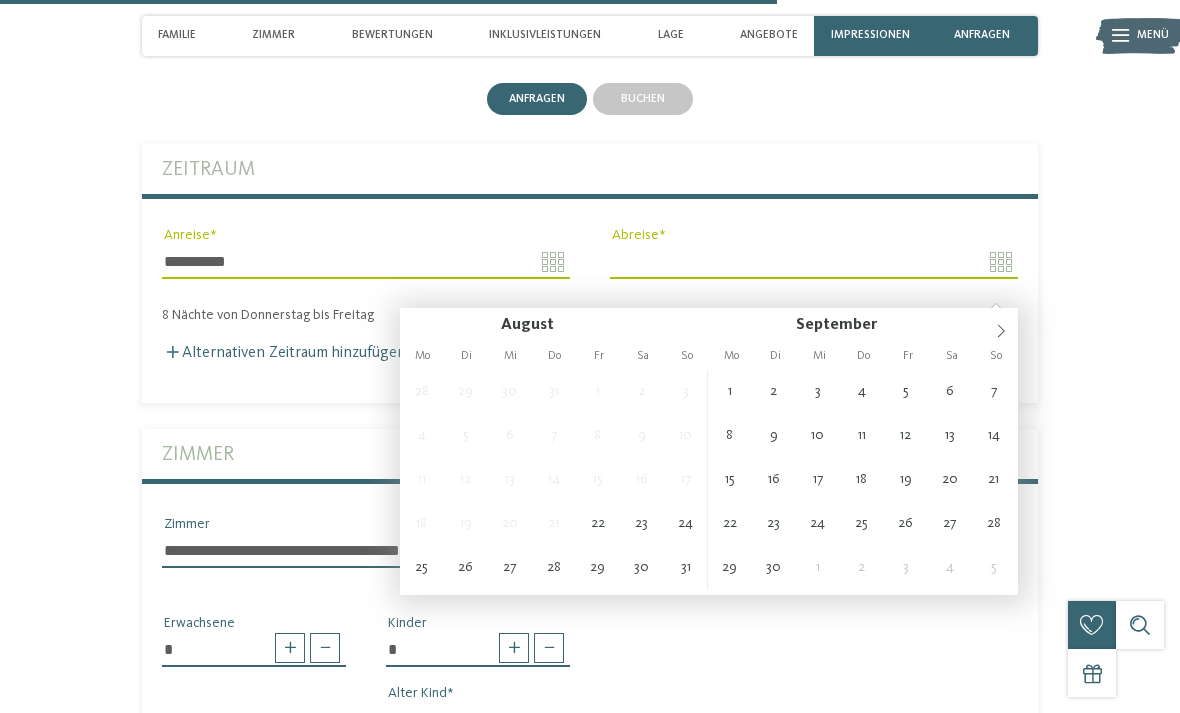 type on "**********" 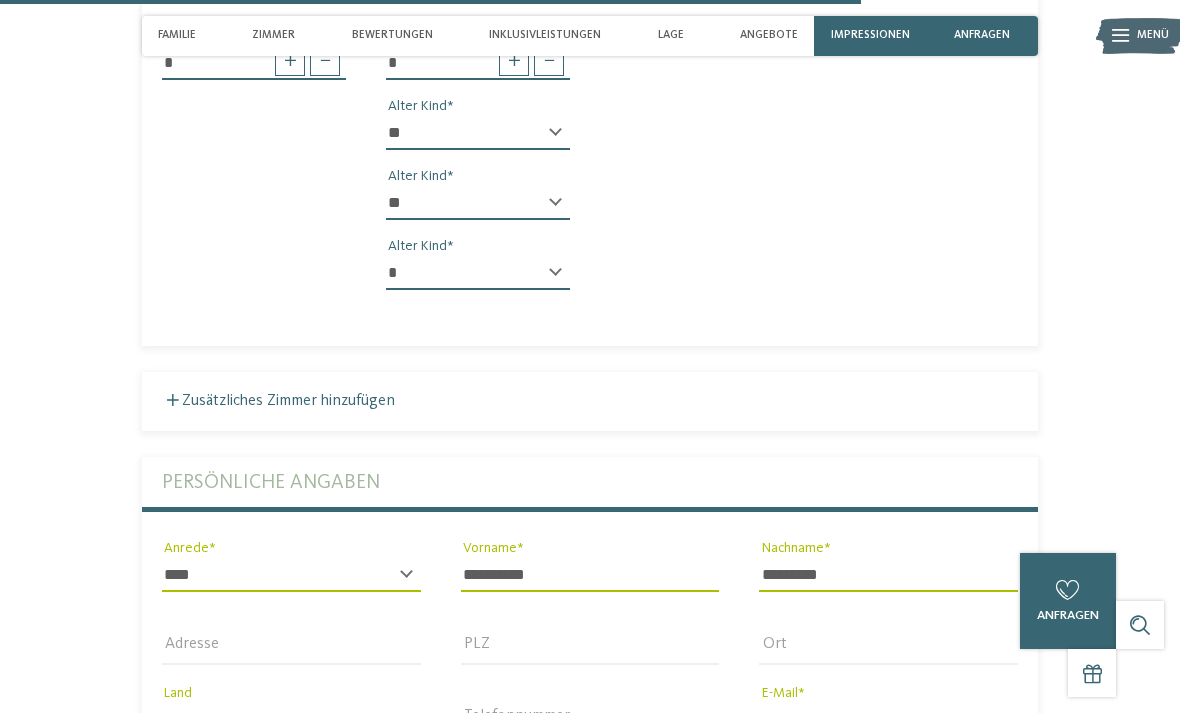 type 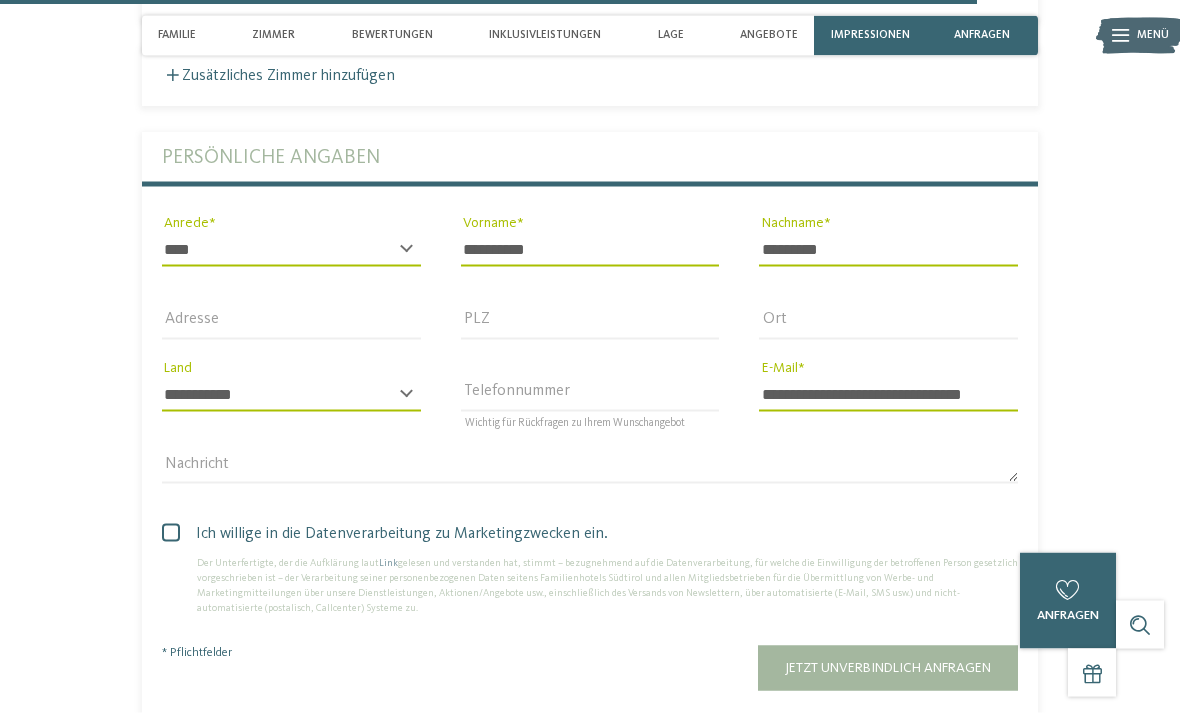 scroll, scrollTop: 4673, scrollLeft: 0, axis: vertical 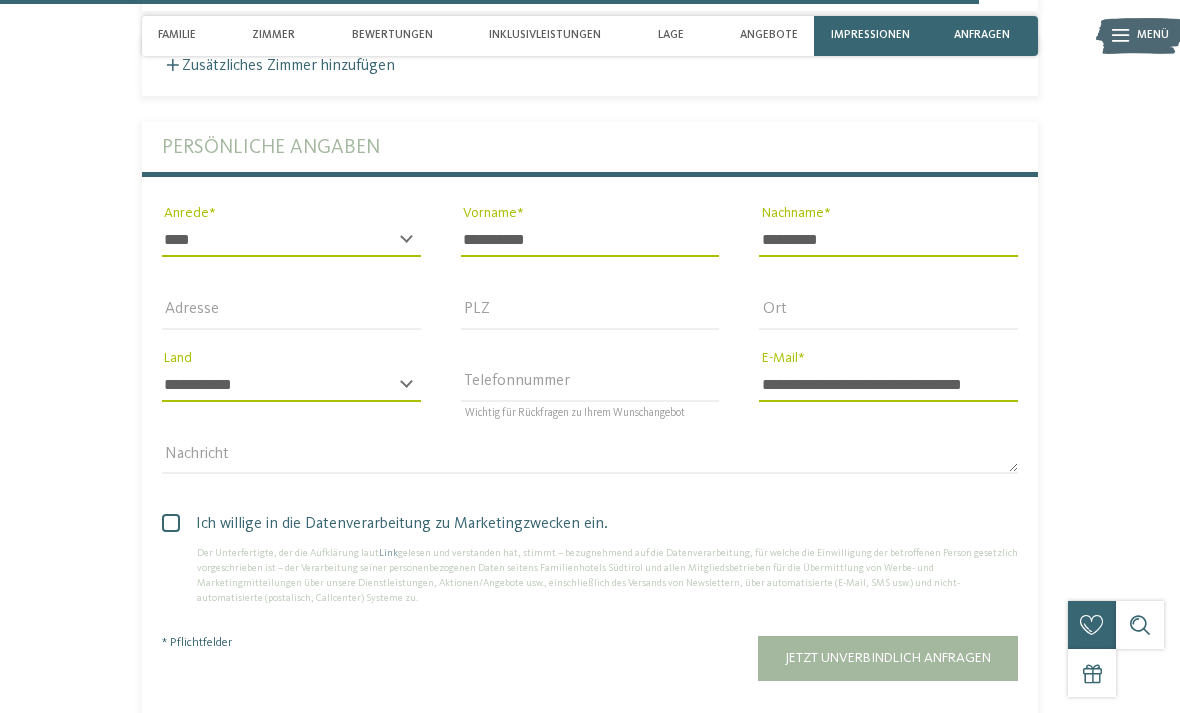 click on "Jetzt unverbindlich anfragen" at bounding box center [888, 658] 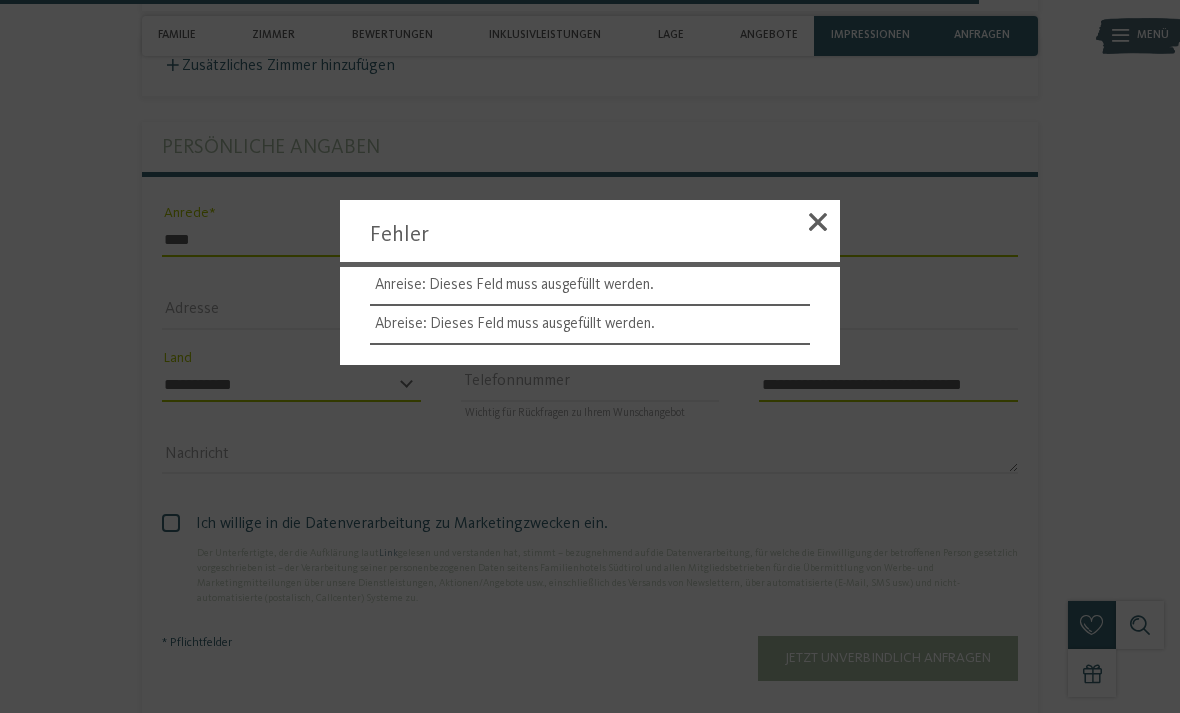 click on "Anreise: Dieses Feld muss ausgefüllt werden." at bounding box center [590, 286] 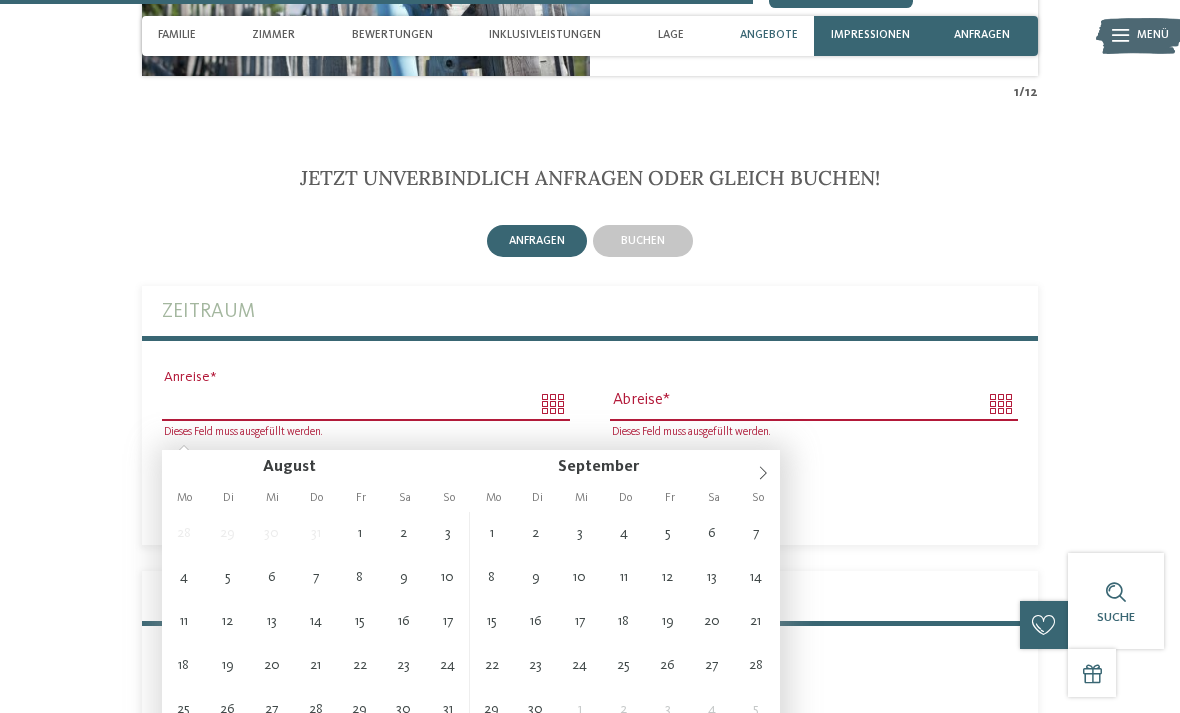 scroll, scrollTop: 3594, scrollLeft: 0, axis: vertical 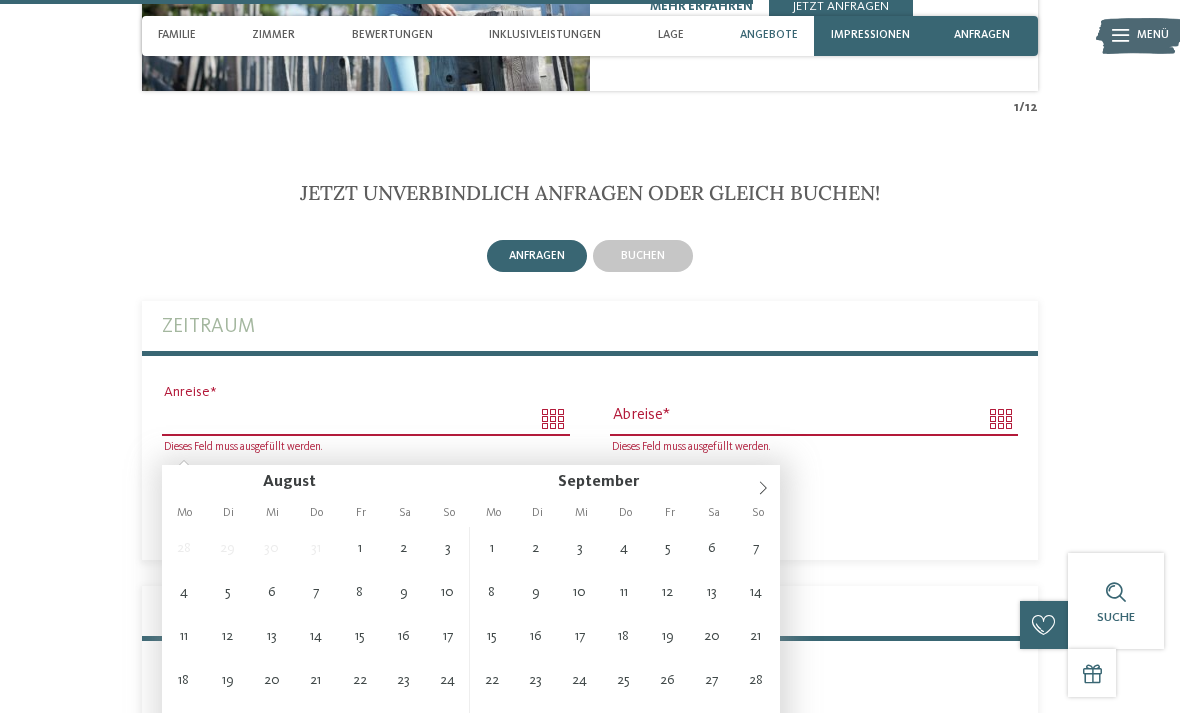 type on "**********" 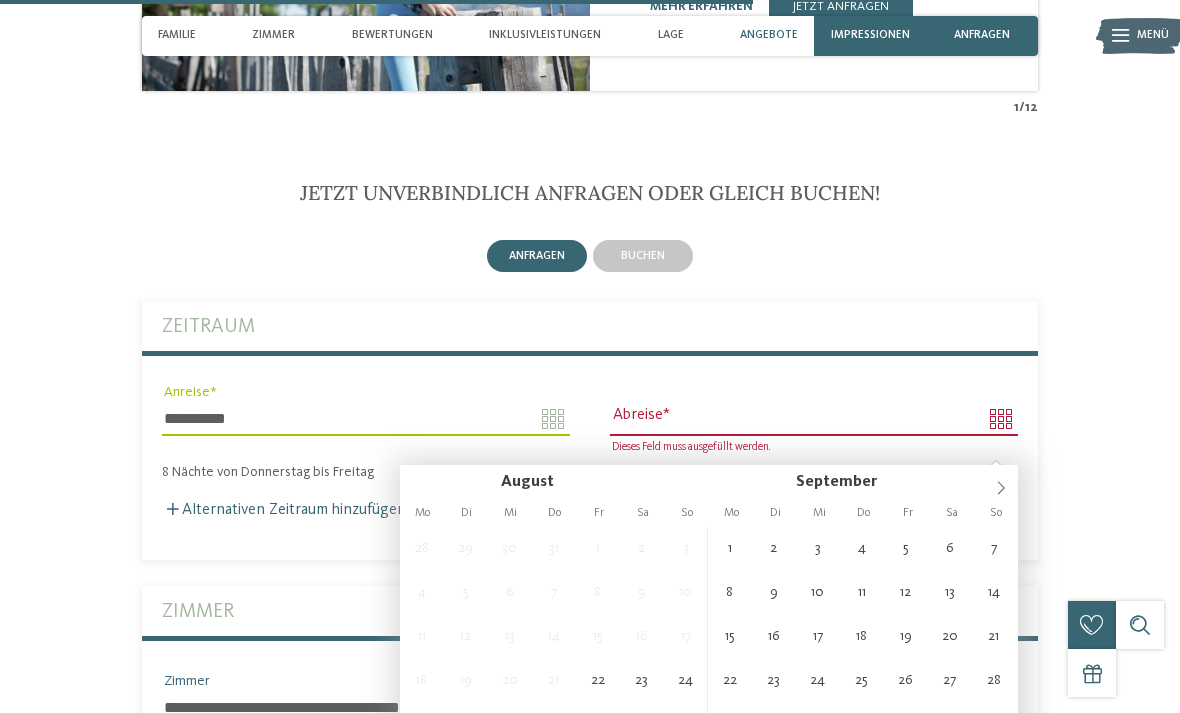 type on "**********" 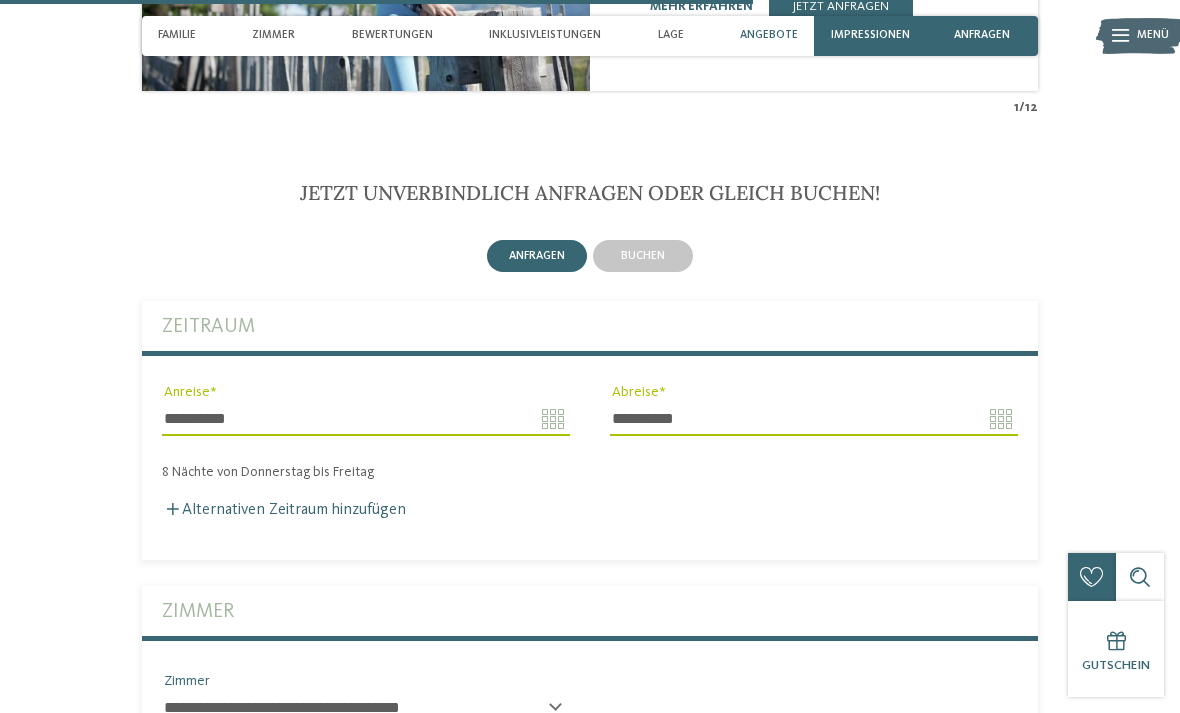 click on "Alternativen Zeitraum hinzufügen" at bounding box center [590, 510] 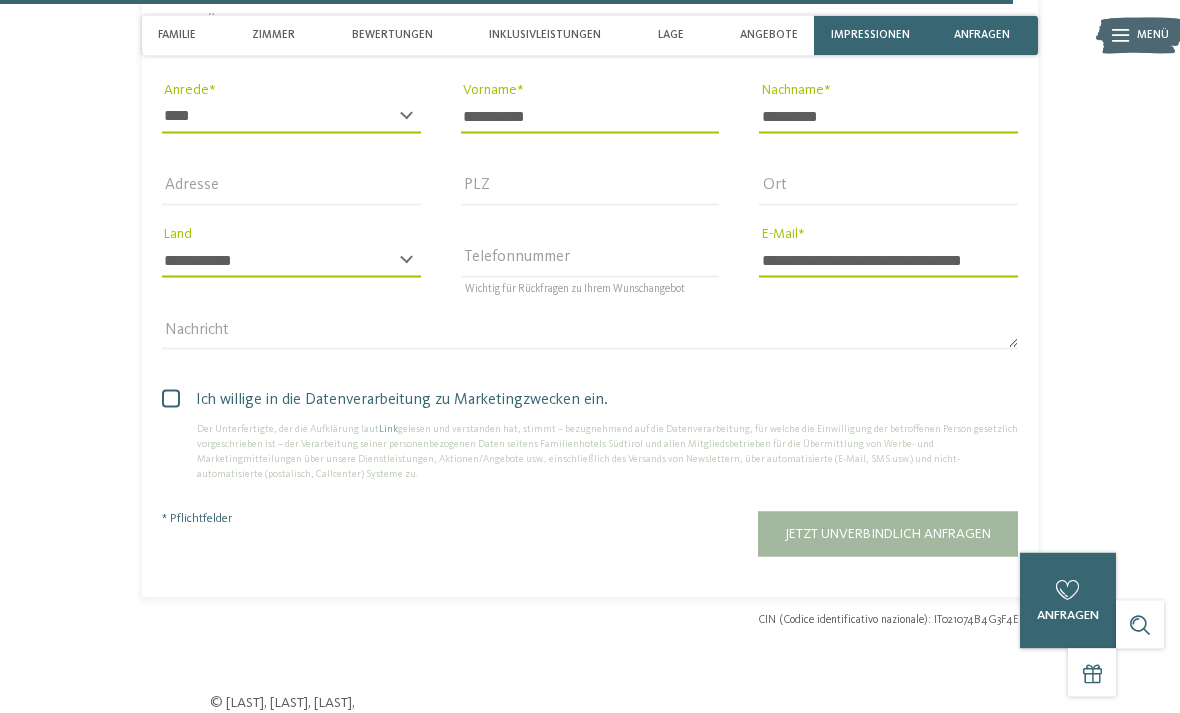 scroll, scrollTop: 4932, scrollLeft: 0, axis: vertical 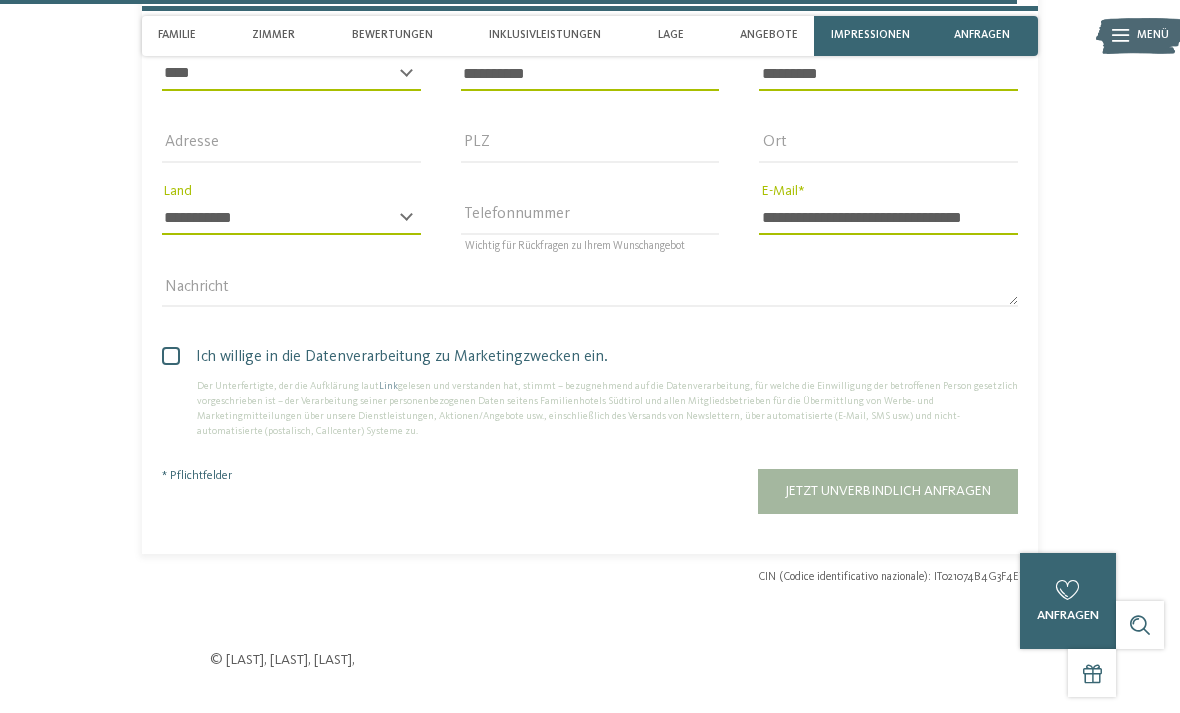 click on "Jetzt unverbindlich anfragen" at bounding box center (888, 491) 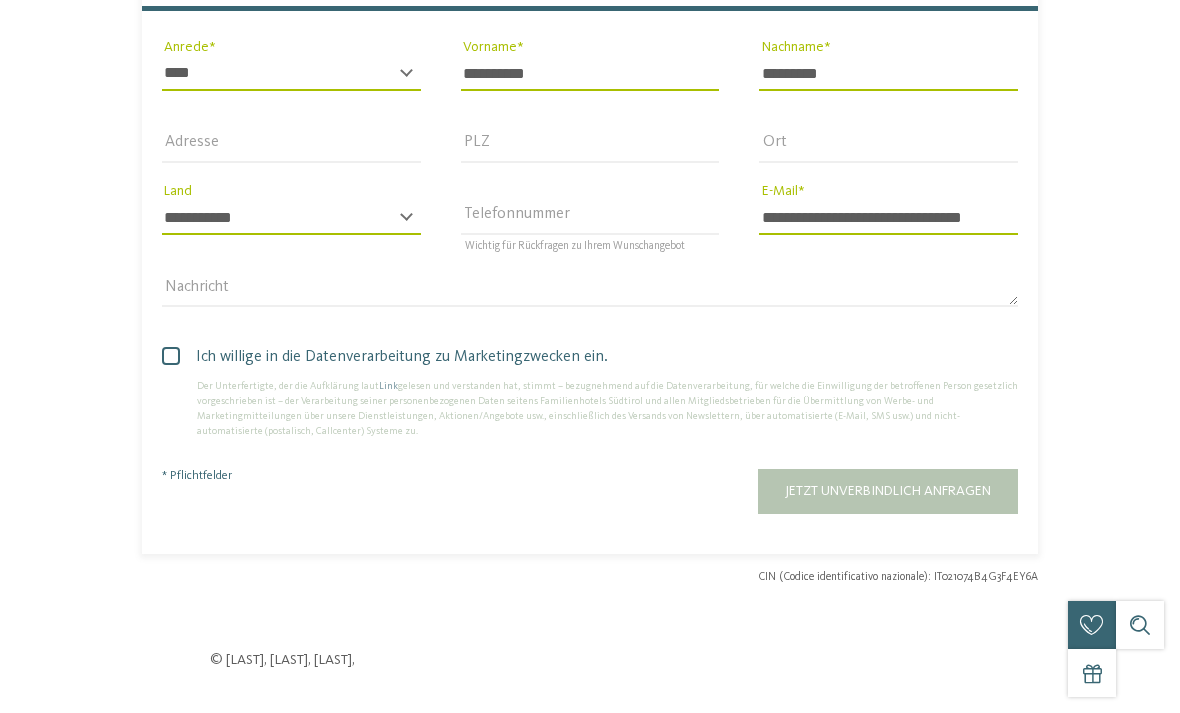scroll, scrollTop: 0, scrollLeft: 0, axis: both 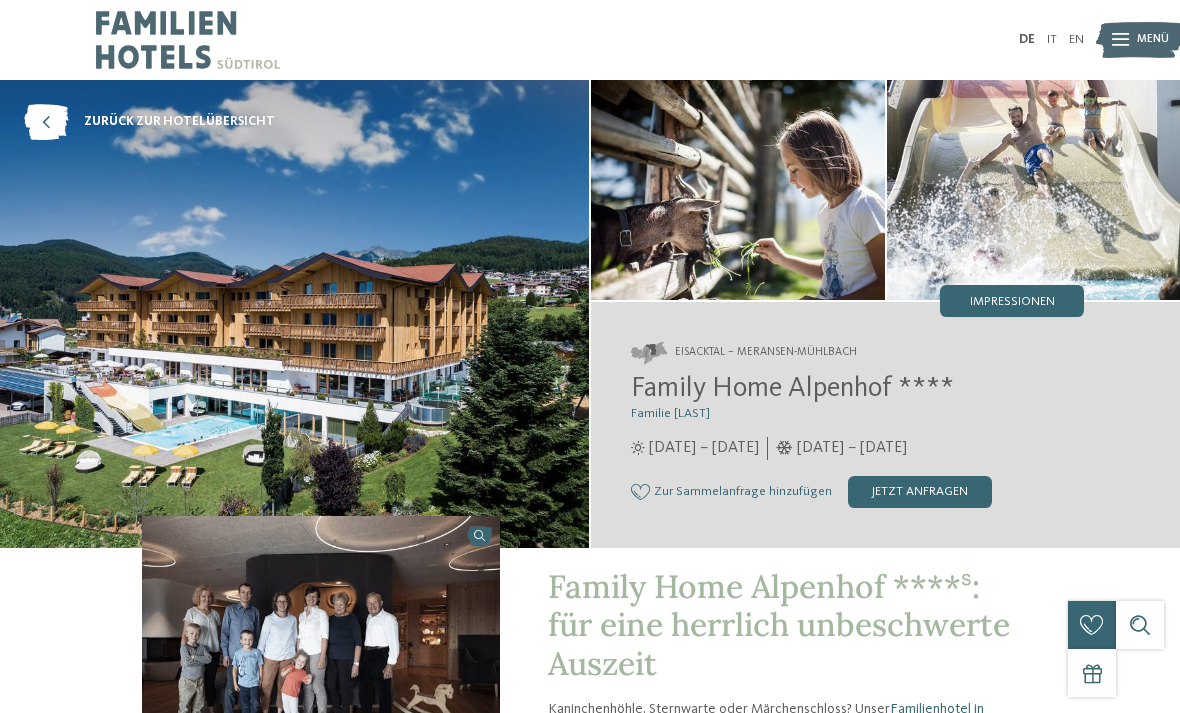 type 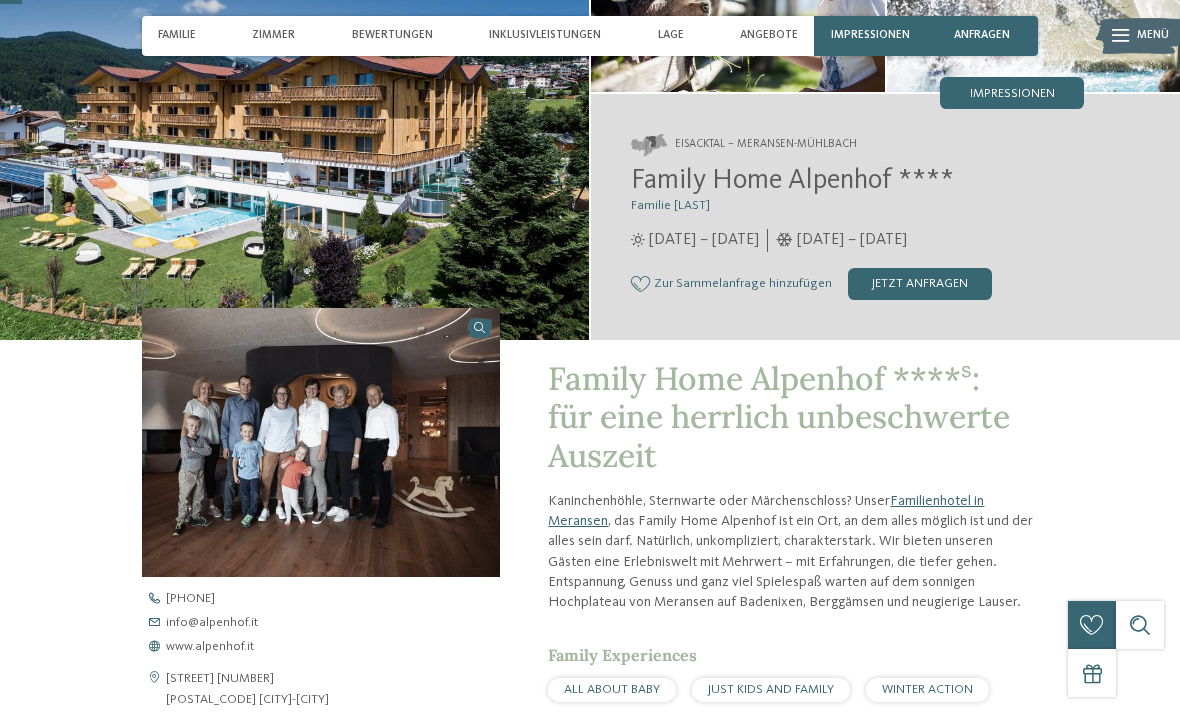 scroll, scrollTop: 0, scrollLeft: 0, axis: both 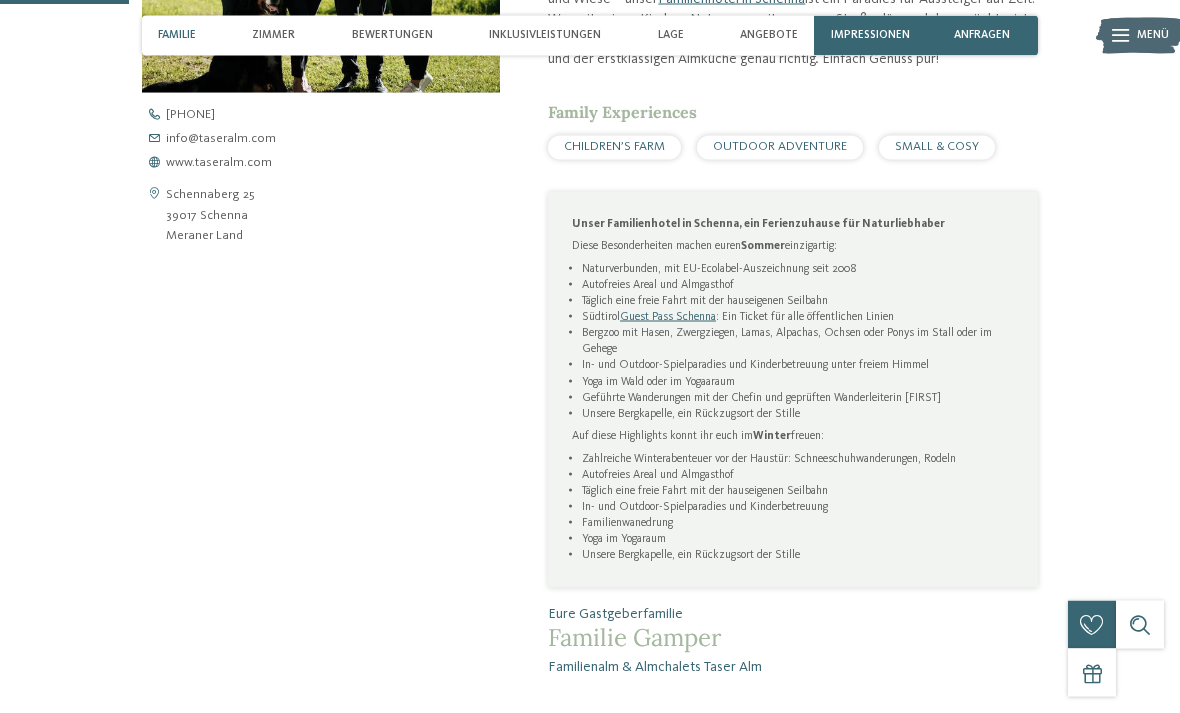 click on "www.taseralm.com" at bounding box center [219, 163] 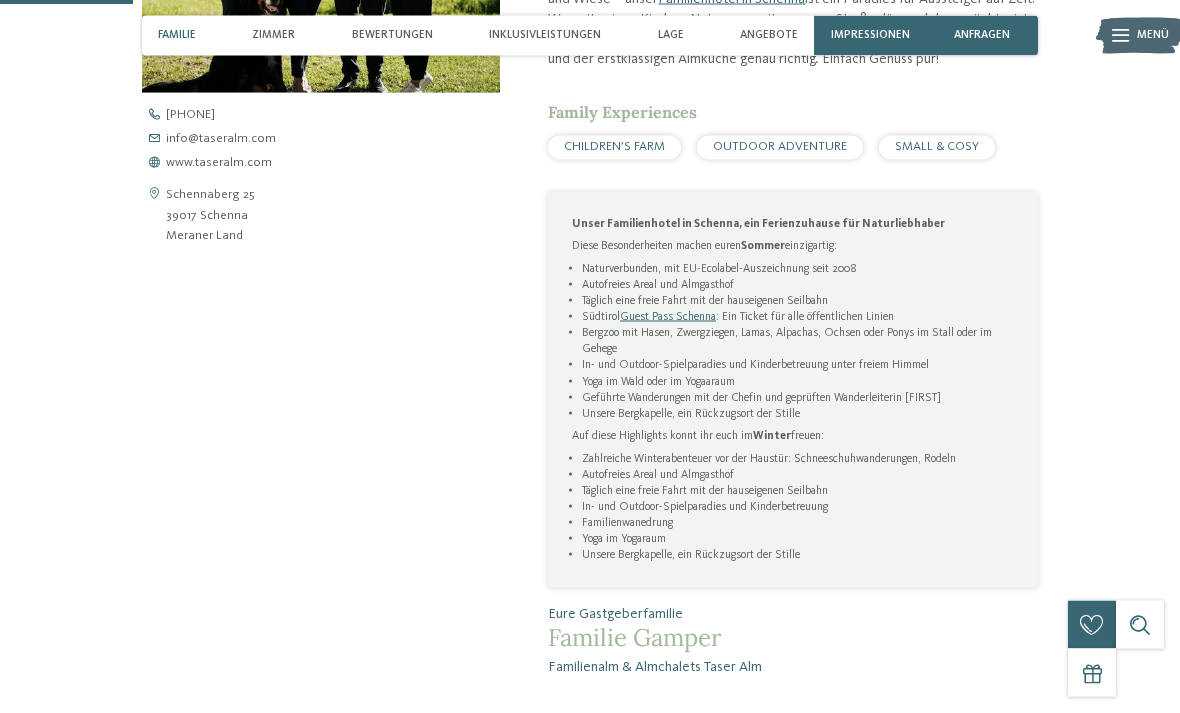 scroll, scrollTop: 725, scrollLeft: 0, axis: vertical 